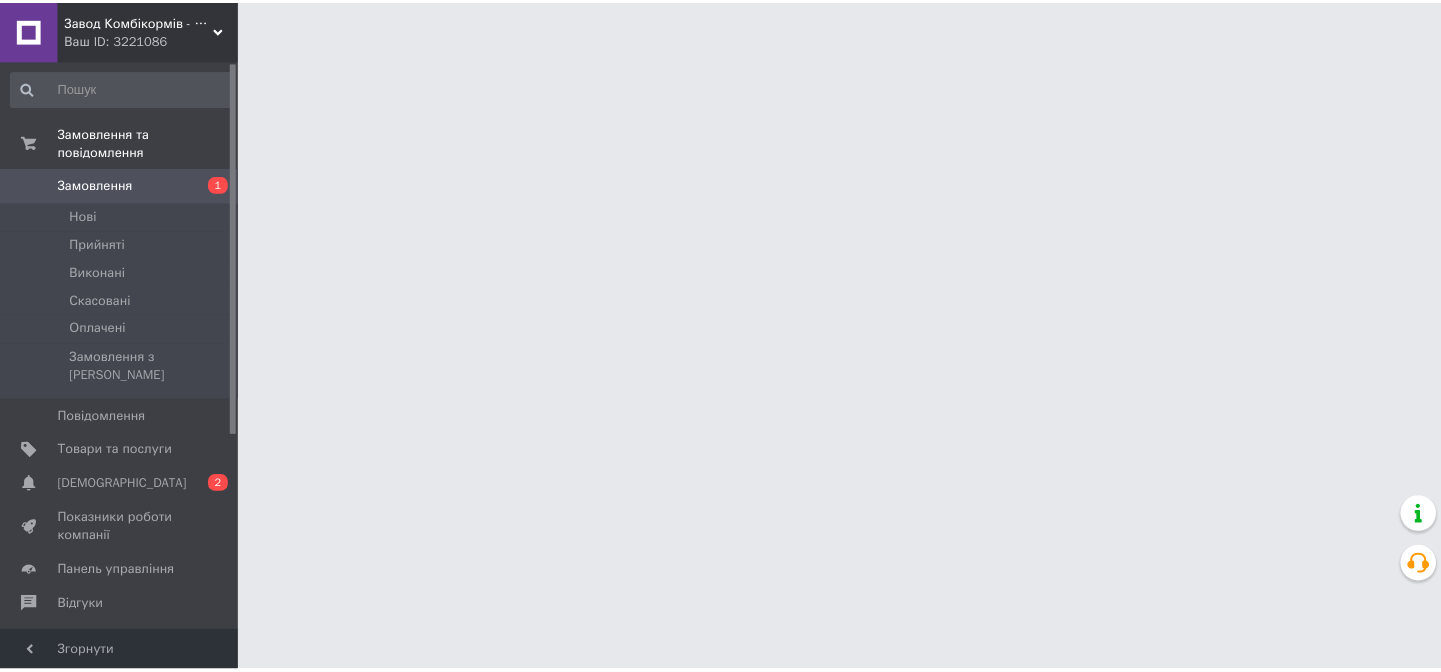 scroll, scrollTop: 0, scrollLeft: 0, axis: both 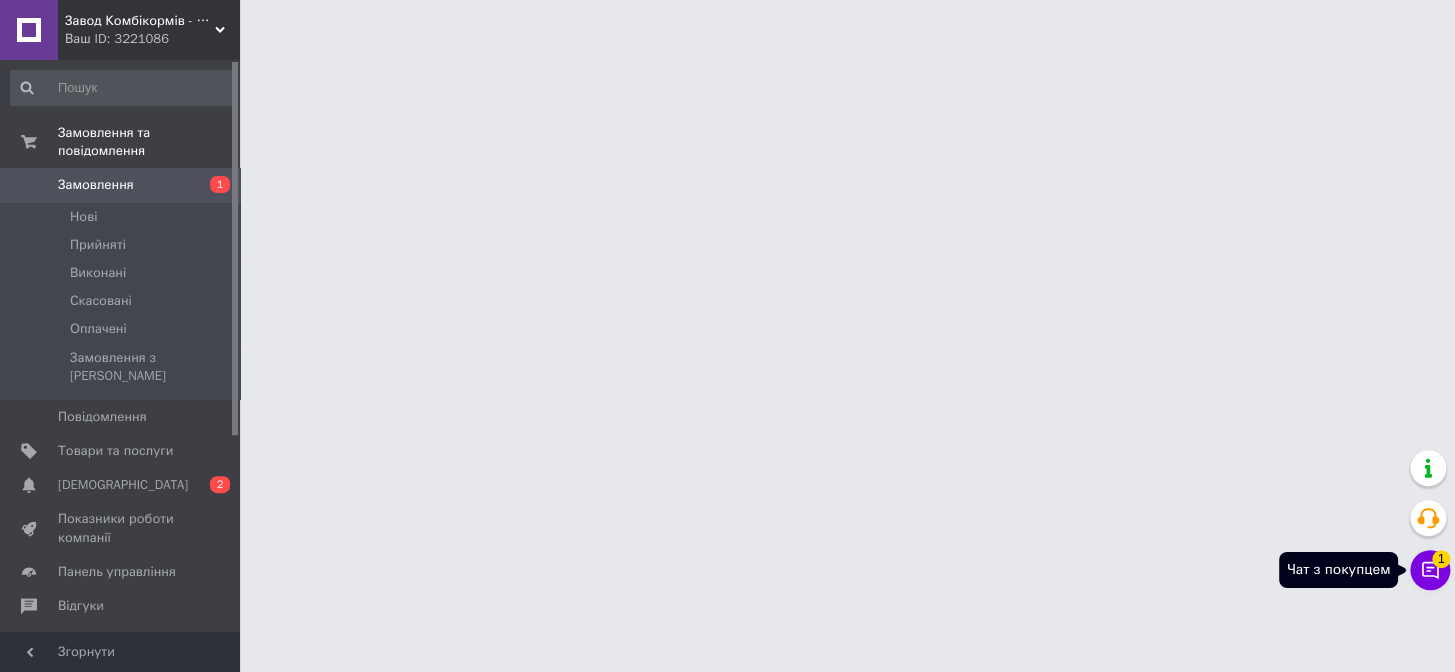click 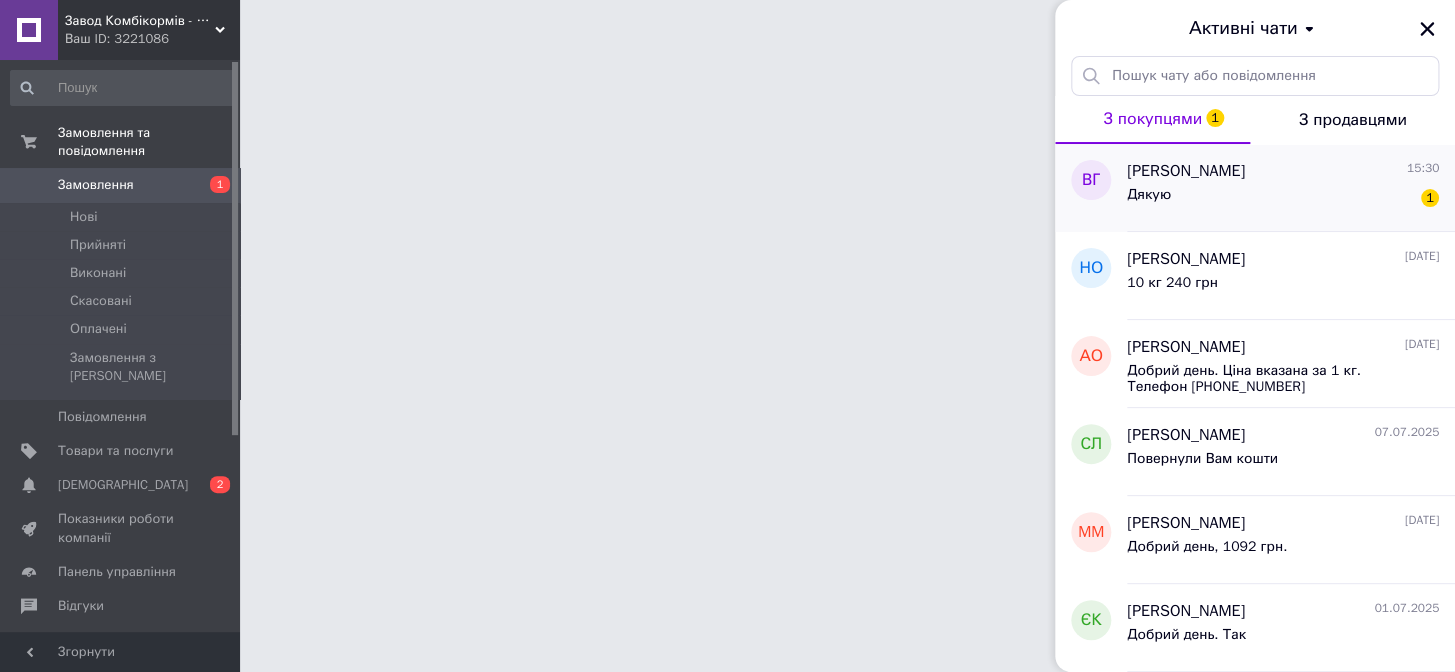 click on "Дякую 1" at bounding box center (1283, 199) 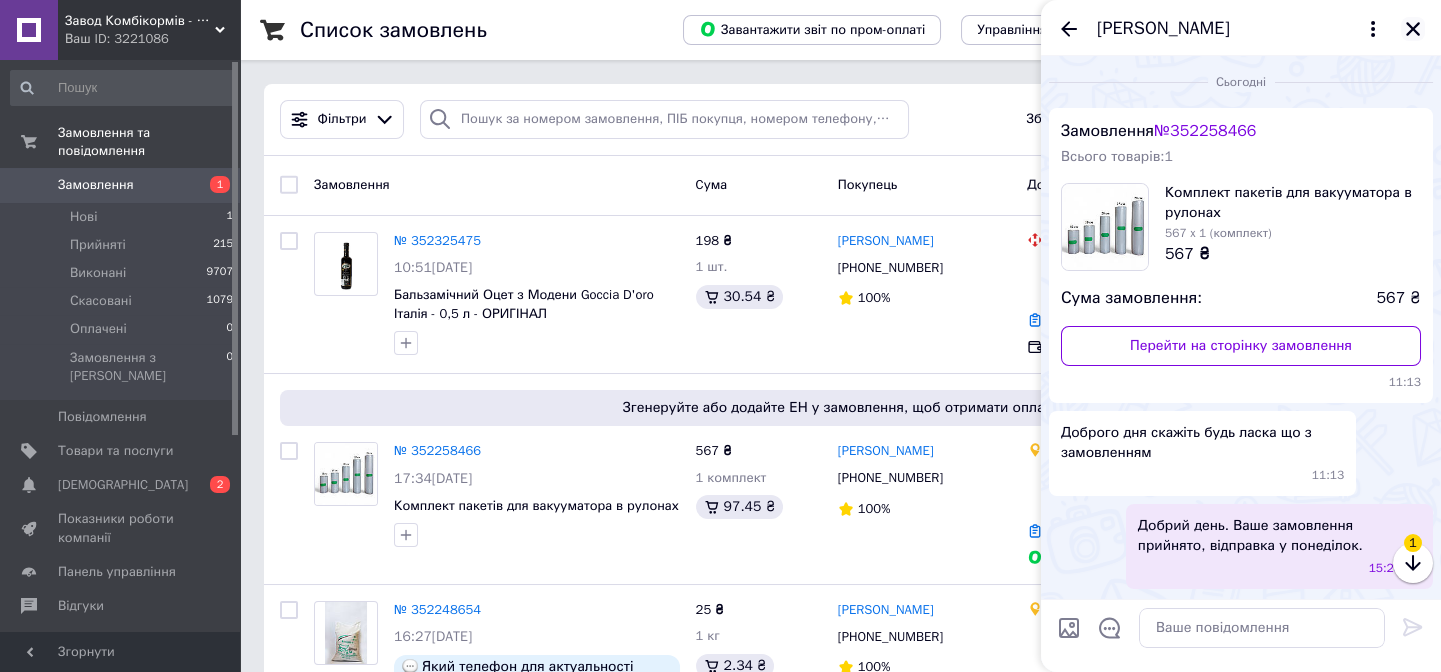 click 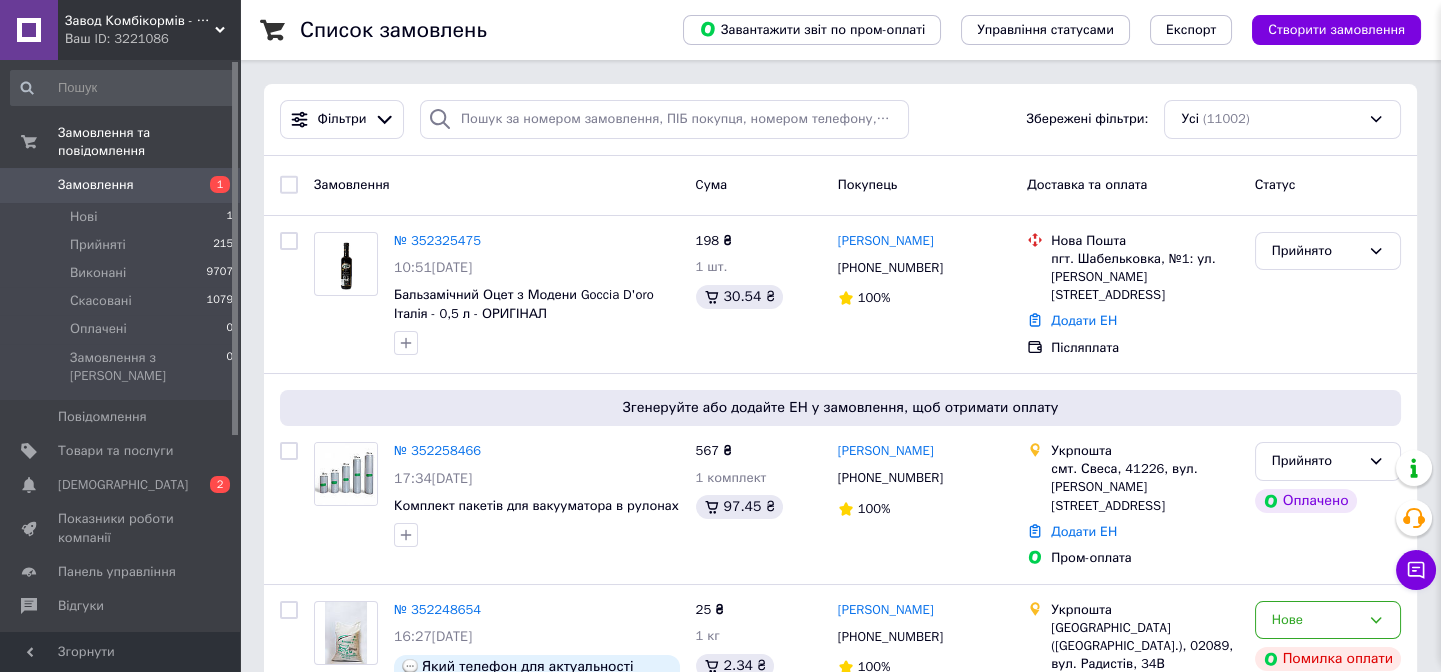 scroll, scrollTop: 0, scrollLeft: 0, axis: both 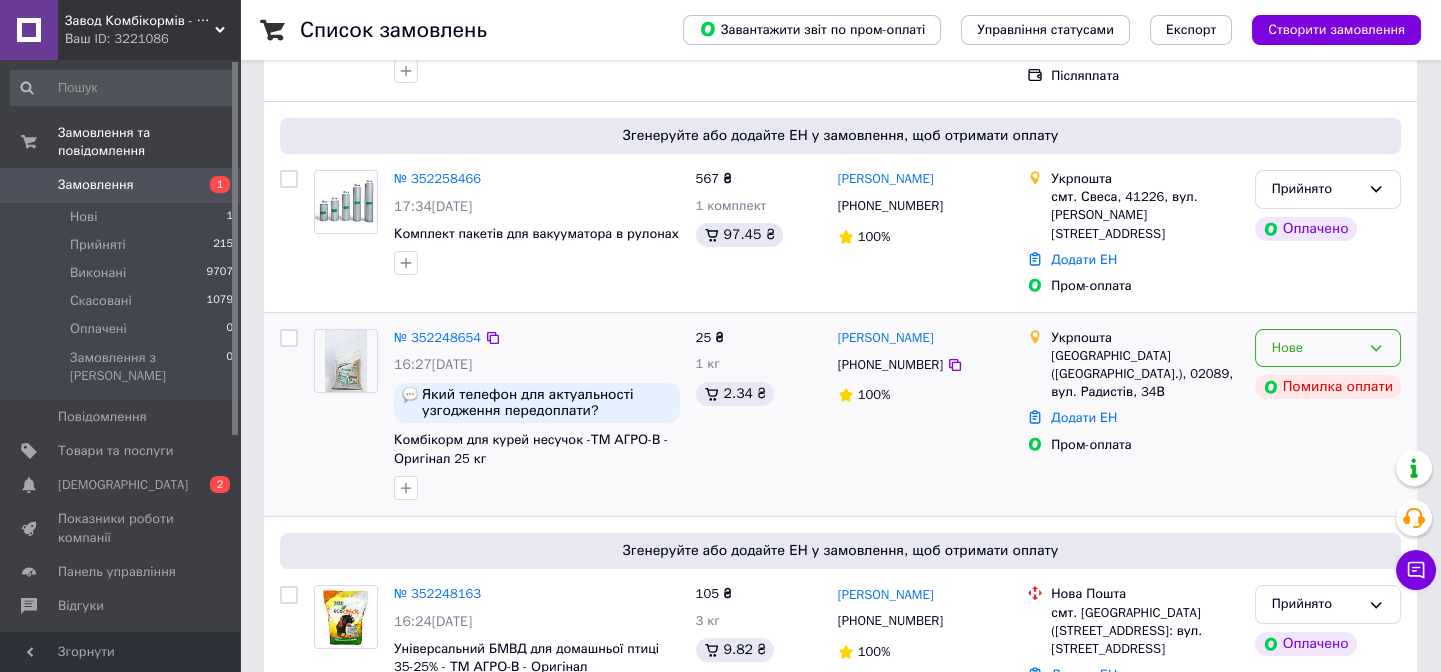 click 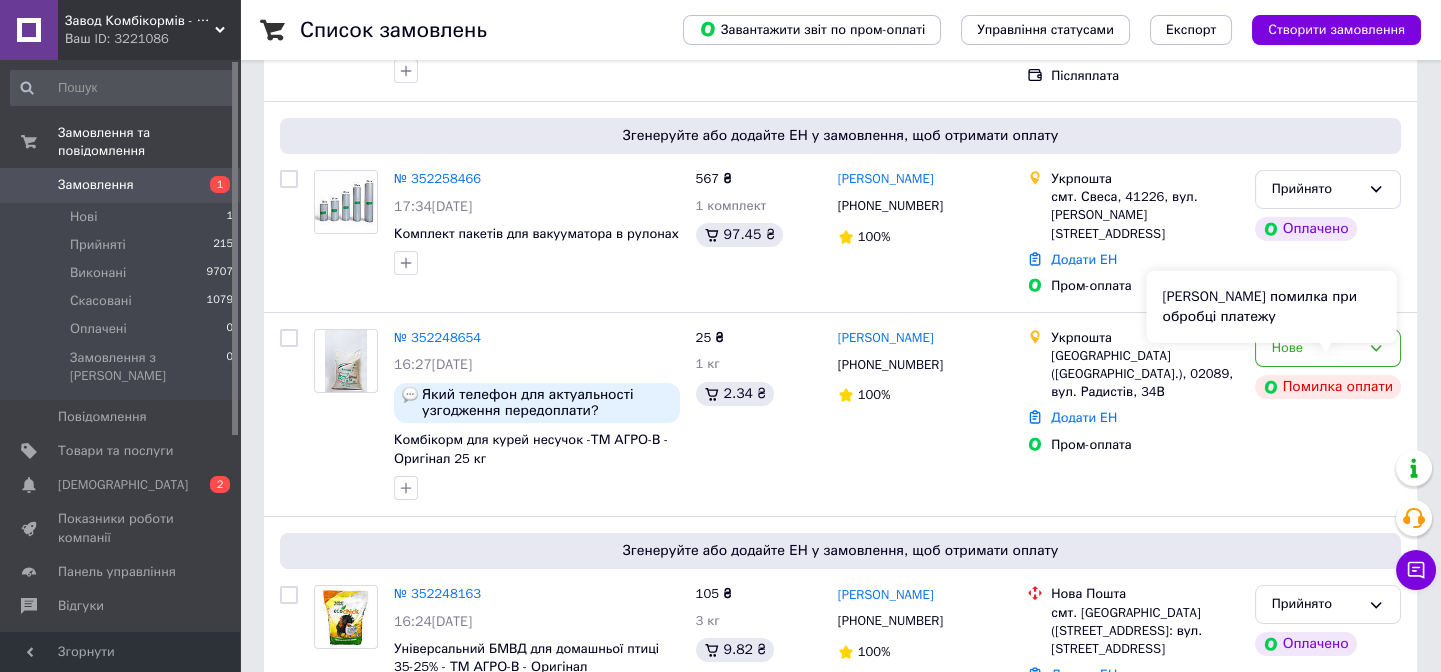 click on "[PERSON_NAME] помилка при обробці платежу" at bounding box center [1271, 307] 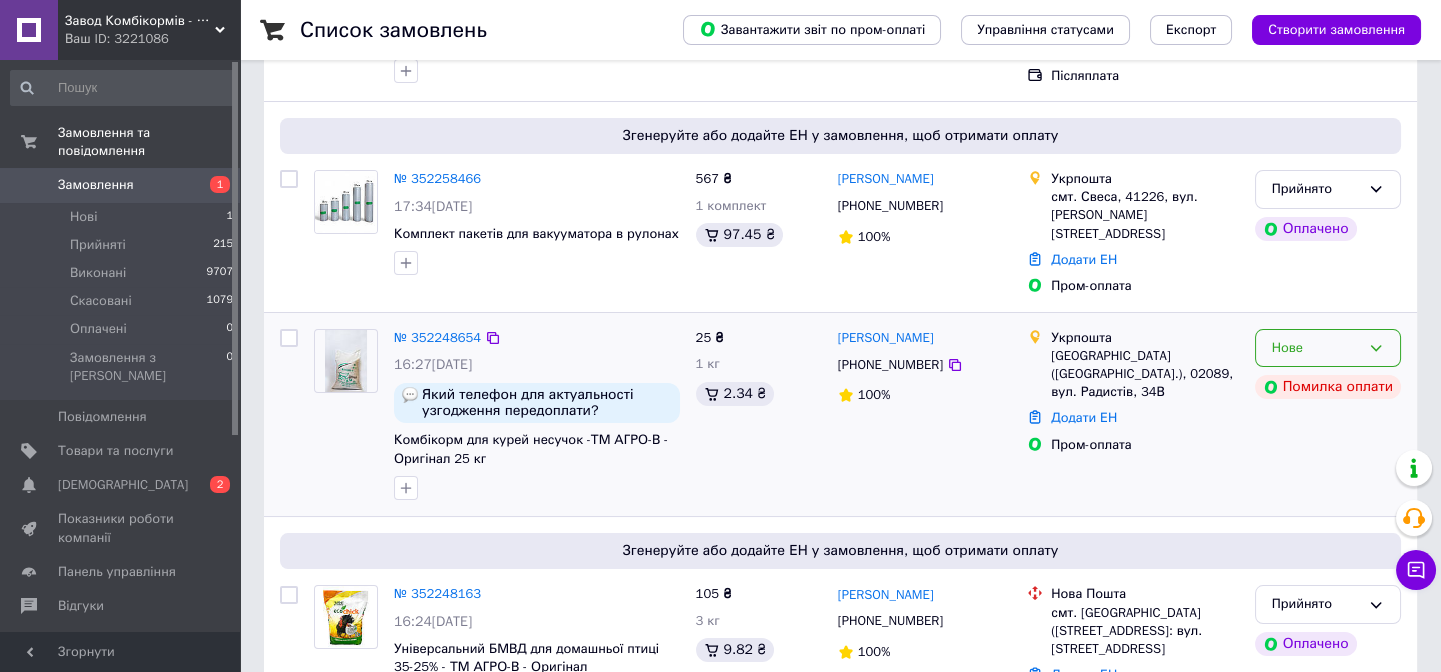 click on "Нове" at bounding box center [1328, 348] 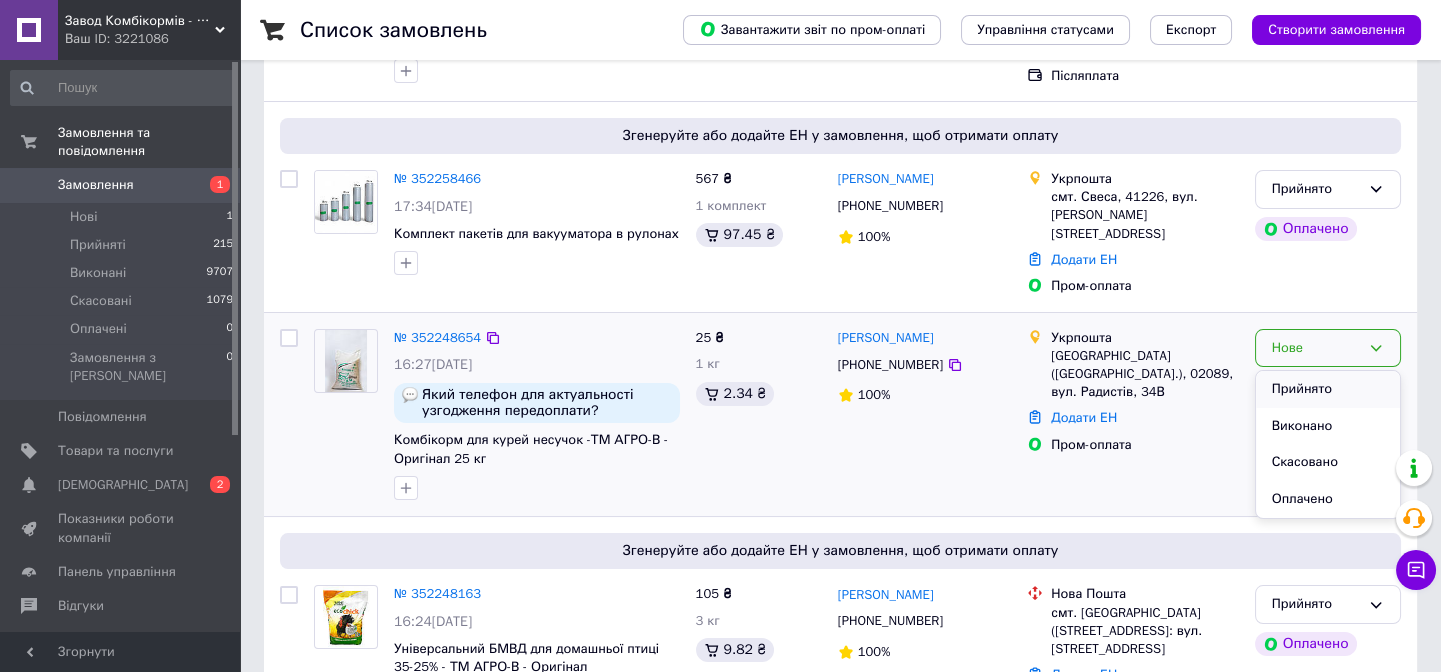 click on "Прийнято" at bounding box center (1328, 389) 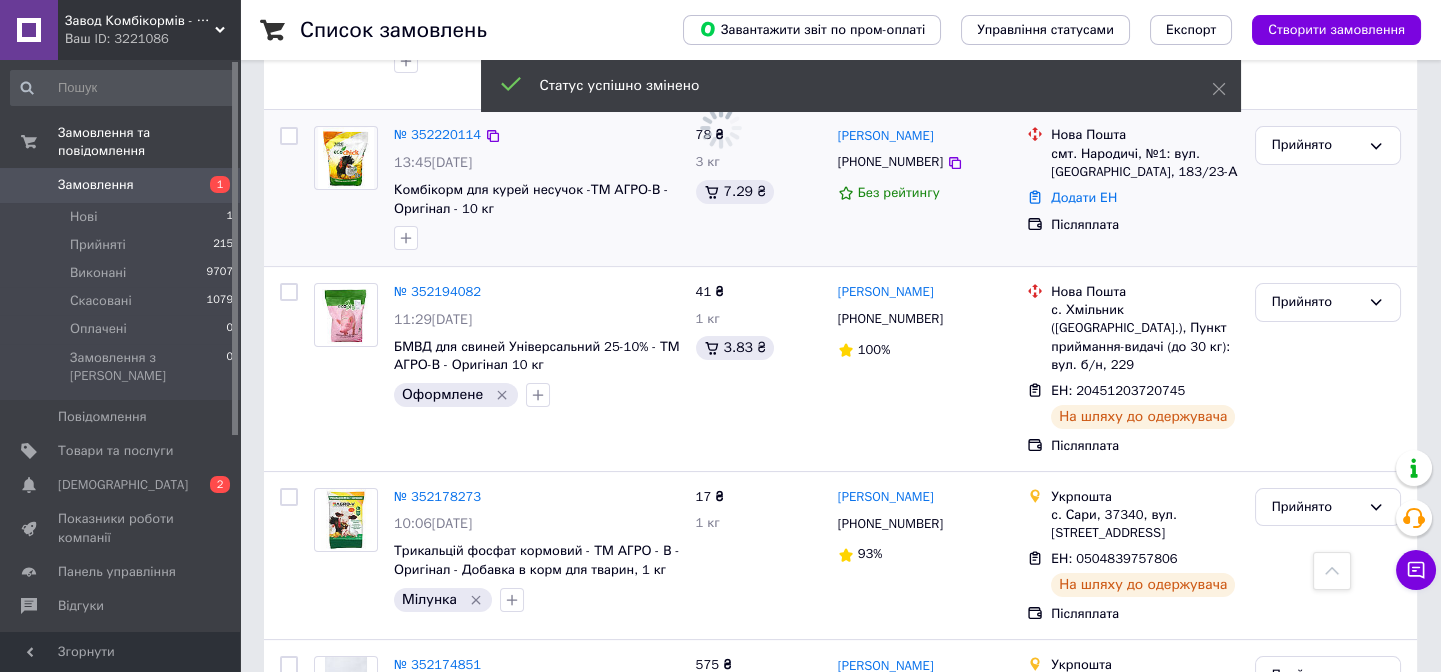 scroll, scrollTop: 909, scrollLeft: 0, axis: vertical 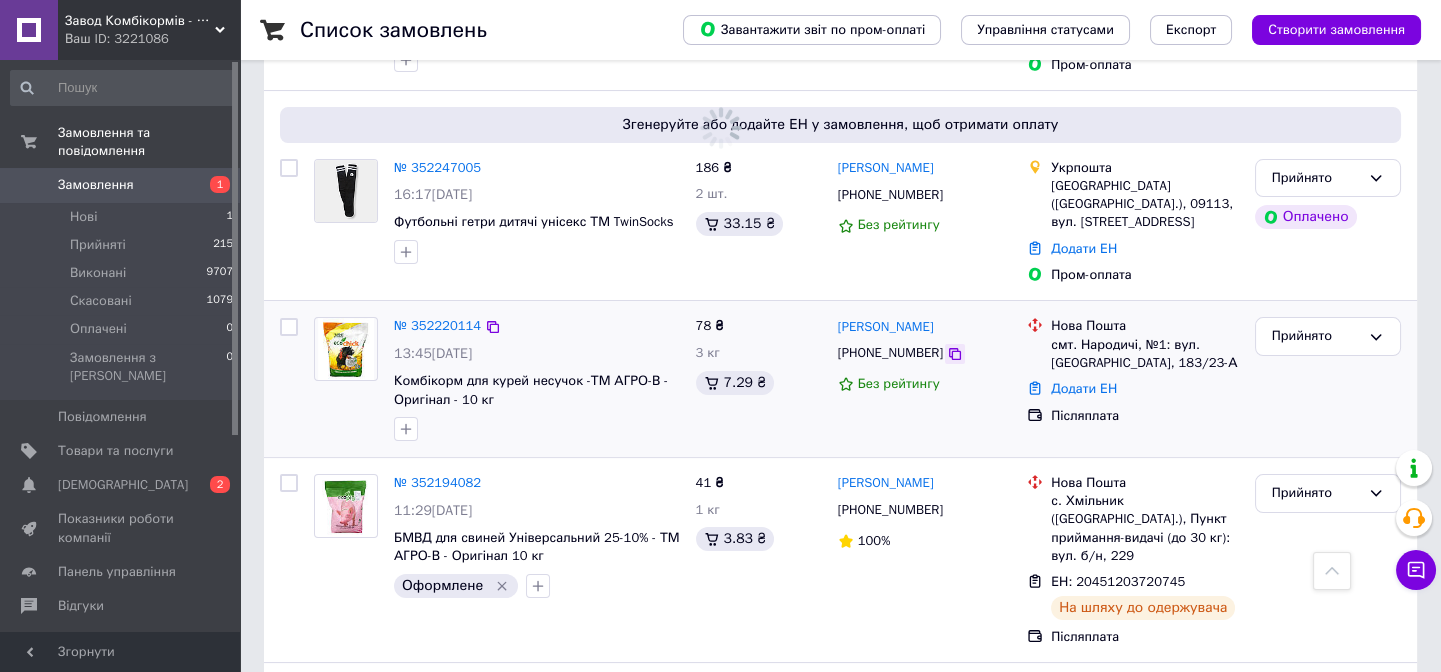 click 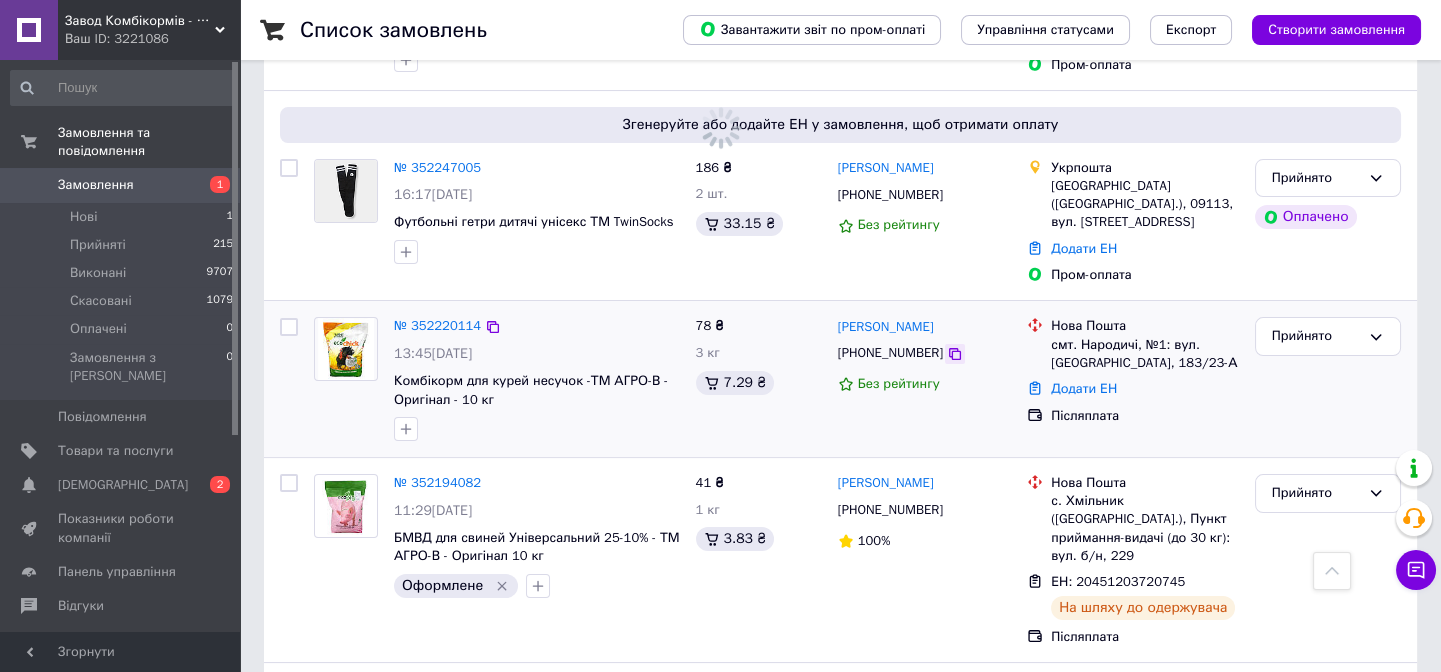 click 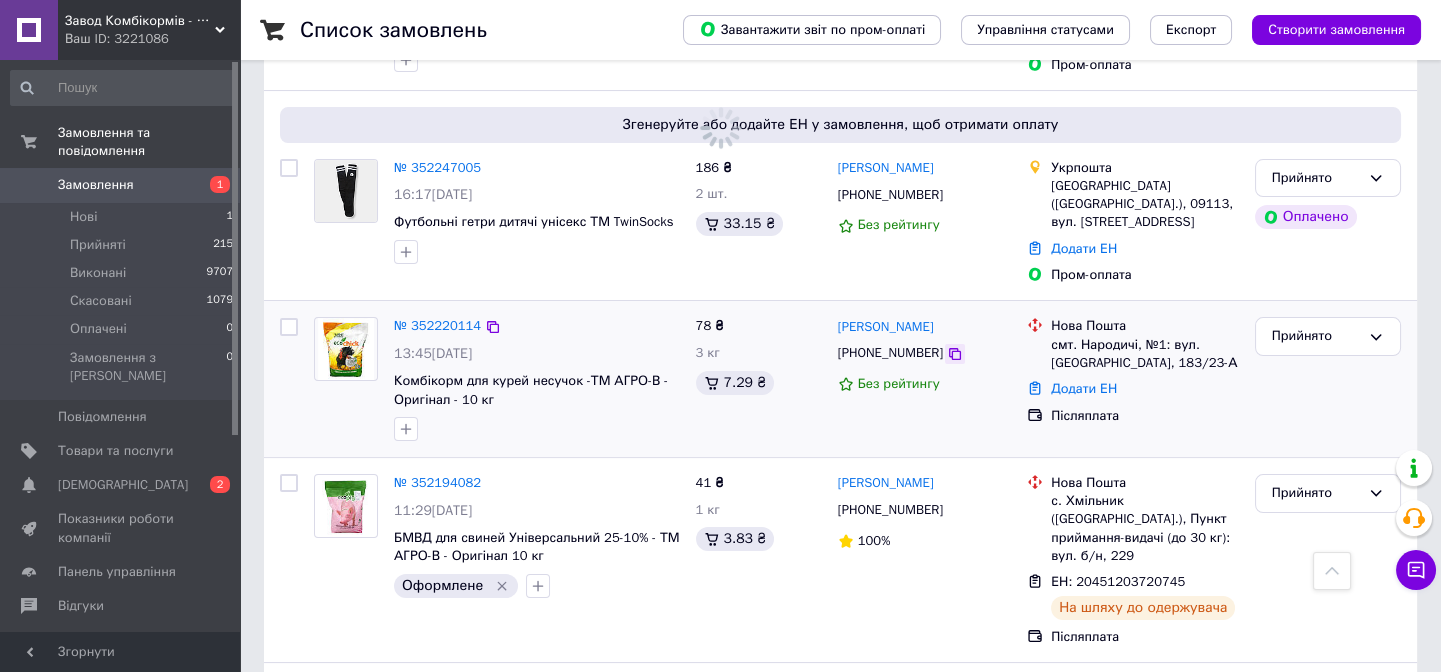 click 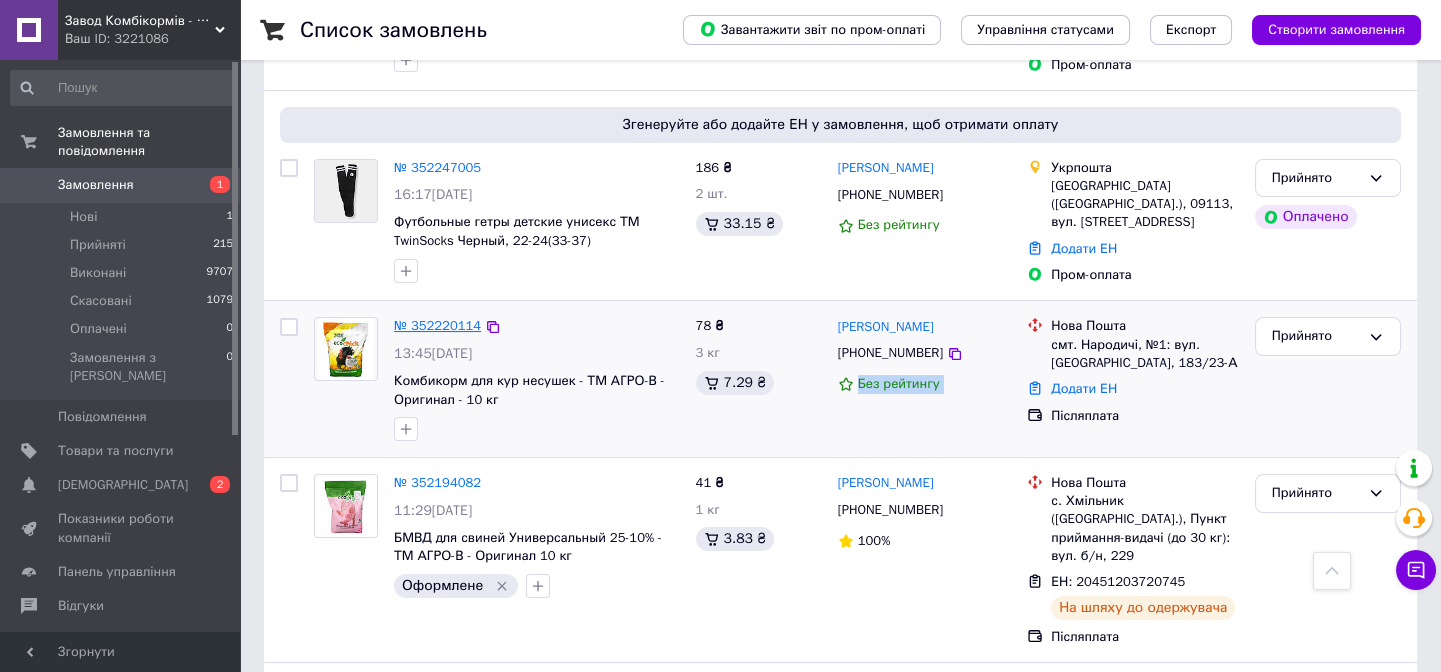 click on "№ 352220114" at bounding box center [437, 325] 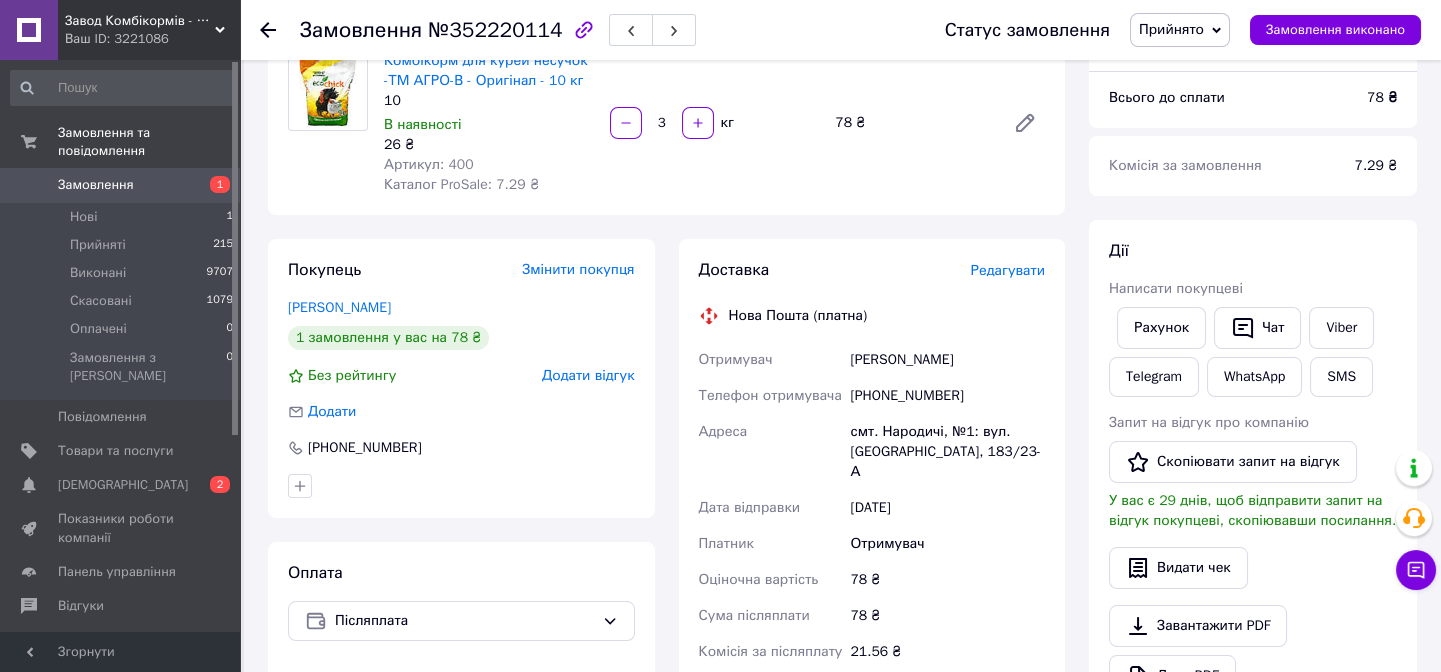 scroll, scrollTop: 181, scrollLeft: 0, axis: vertical 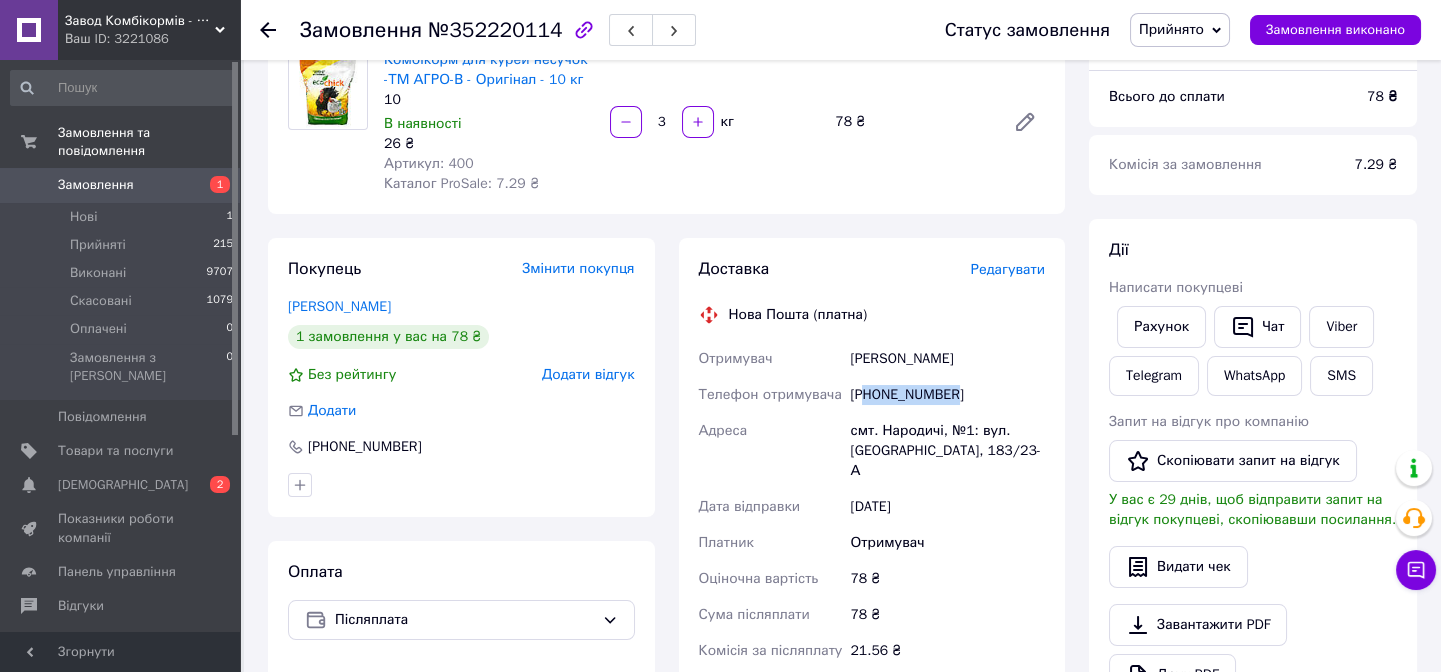 drag, startPoint x: 958, startPoint y: 396, endPoint x: 864, endPoint y: 396, distance: 94 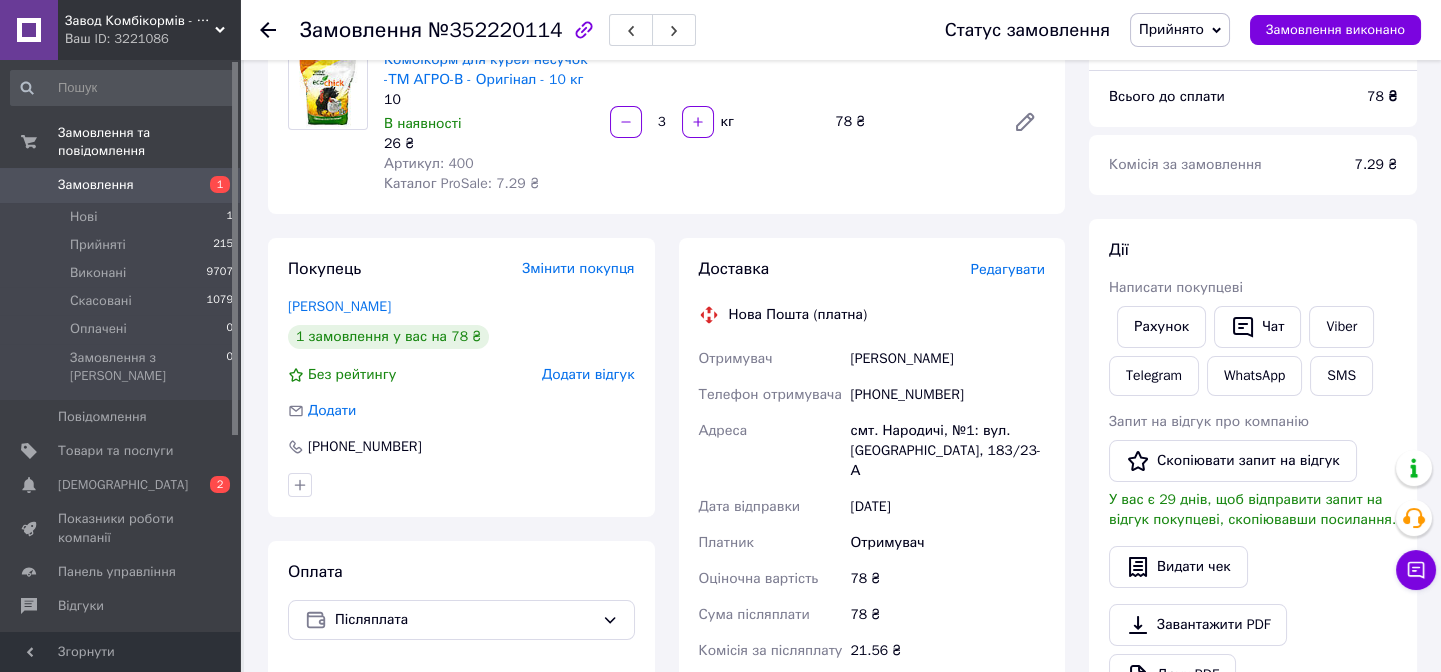 drag, startPoint x: 843, startPoint y: 403, endPoint x: 842, endPoint y: 393, distance: 10.049875 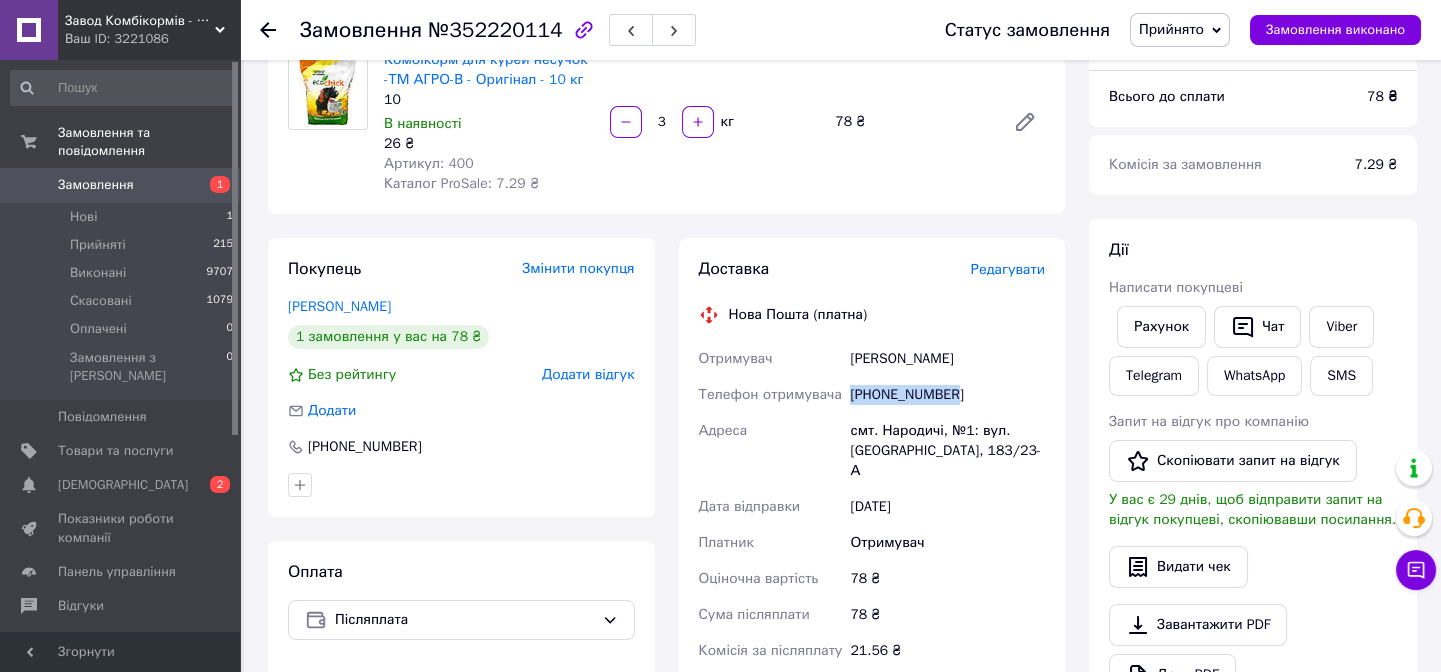 drag, startPoint x: 950, startPoint y: 391, endPoint x: 850, endPoint y: 400, distance: 100.40418 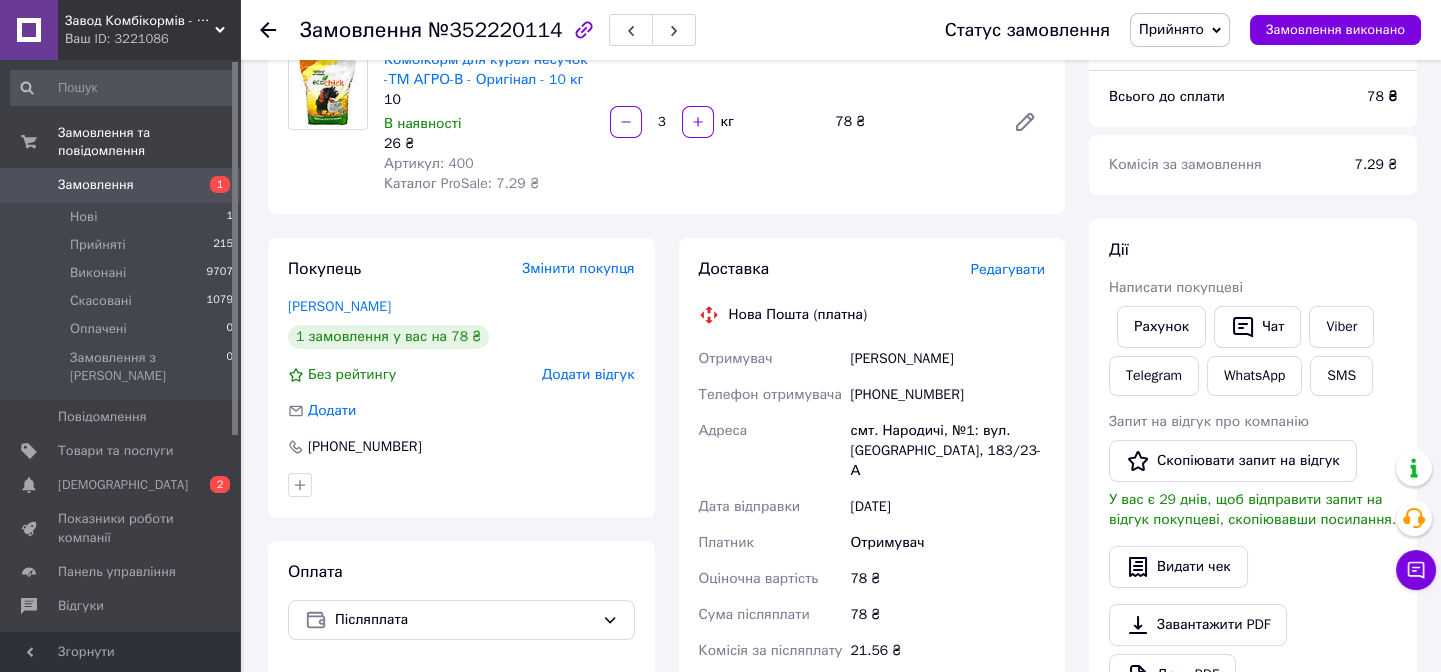 click on "Линкевич Светлана" at bounding box center (947, 359) 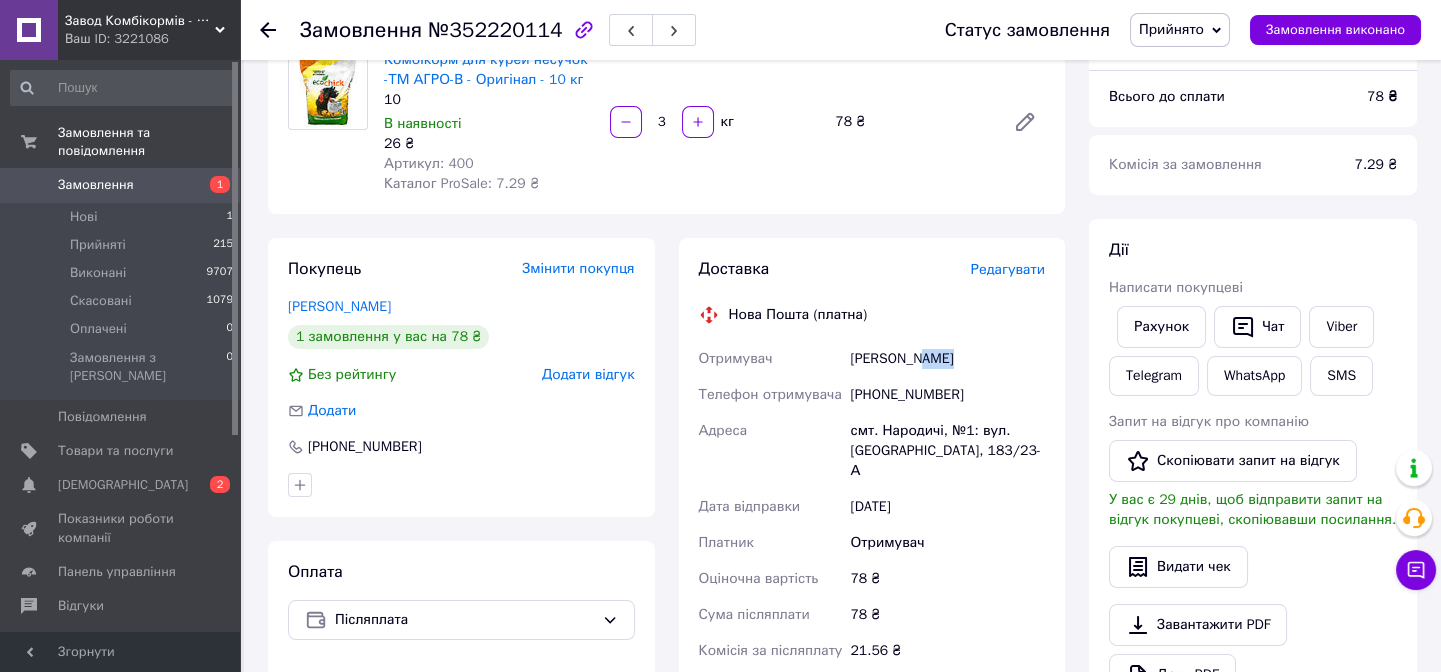click on "Линкевич Светлана" at bounding box center [947, 359] 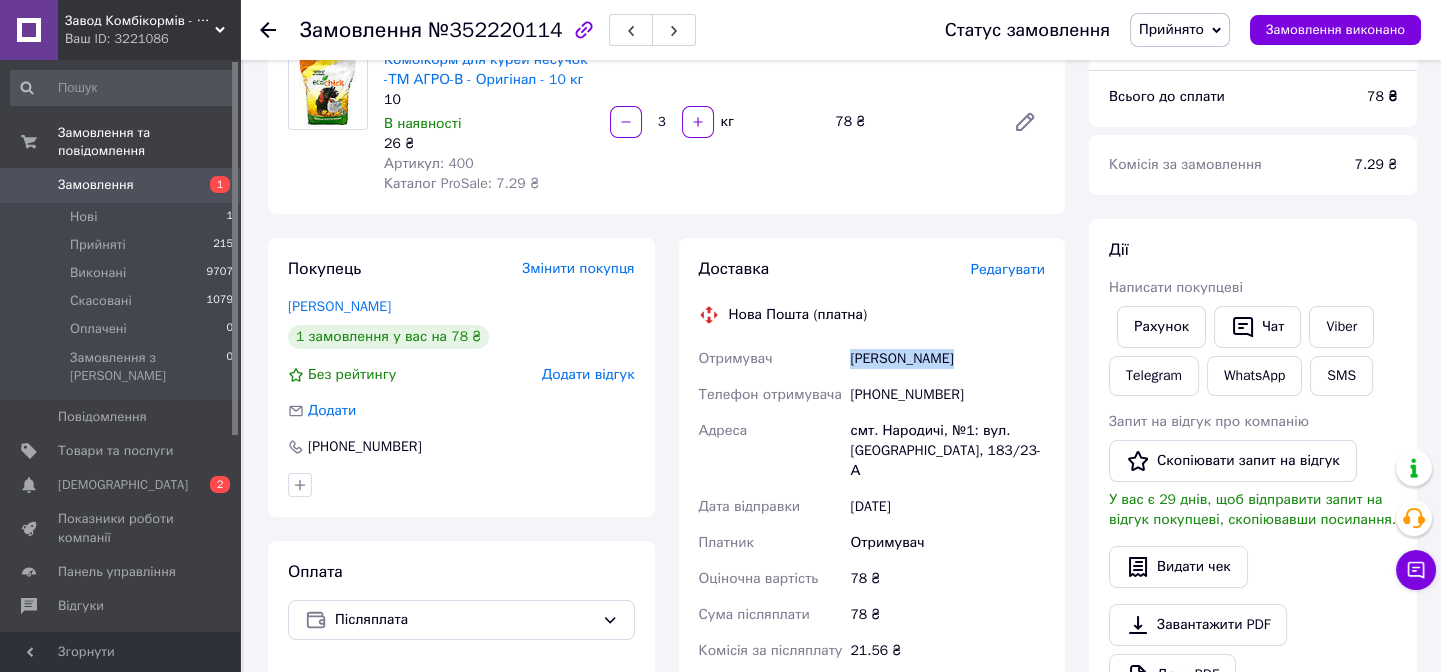 click on "Линкевич Светлана" at bounding box center [947, 359] 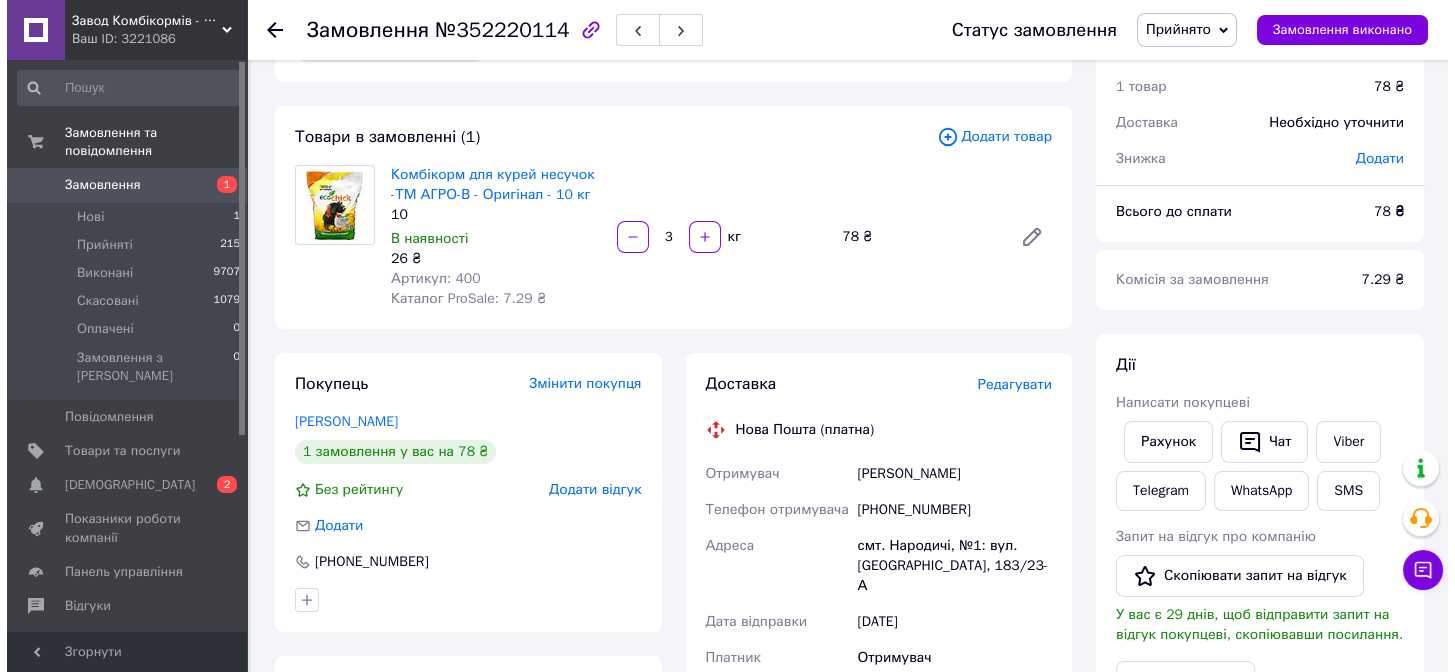 scroll, scrollTop: 0, scrollLeft: 0, axis: both 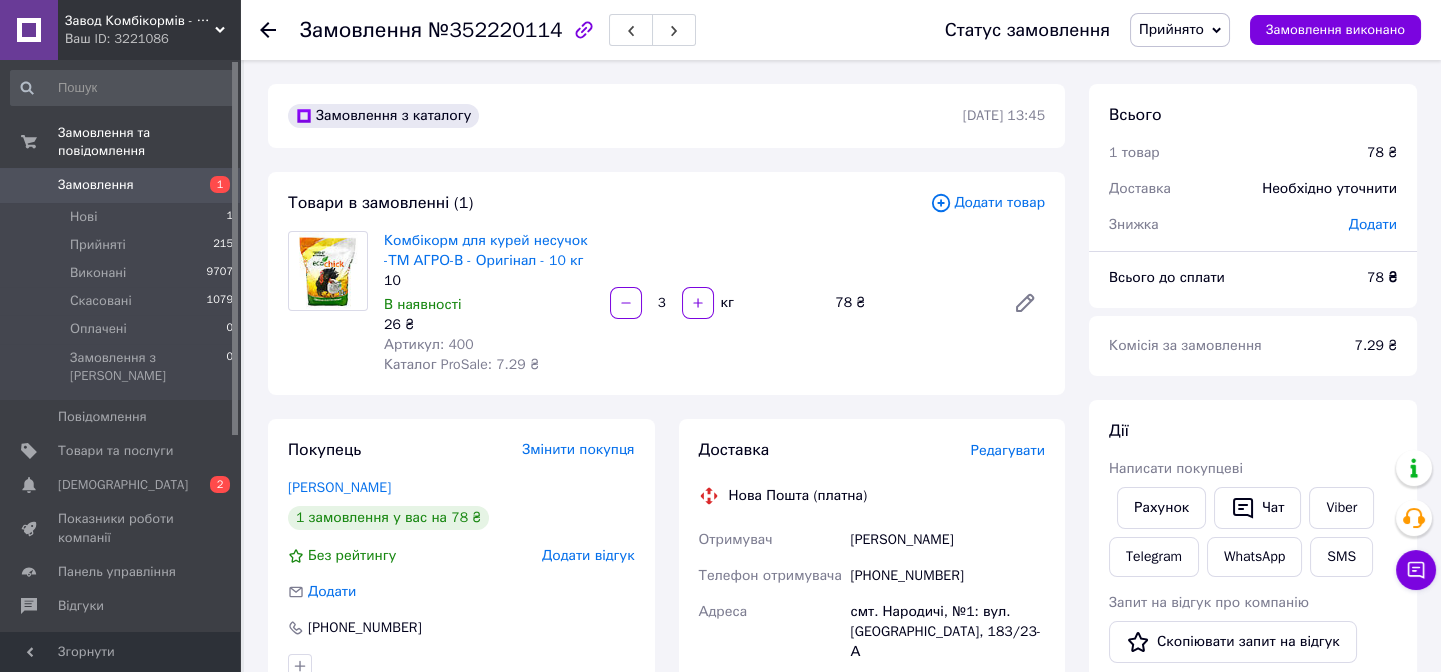 click 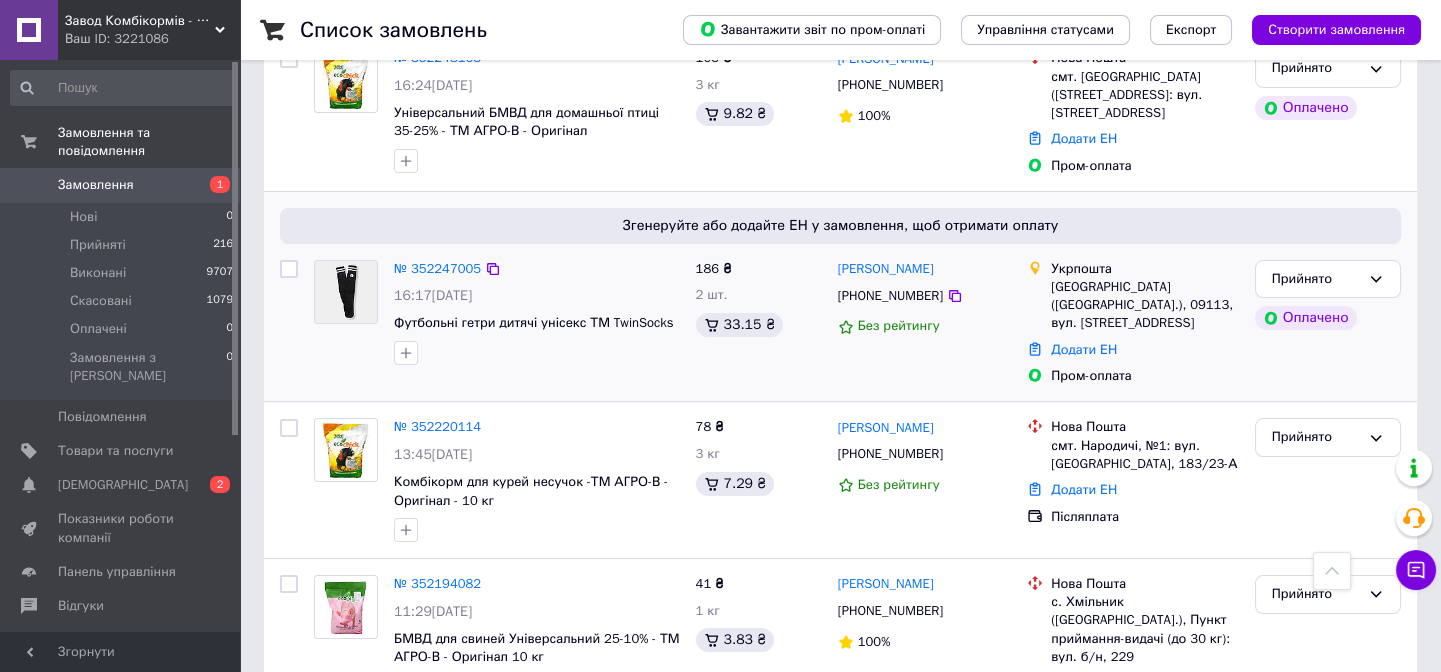 scroll, scrollTop: 909, scrollLeft: 0, axis: vertical 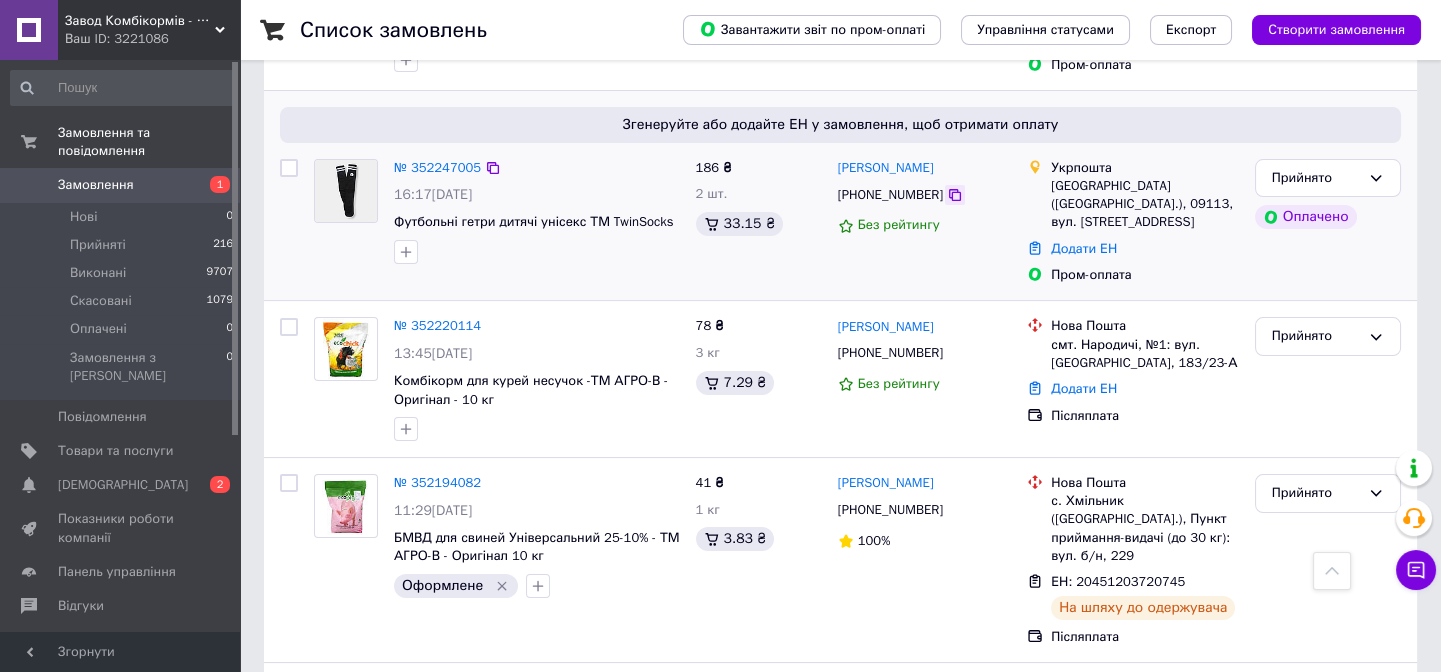 click 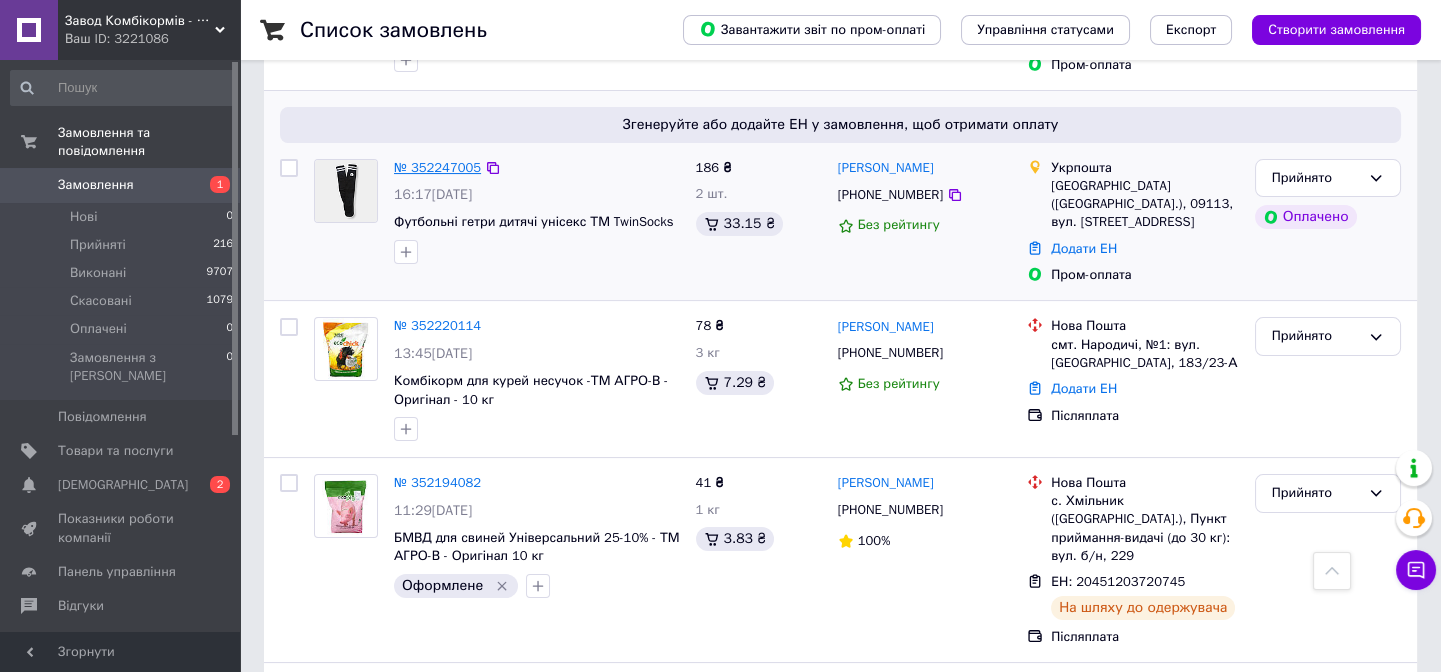 click on "№ 352247005" at bounding box center (437, 167) 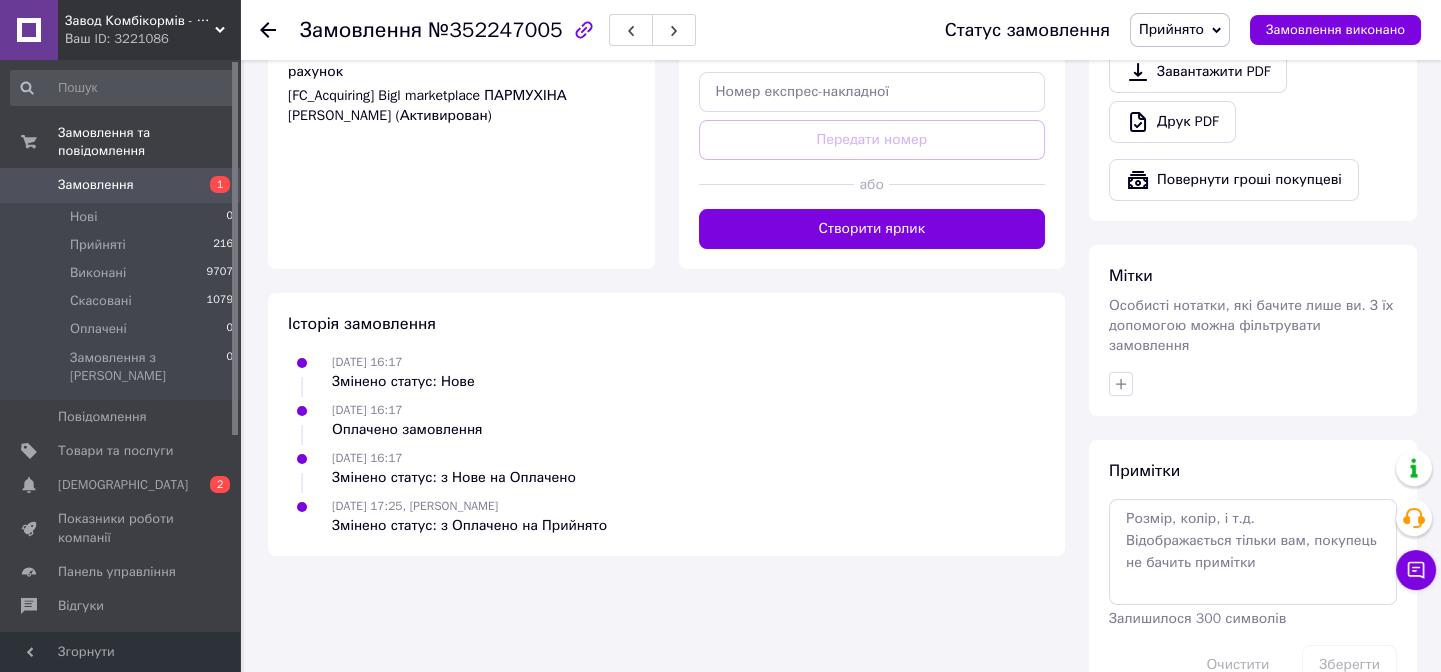 scroll, scrollTop: 348, scrollLeft: 0, axis: vertical 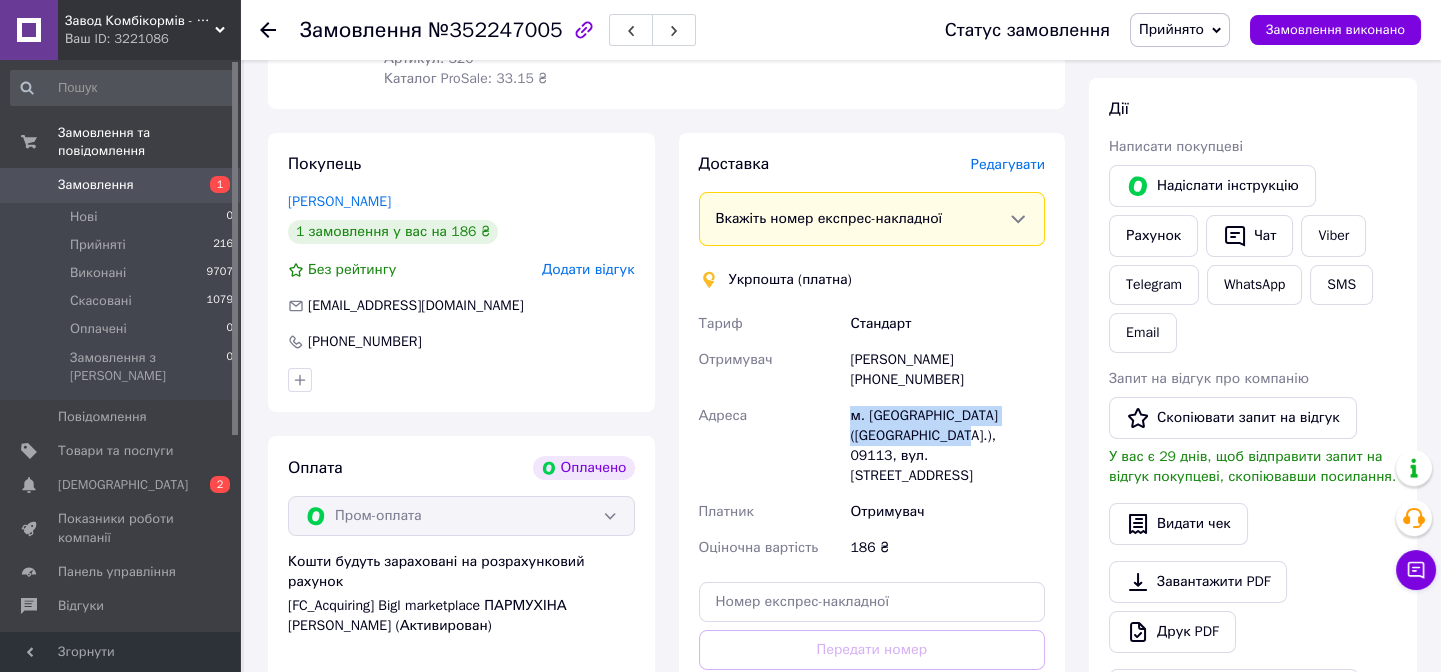 drag, startPoint x: 886, startPoint y: 418, endPoint x: 850, endPoint y: 400, distance: 40.24922 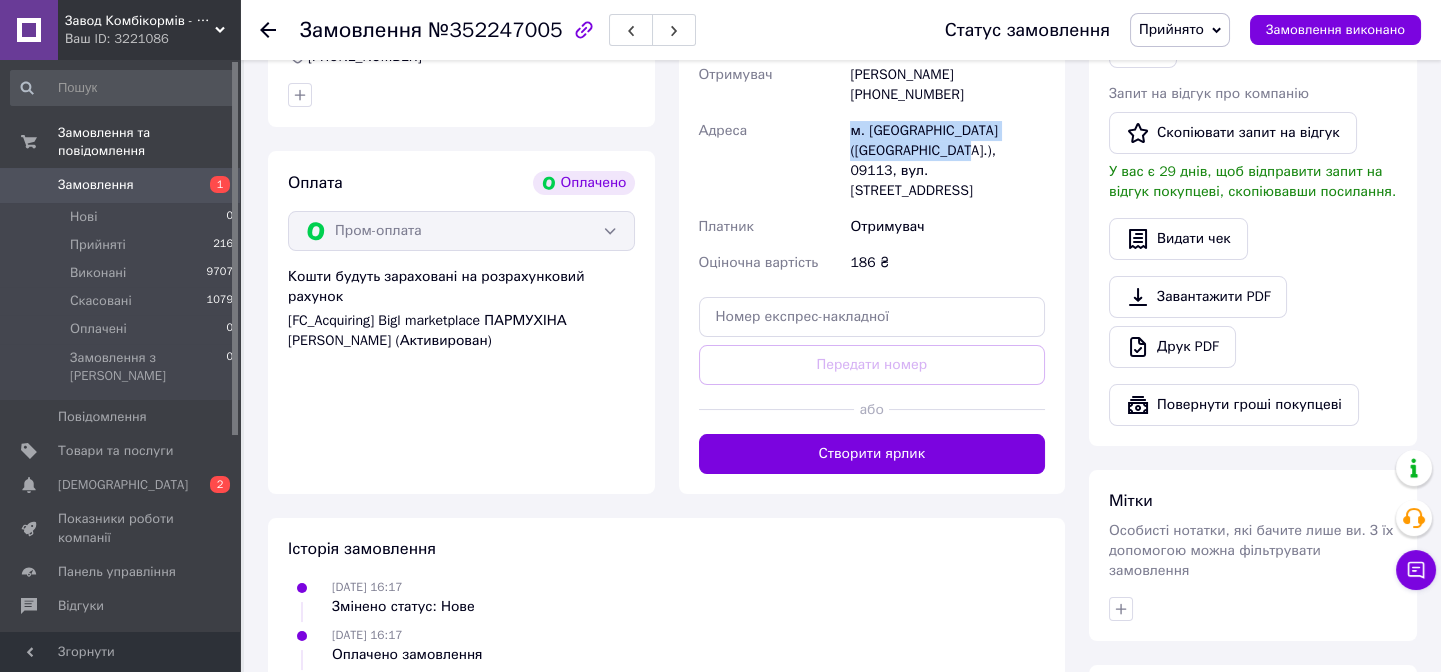 scroll, scrollTop: 818, scrollLeft: 0, axis: vertical 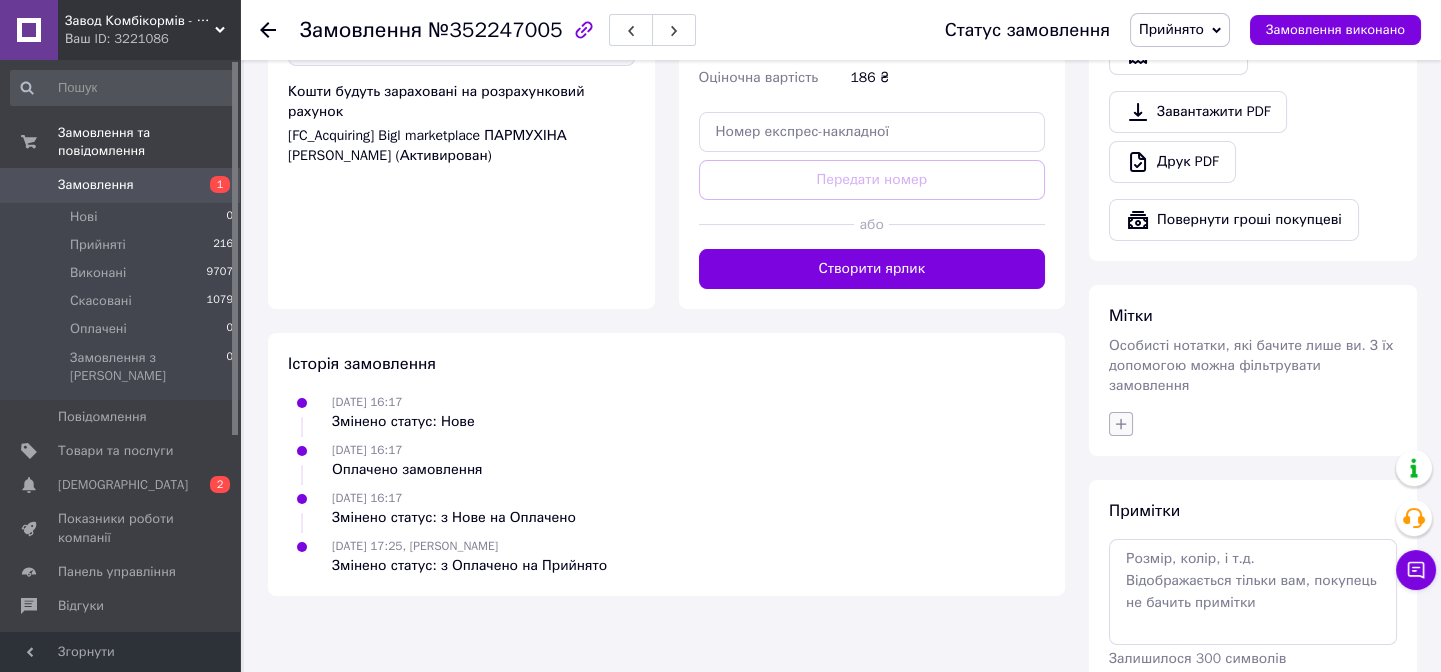 click at bounding box center (1121, 424) 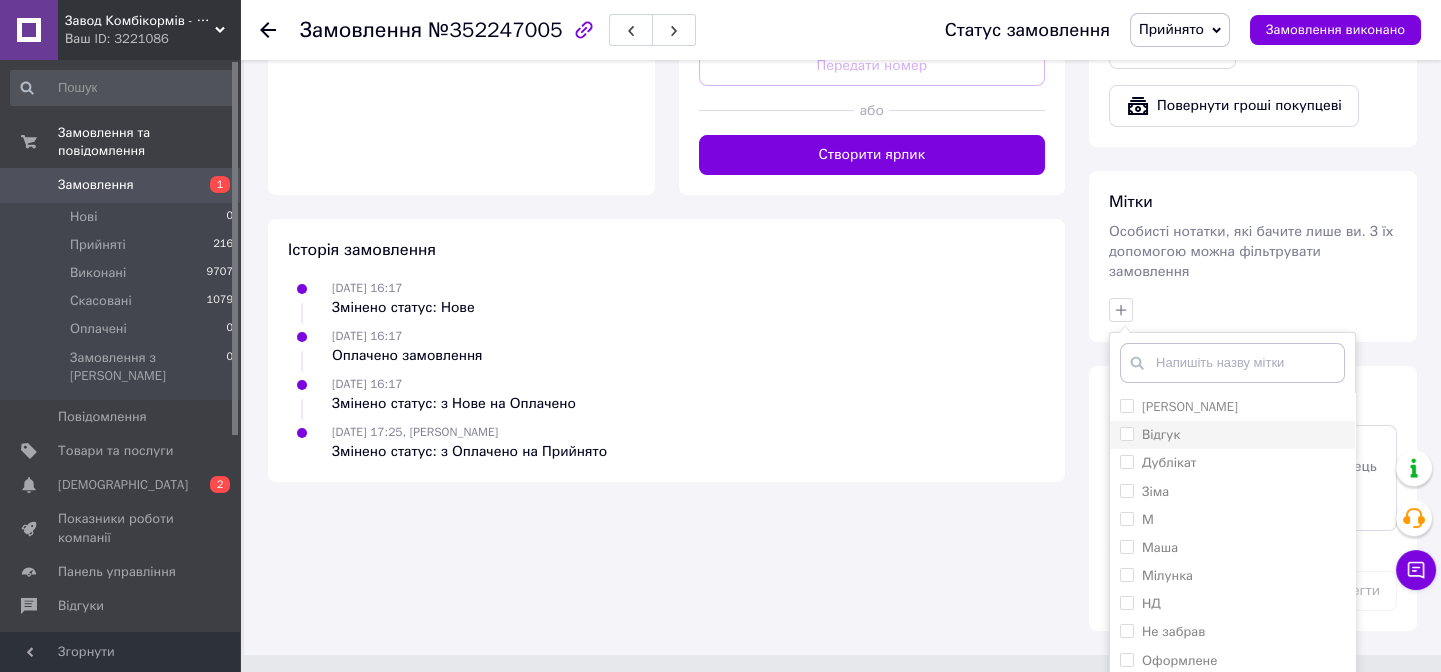 scroll, scrollTop: 998, scrollLeft: 0, axis: vertical 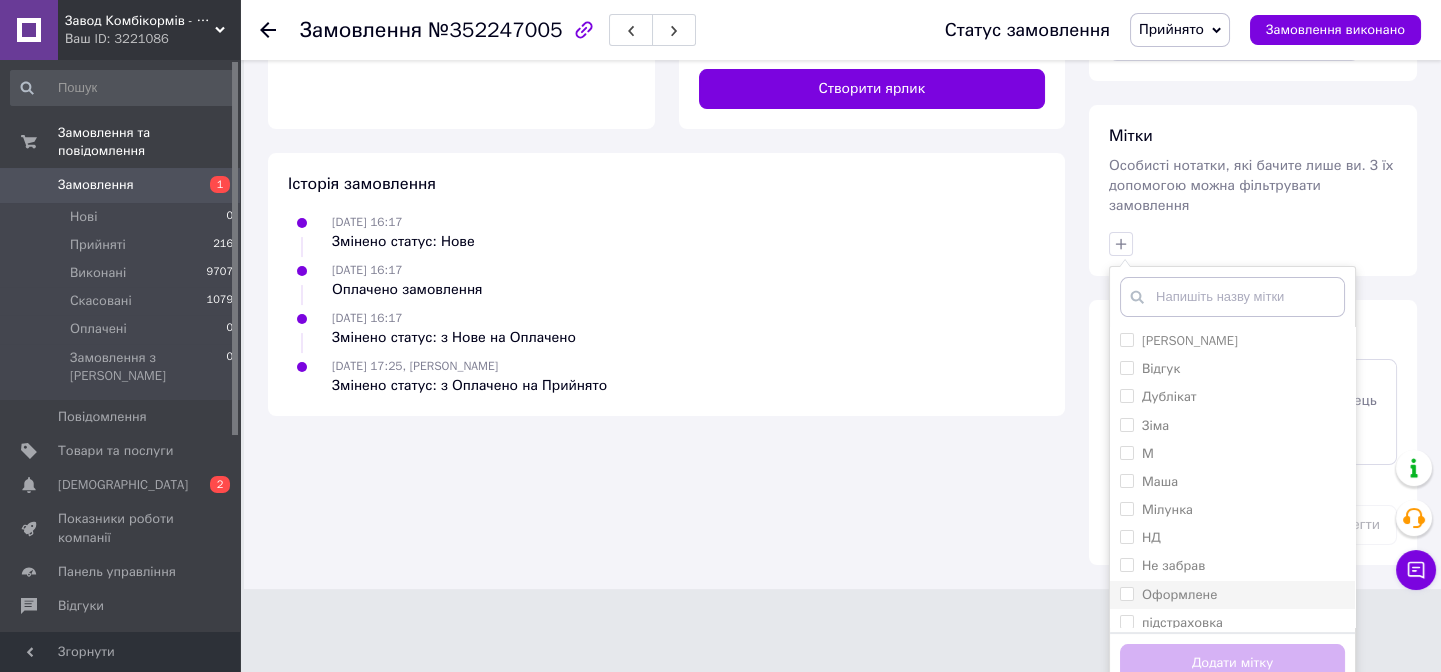 click on "Оформлене" at bounding box center [1232, 595] 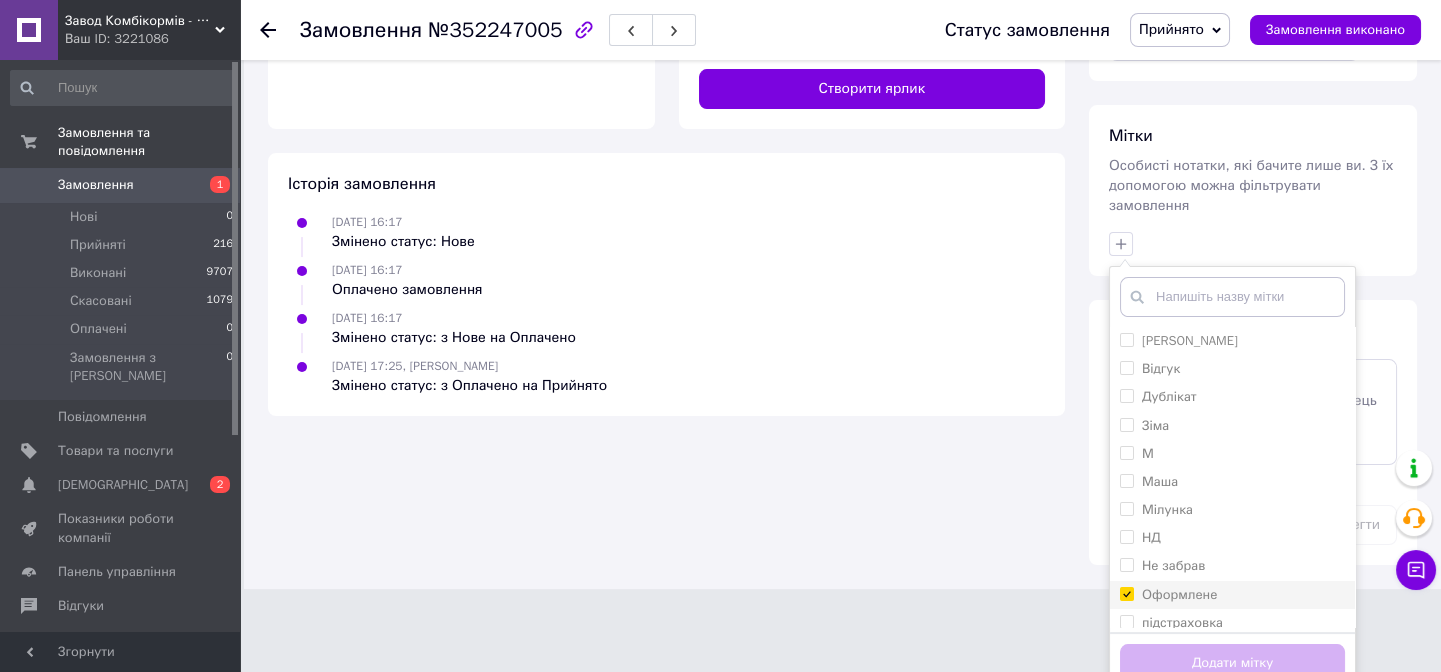 checkbox on "true" 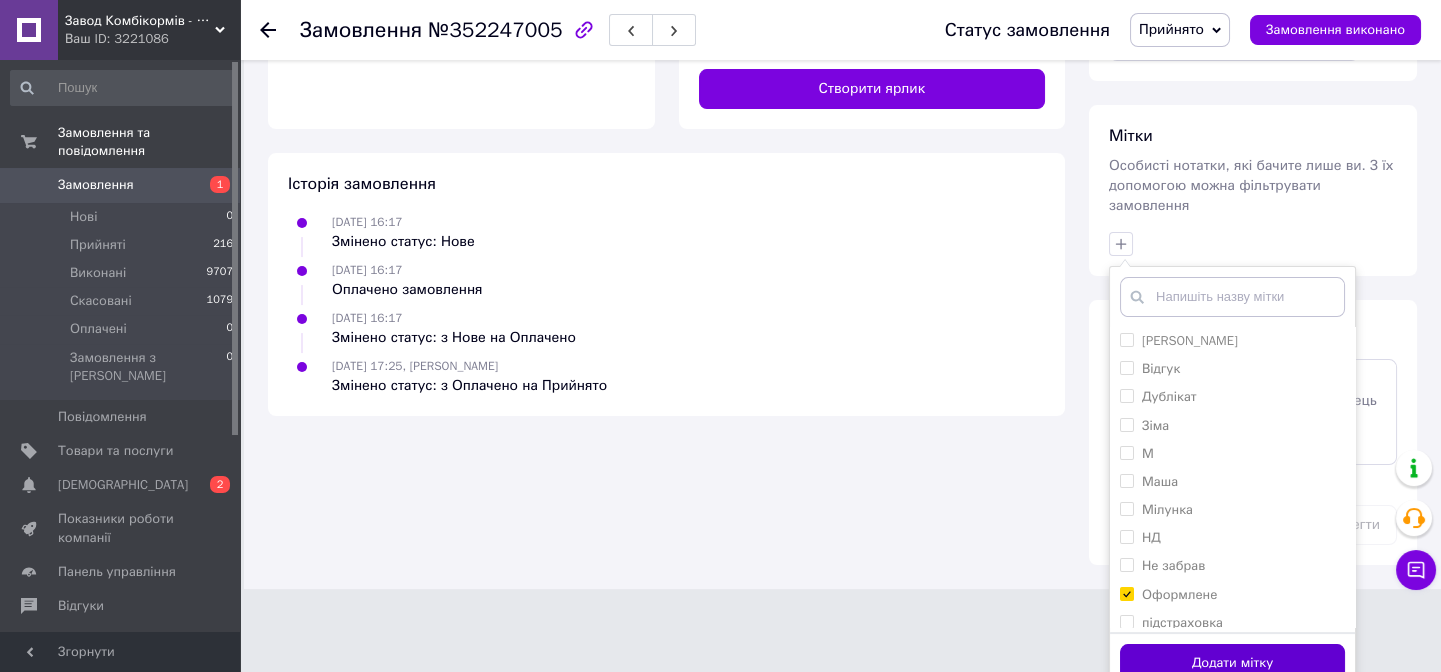 click on "Додати мітку" at bounding box center [1232, 663] 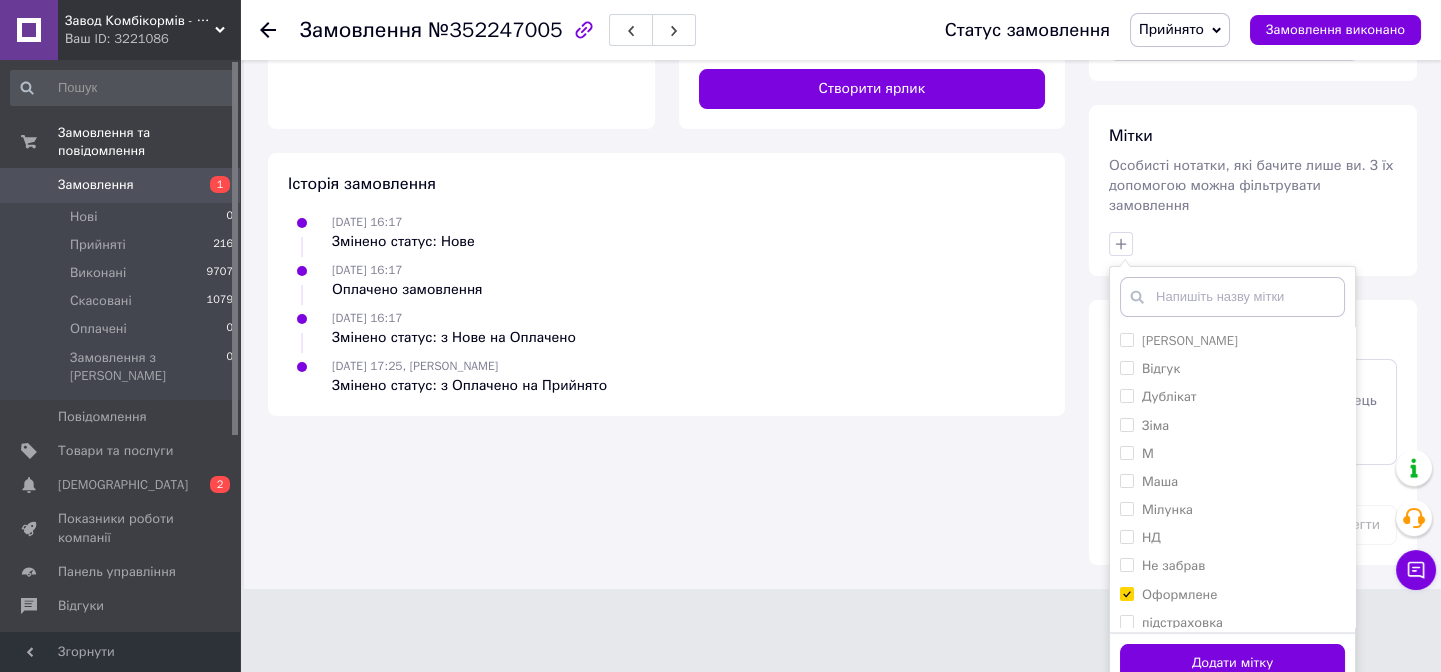 click on "Очистити" at bounding box center [1237, 525] 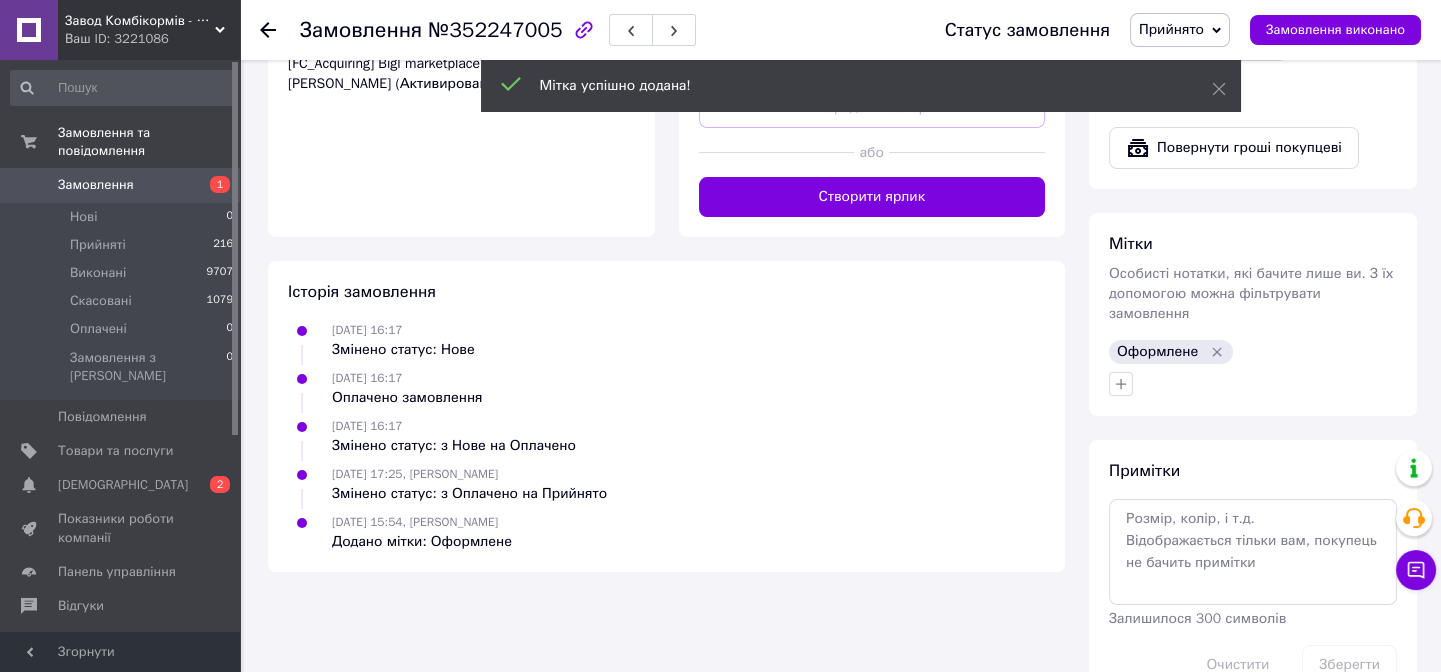 scroll, scrollTop: 926, scrollLeft: 0, axis: vertical 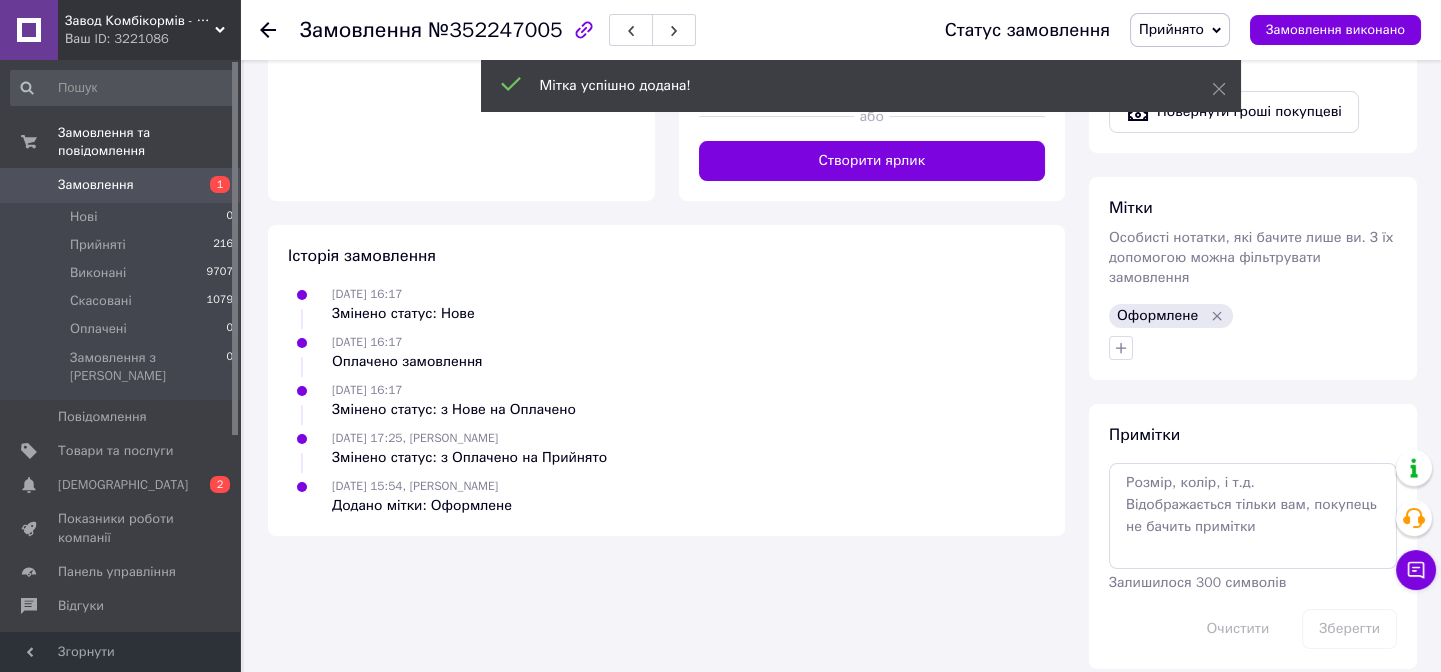 click on "Замовлення" at bounding box center [96, 185] 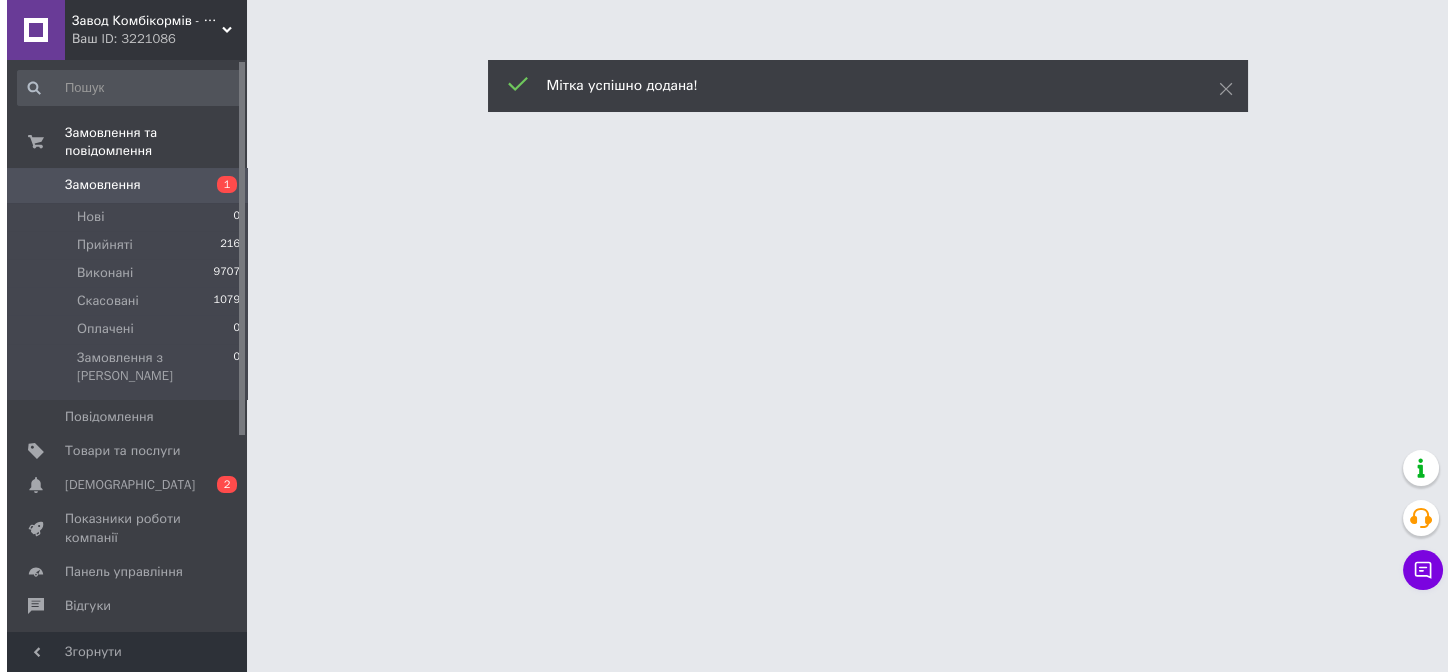 scroll, scrollTop: 0, scrollLeft: 0, axis: both 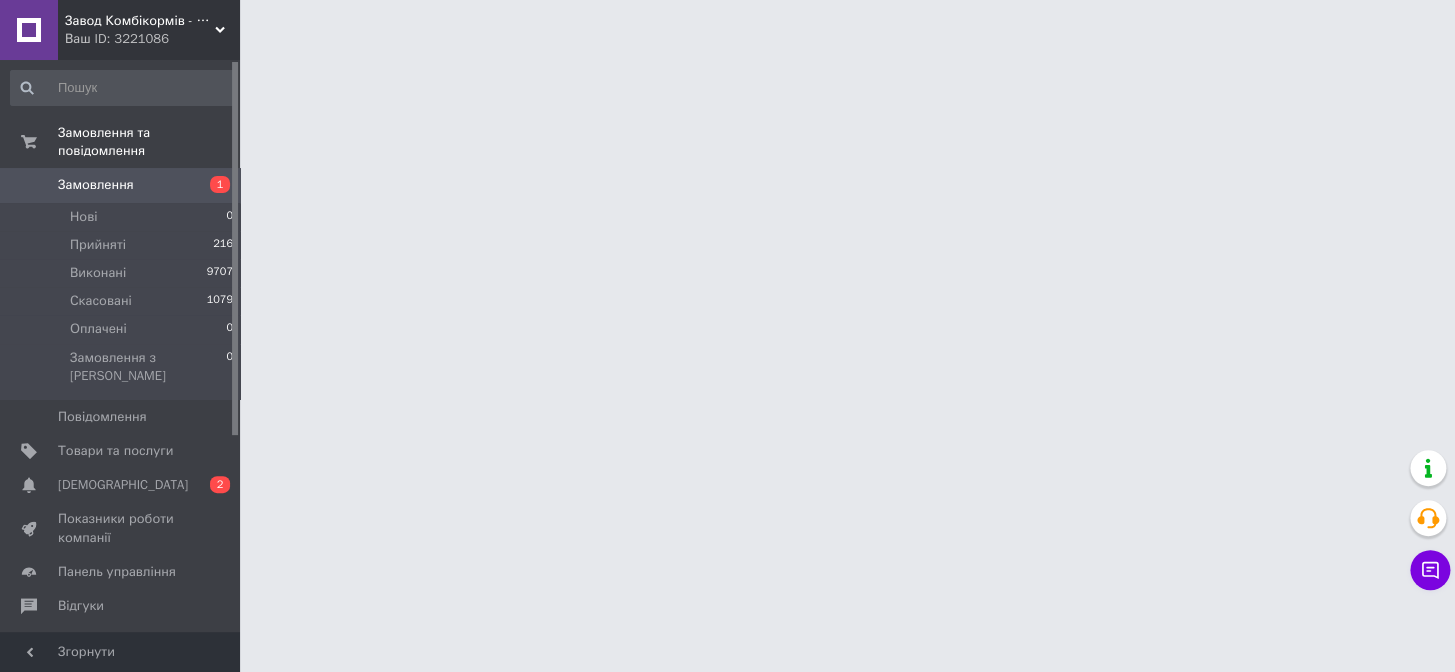 click on "Замовлення" at bounding box center (121, 185) 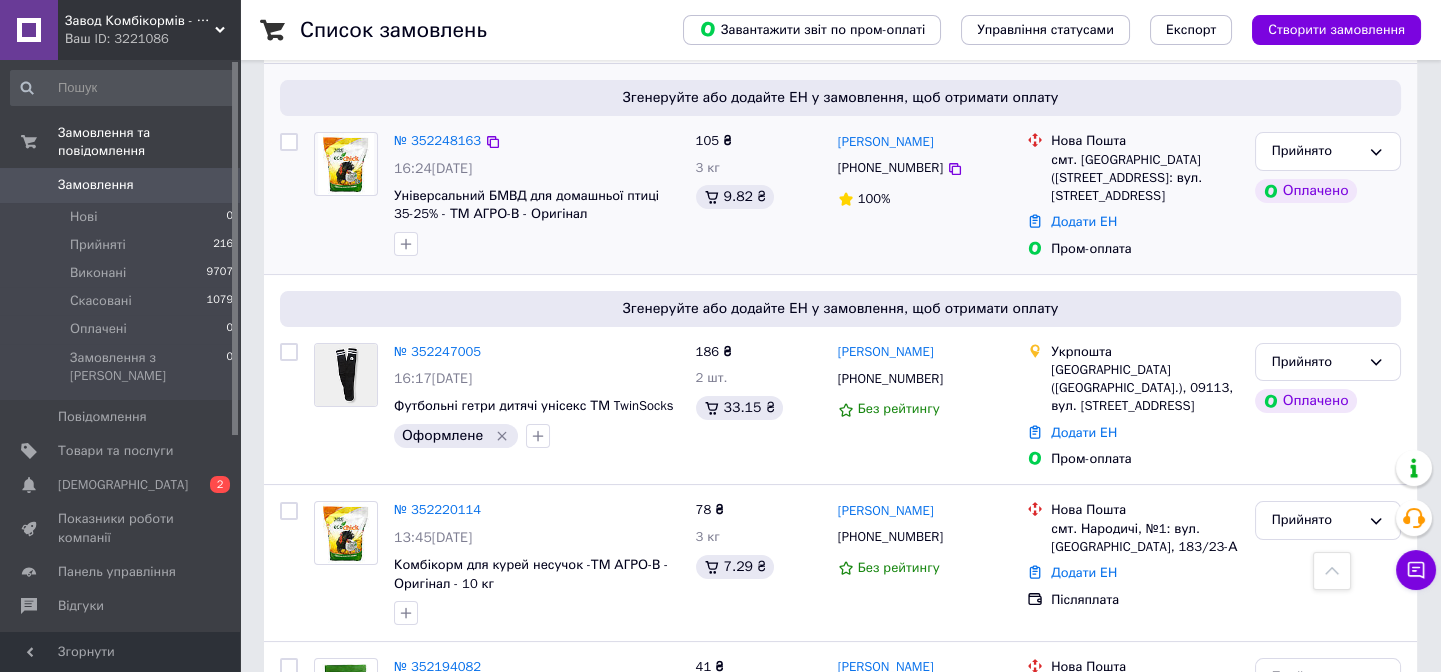 scroll, scrollTop: 636, scrollLeft: 0, axis: vertical 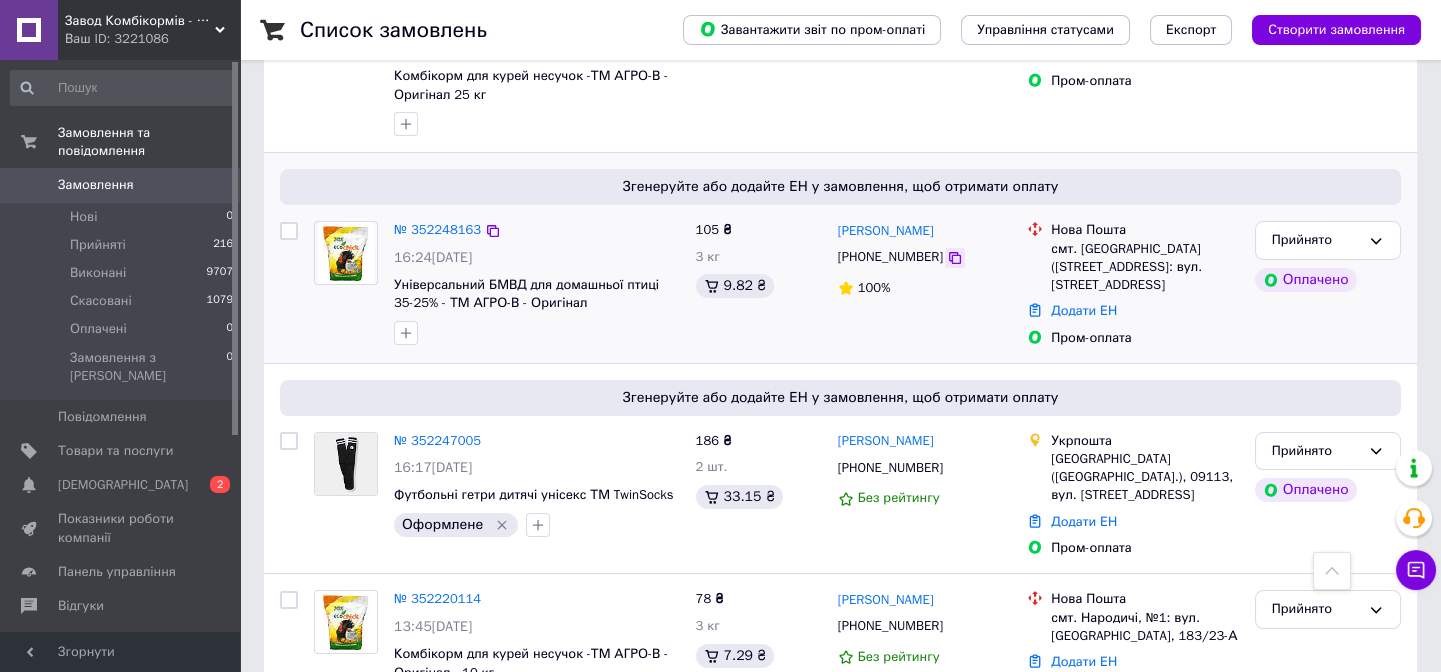click 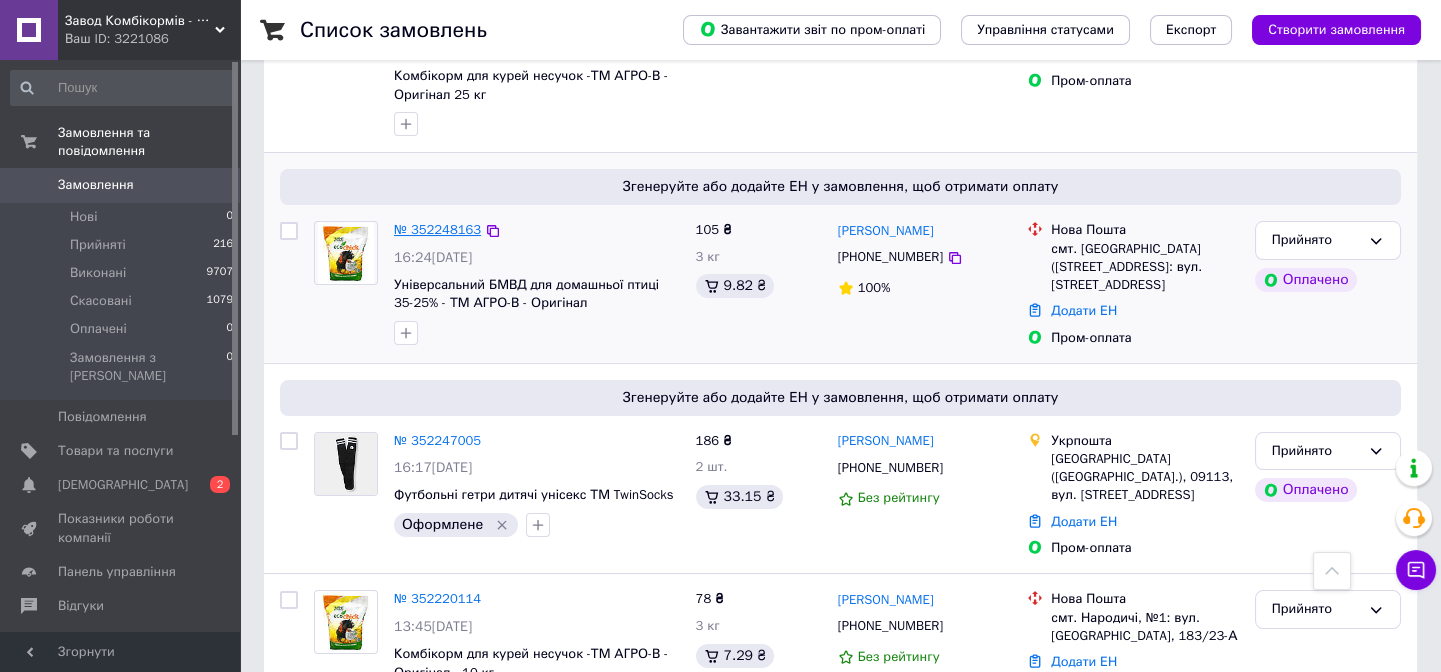 click on "№ 352248163" at bounding box center (437, 229) 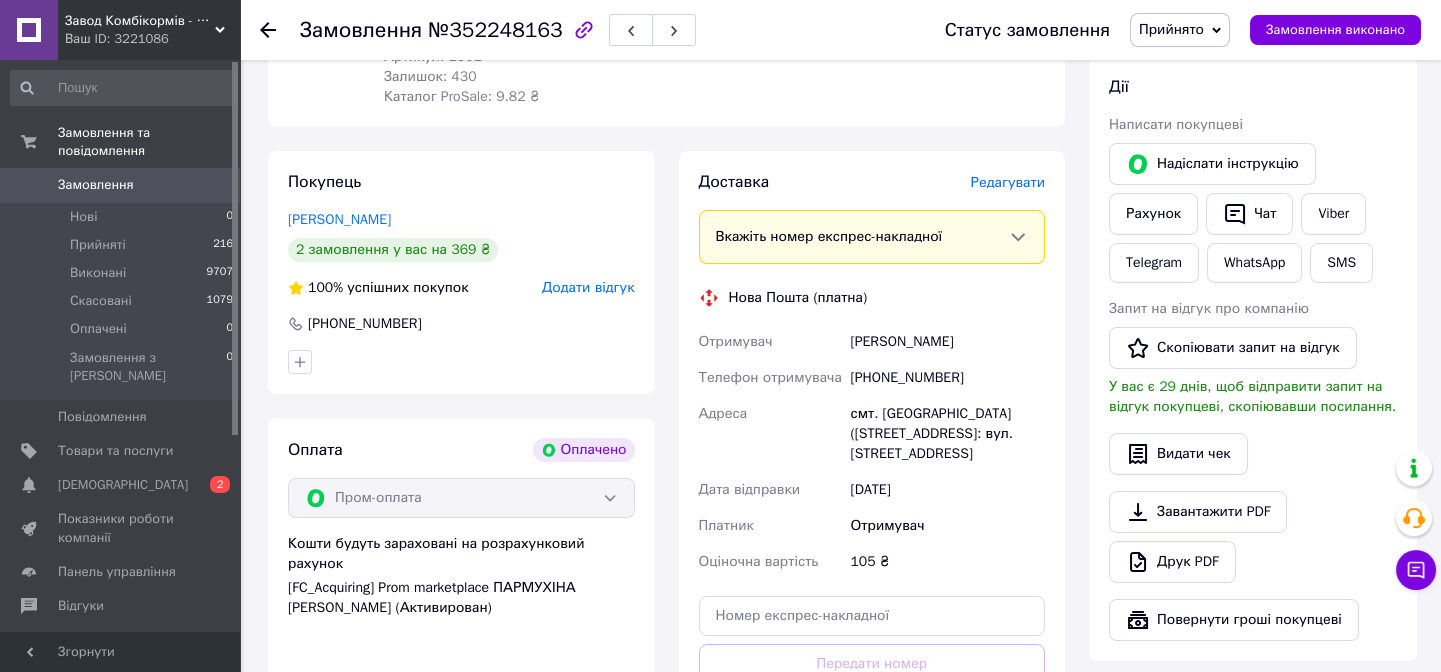 scroll, scrollTop: 454, scrollLeft: 0, axis: vertical 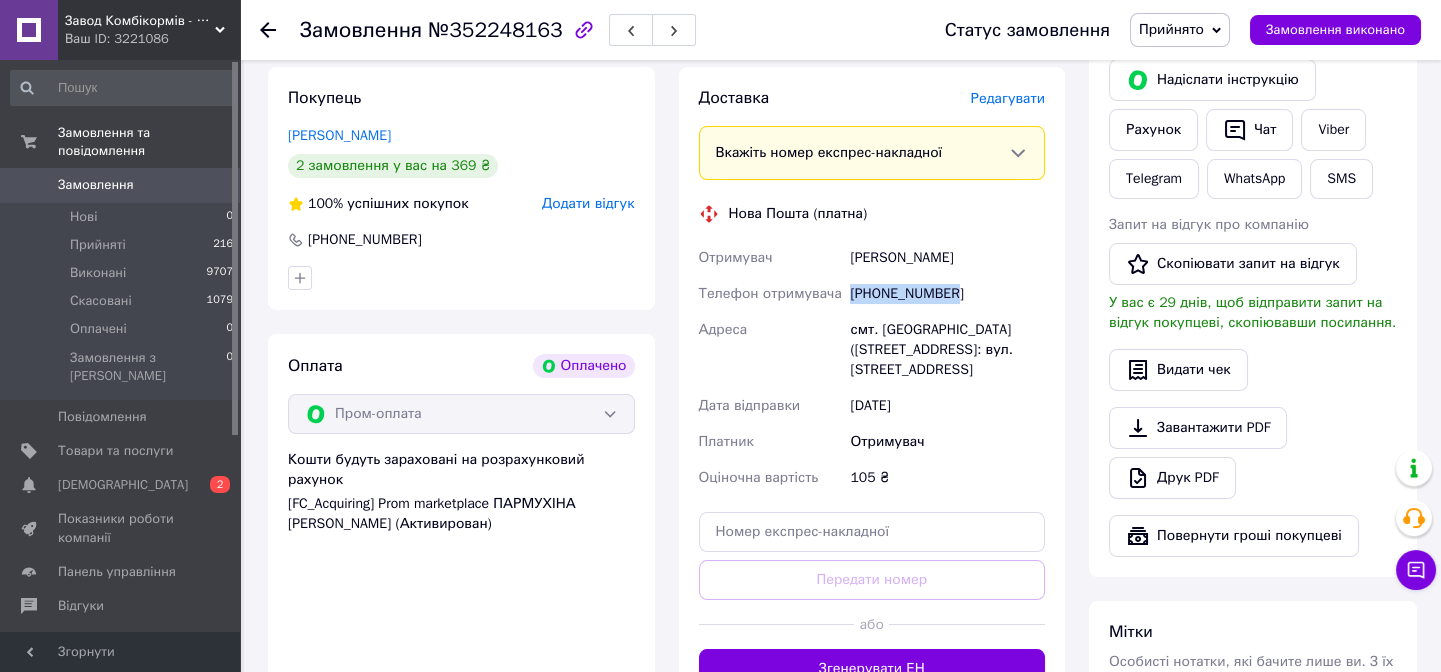 drag, startPoint x: 961, startPoint y: 288, endPoint x: 854, endPoint y: 299, distance: 107.563934 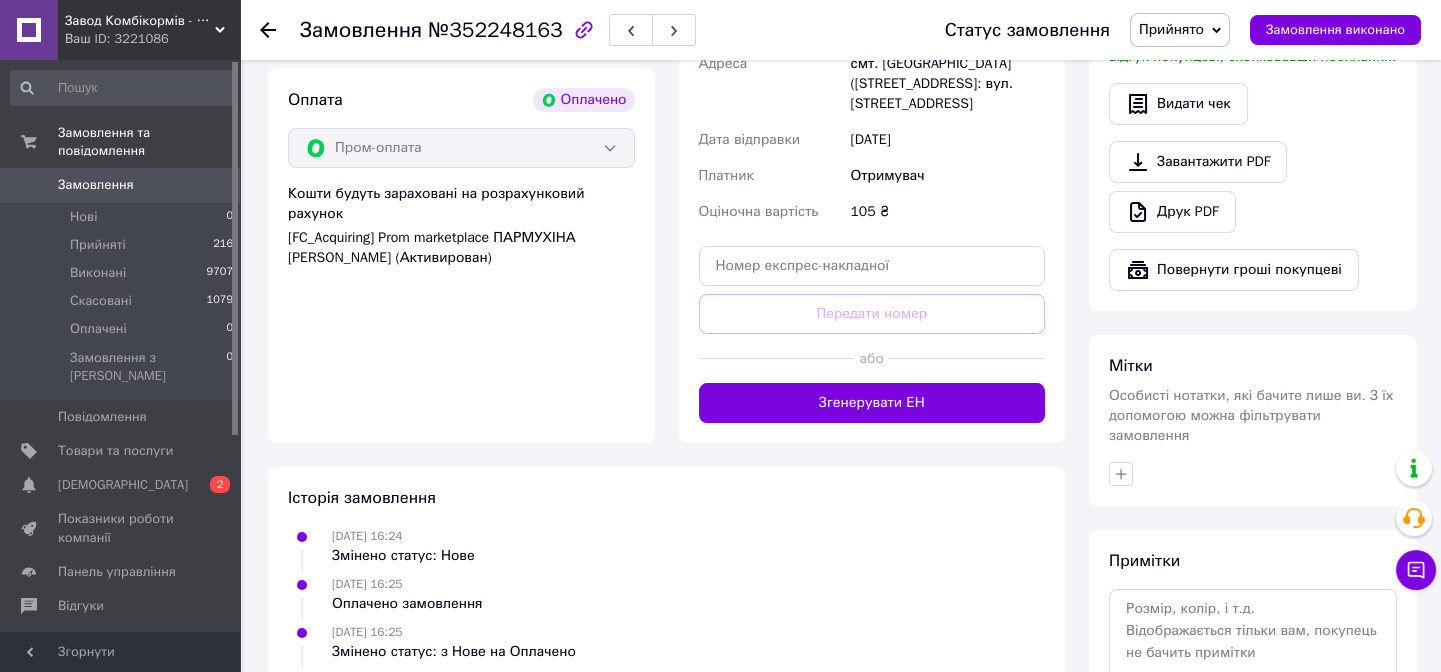 scroll, scrollTop: 846, scrollLeft: 0, axis: vertical 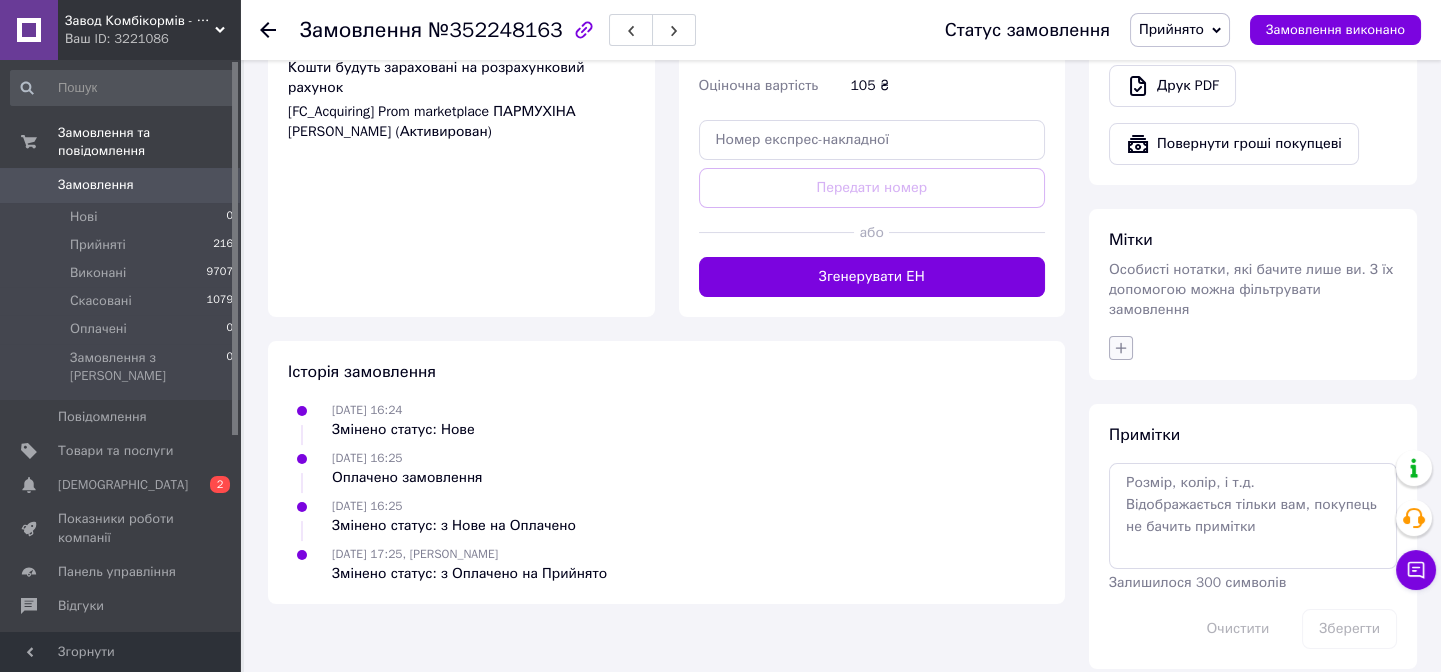 click at bounding box center [1121, 348] 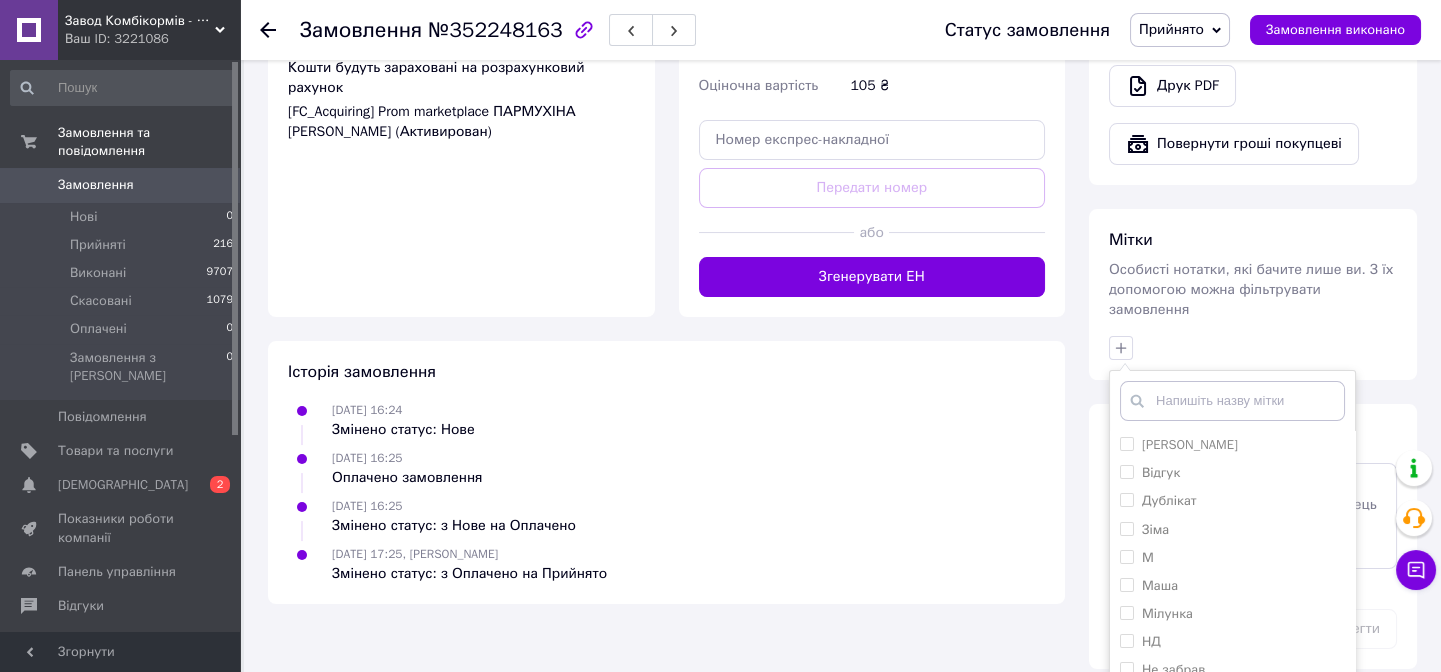 scroll, scrollTop: 950, scrollLeft: 0, axis: vertical 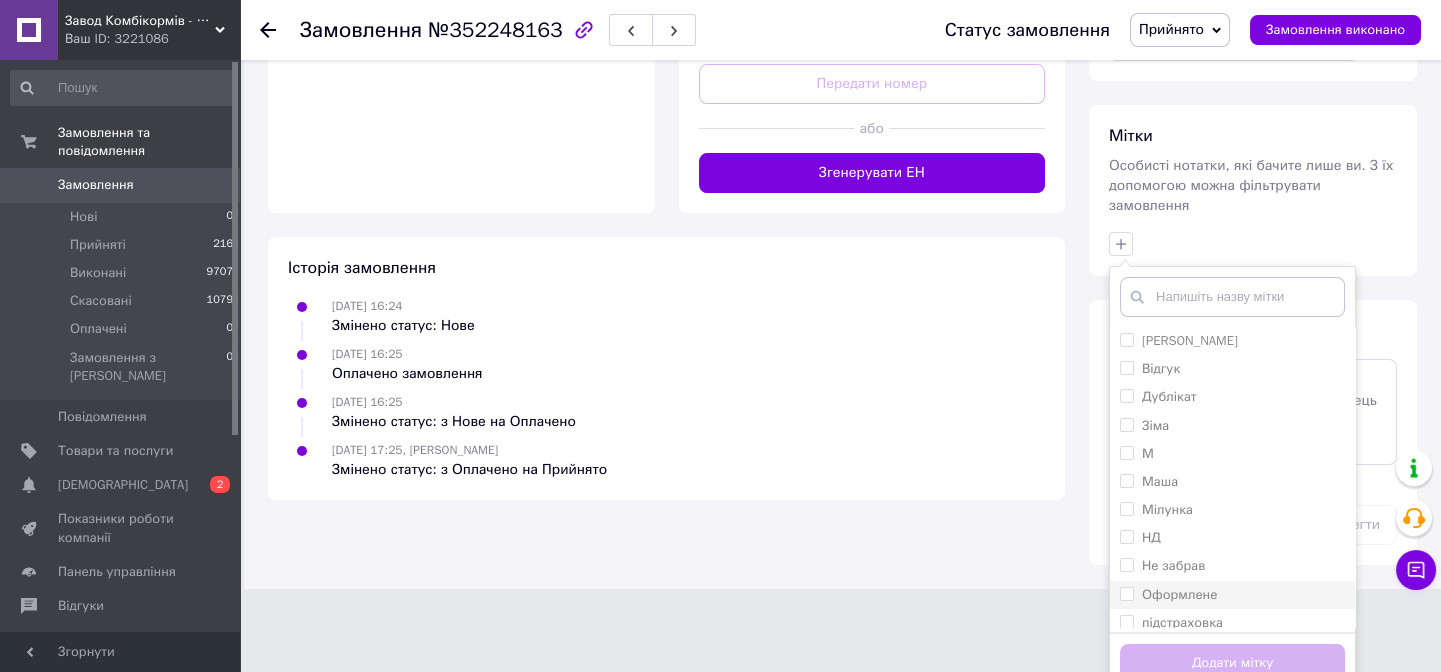click on "Оформлене" at bounding box center (1232, 595) 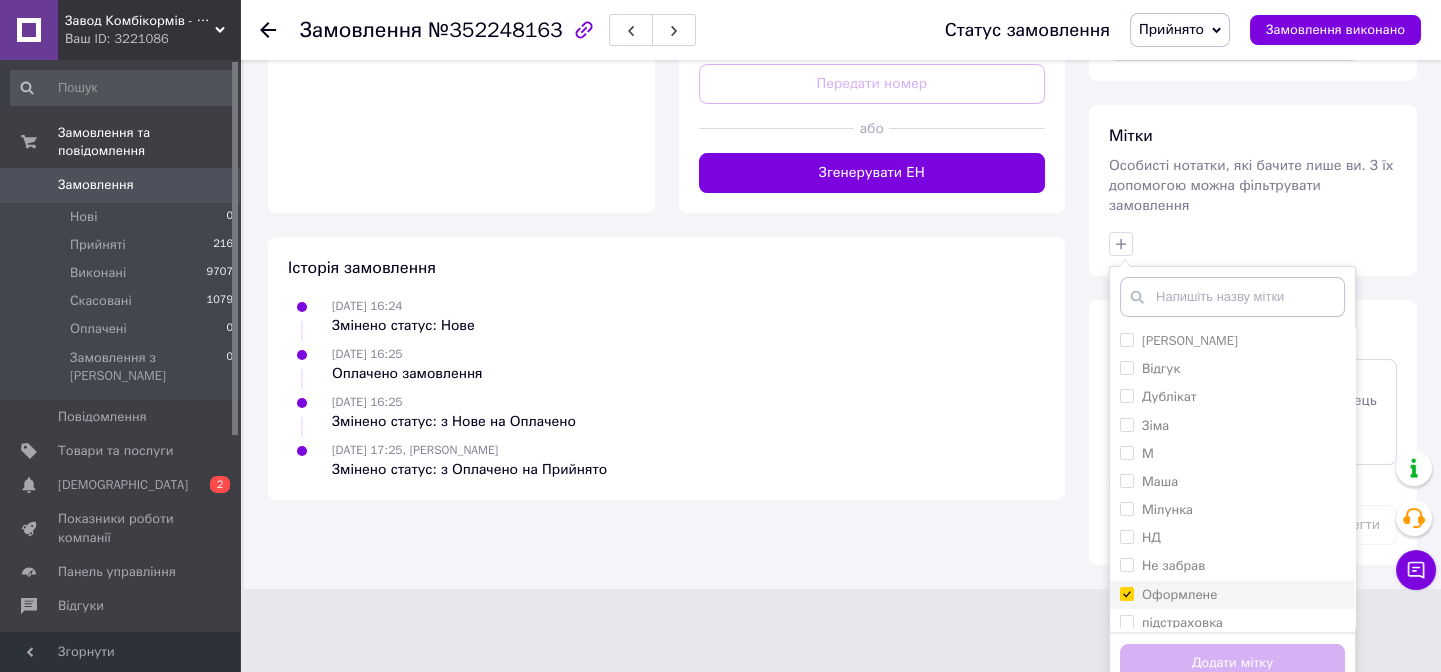 checkbox on "true" 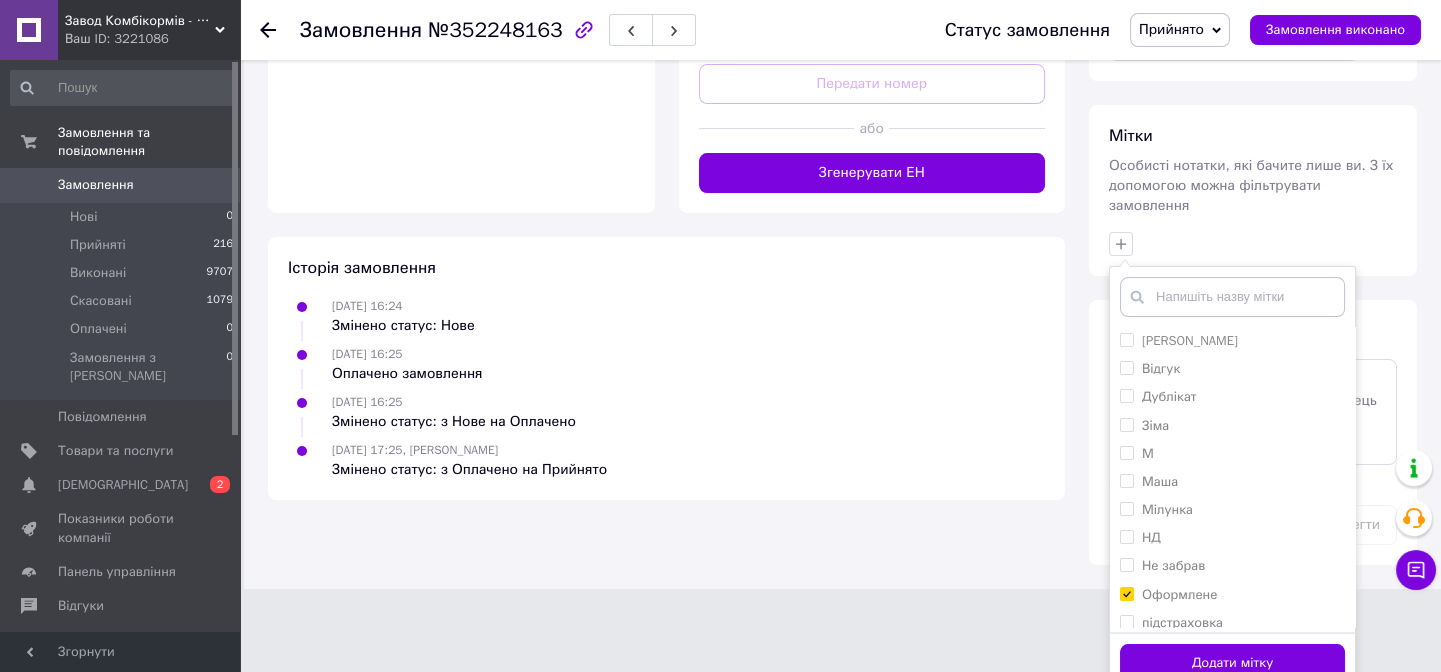 click on "Додати мітку" at bounding box center (1232, 663) 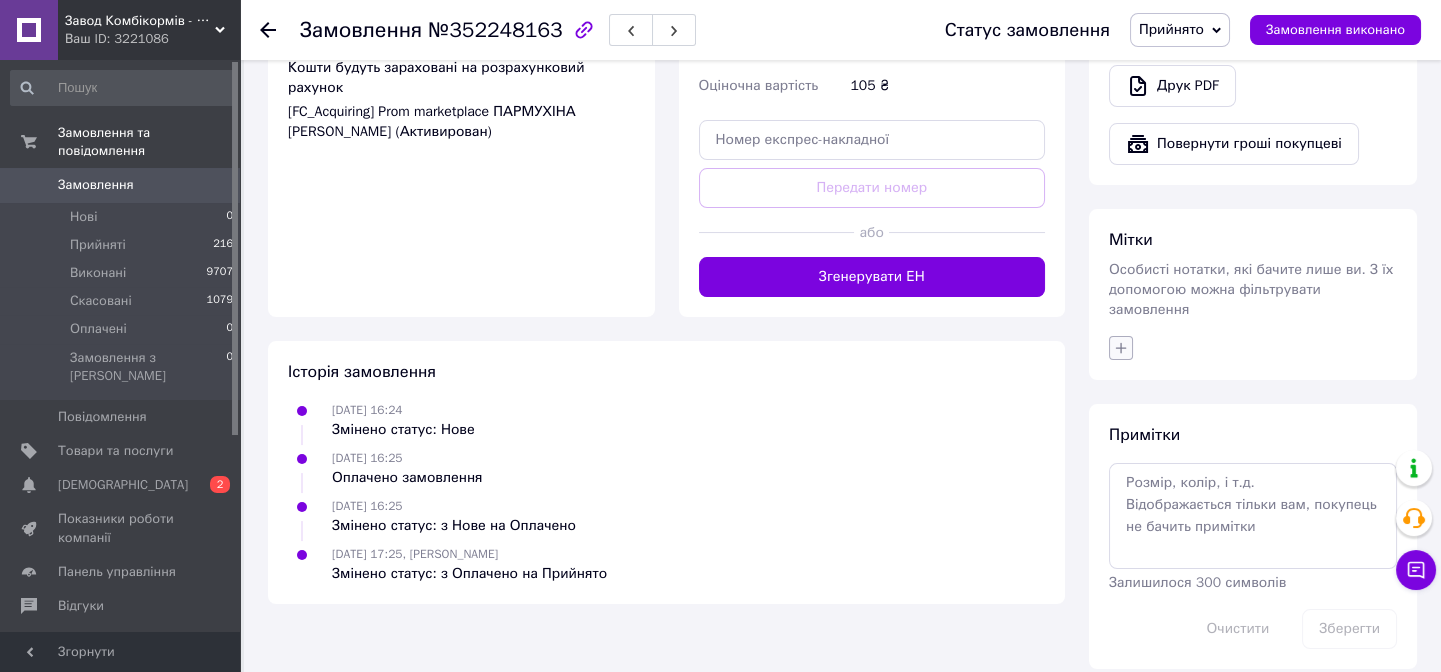 click 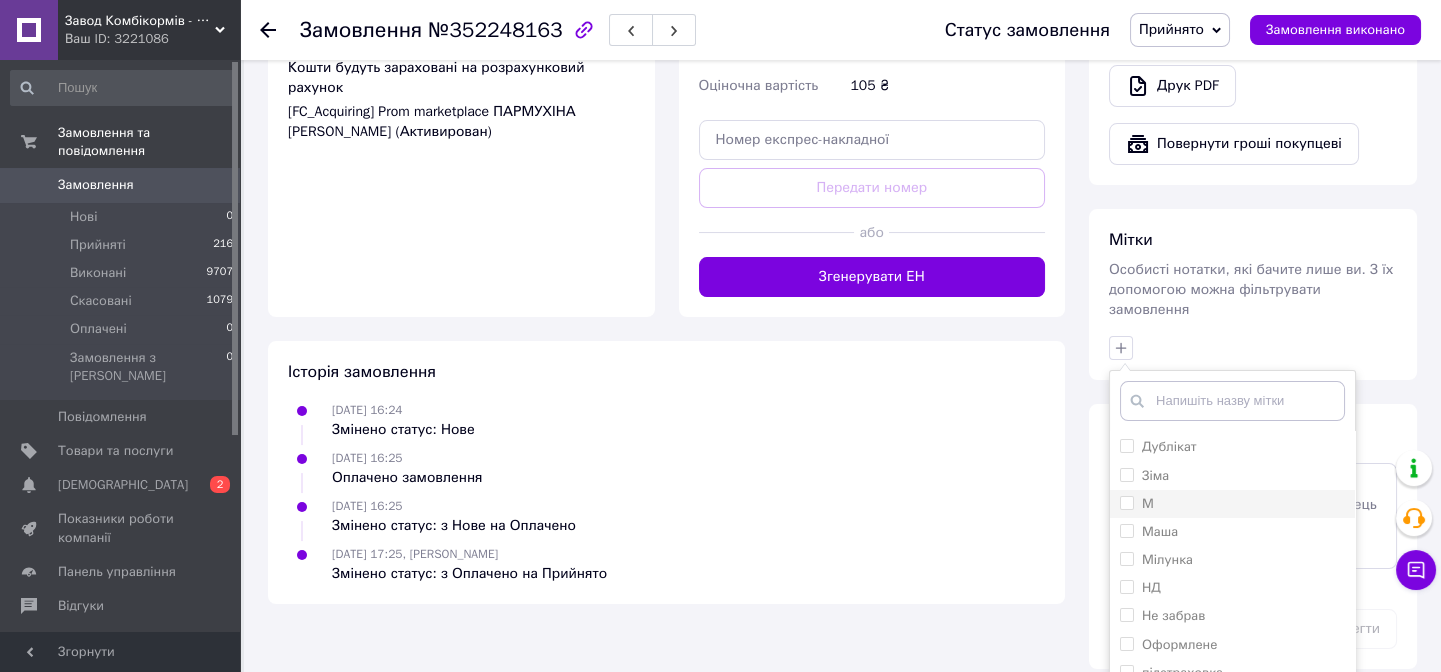 scroll, scrollTop: 94, scrollLeft: 0, axis: vertical 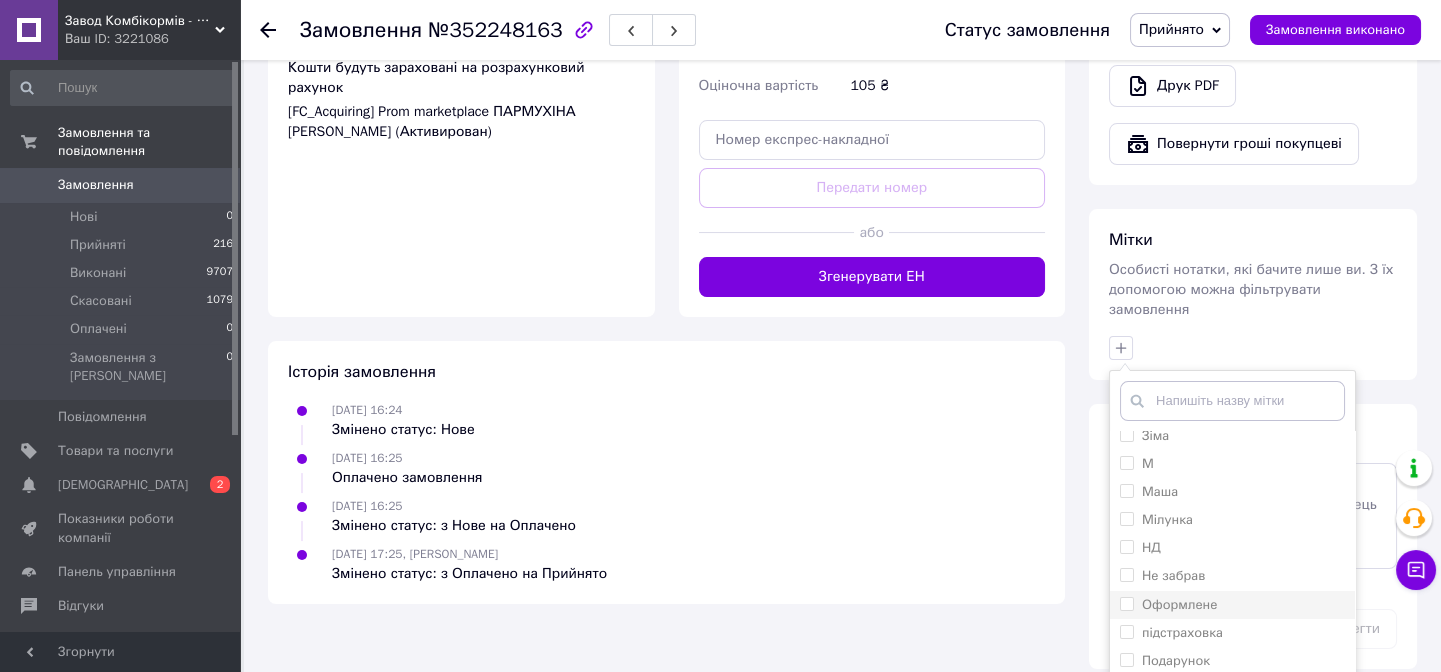 click on "Оформлене" at bounding box center [1232, 605] 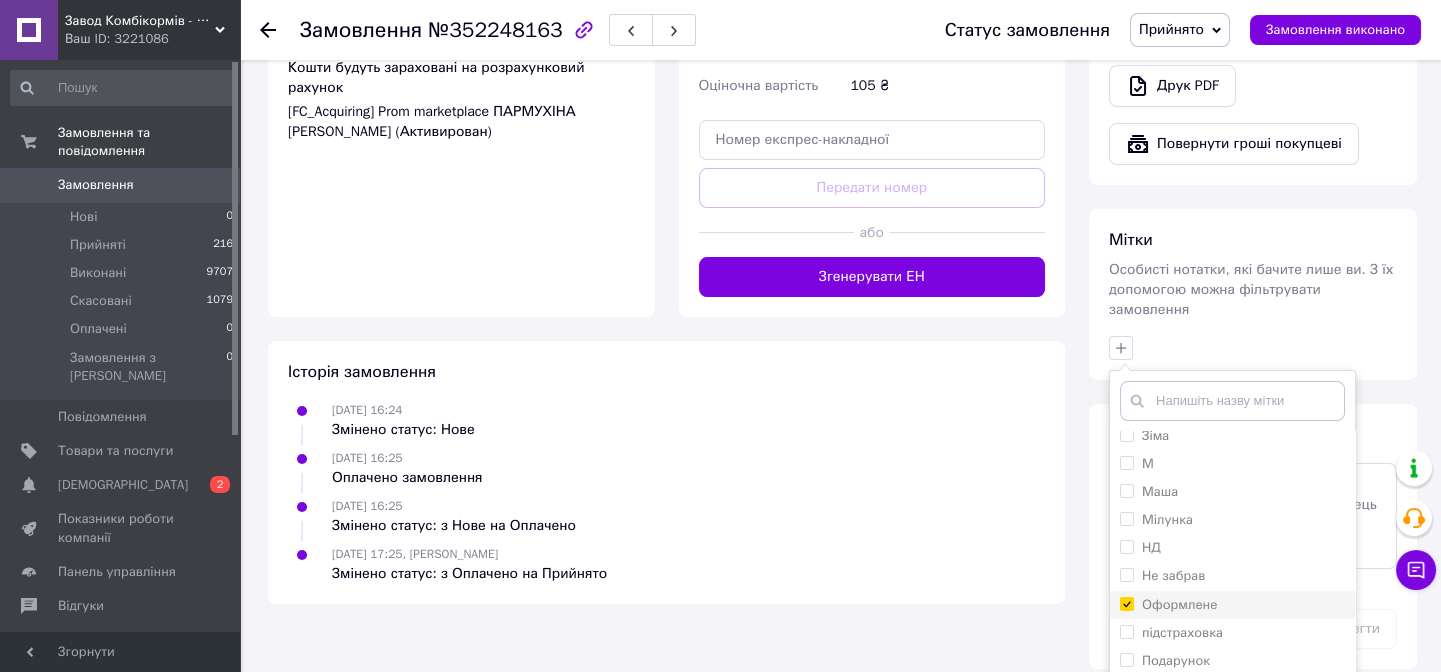 checkbox on "true" 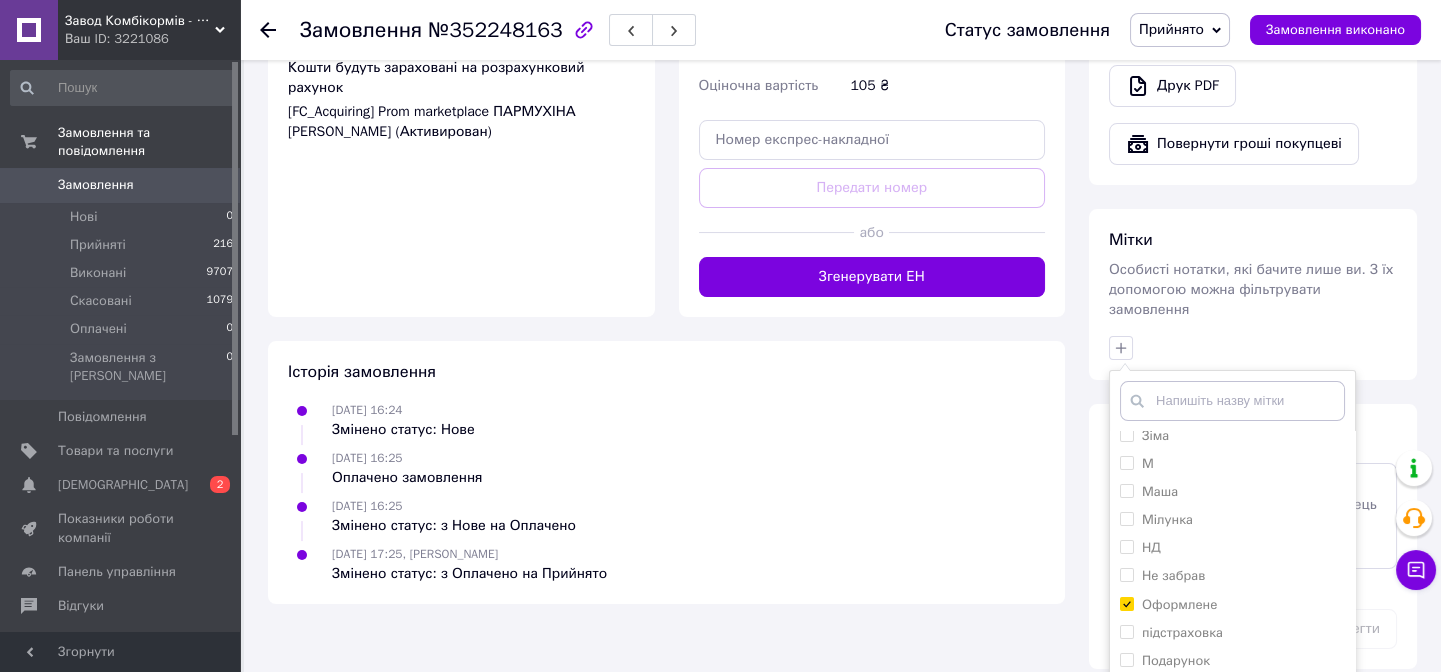 scroll, scrollTop: 950, scrollLeft: 0, axis: vertical 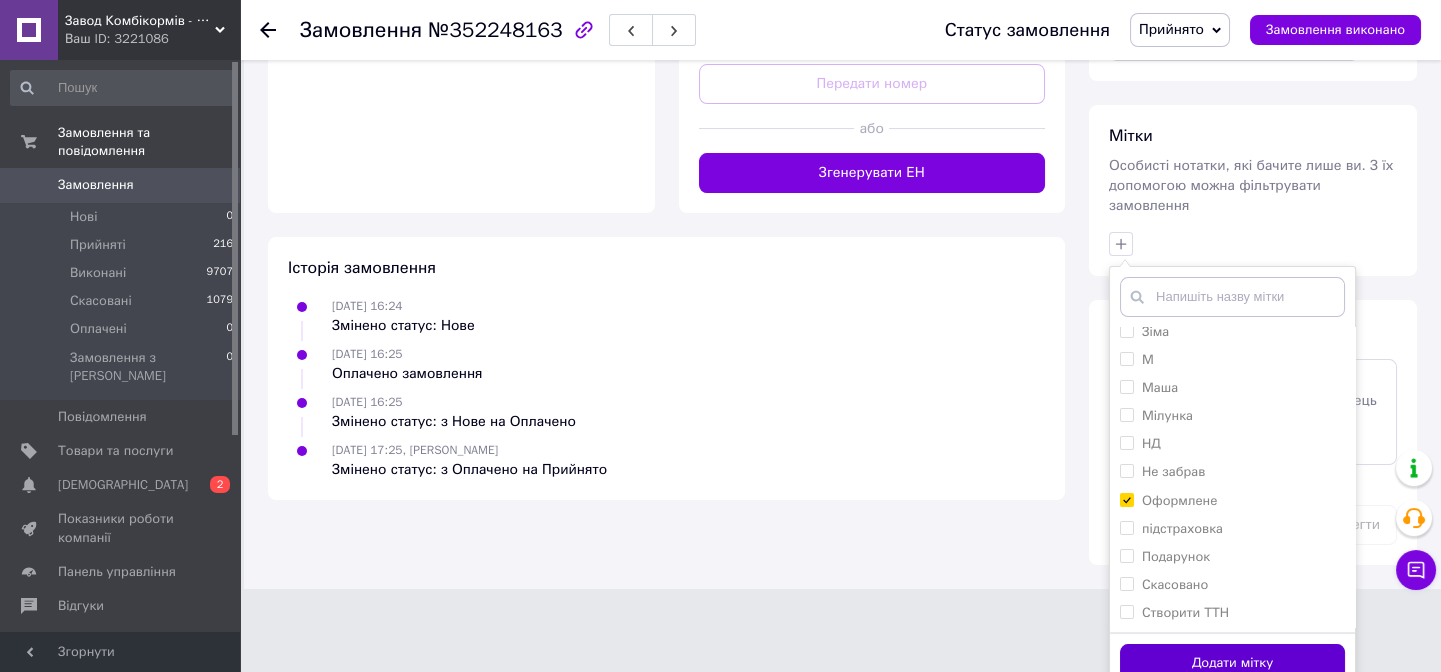 click on "Додати мітку" at bounding box center (1232, 663) 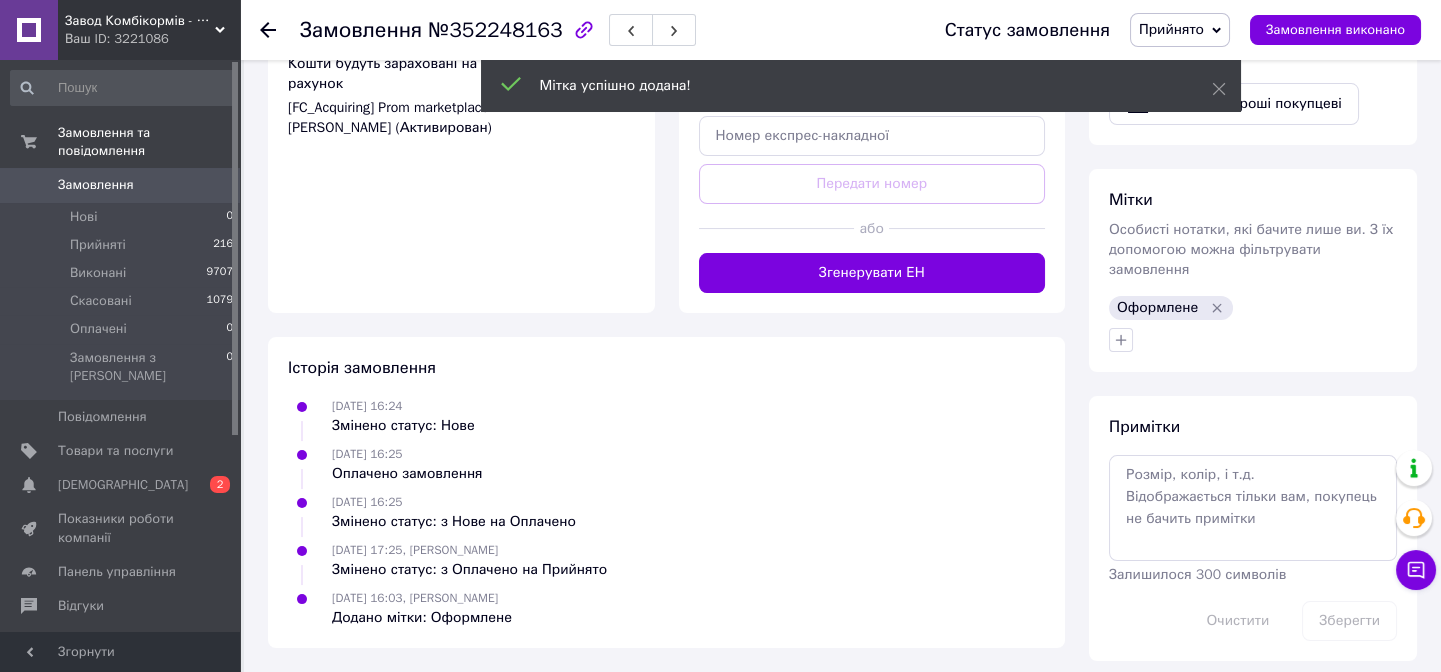 scroll, scrollTop: 304, scrollLeft: 0, axis: vertical 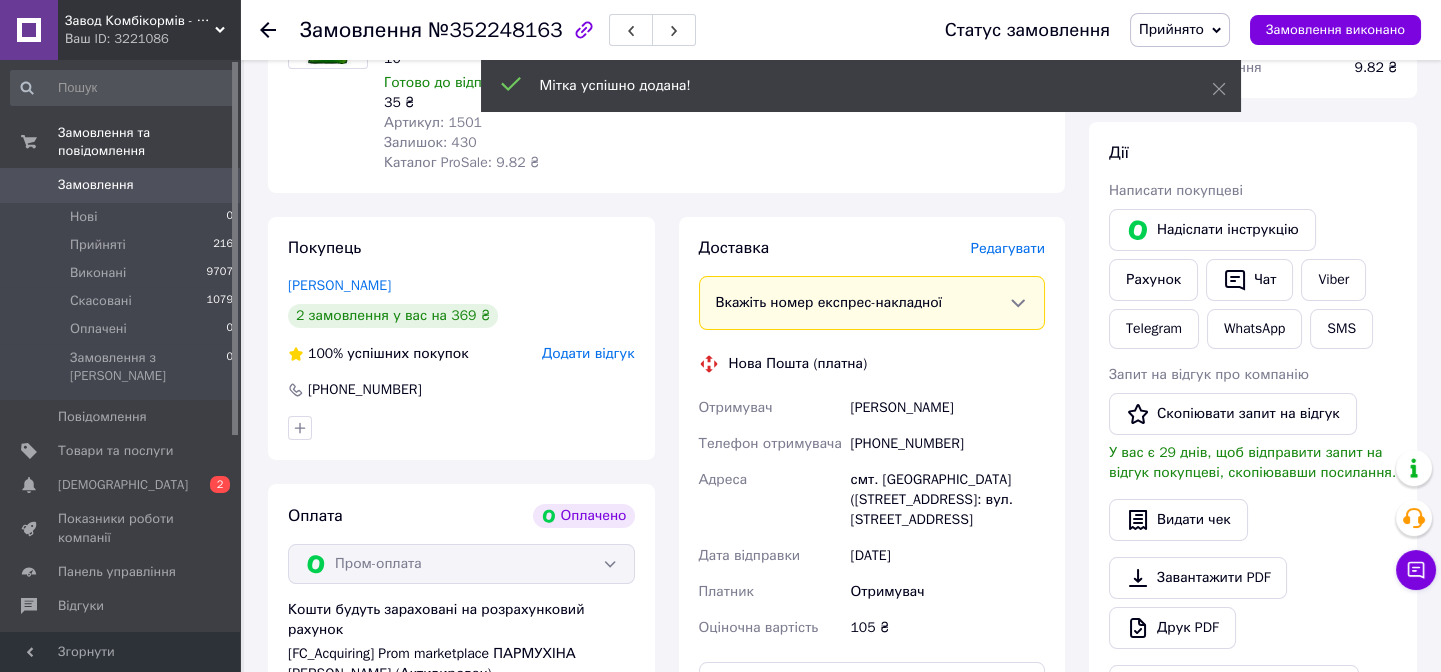 click at bounding box center (29, 185) 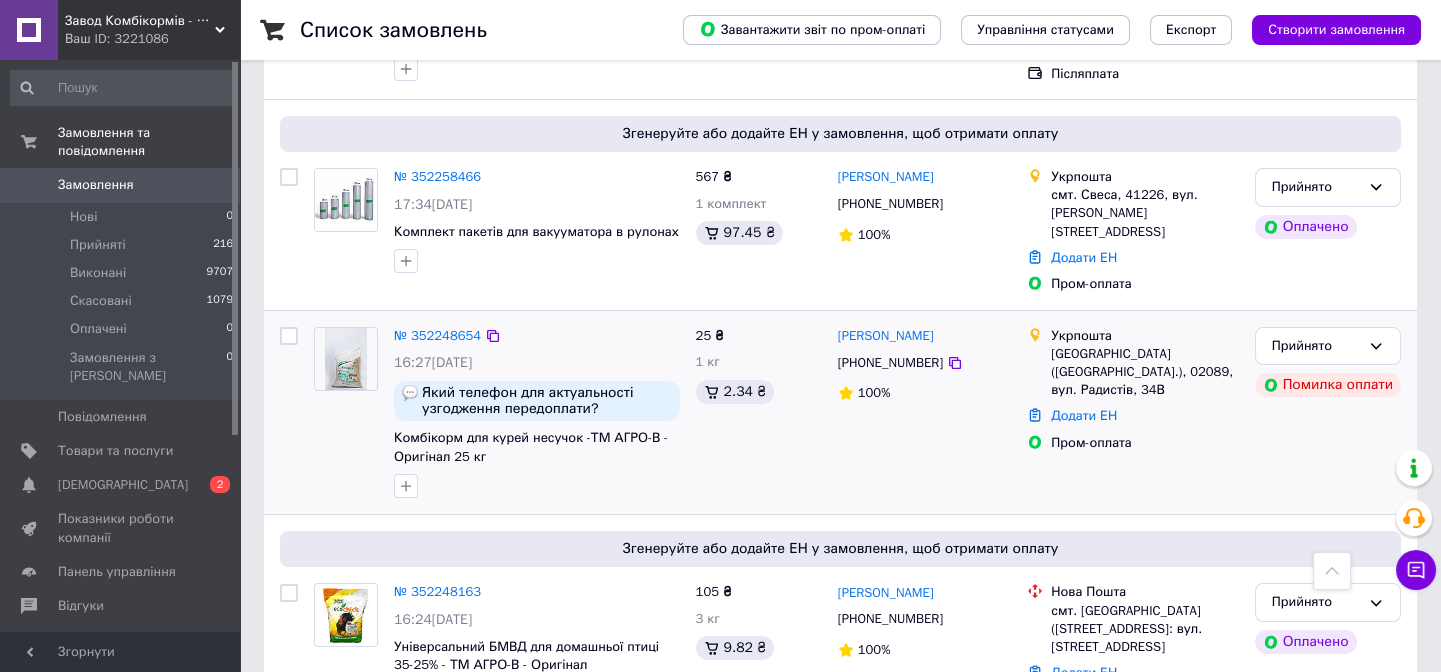 scroll, scrollTop: 272, scrollLeft: 0, axis: vertical 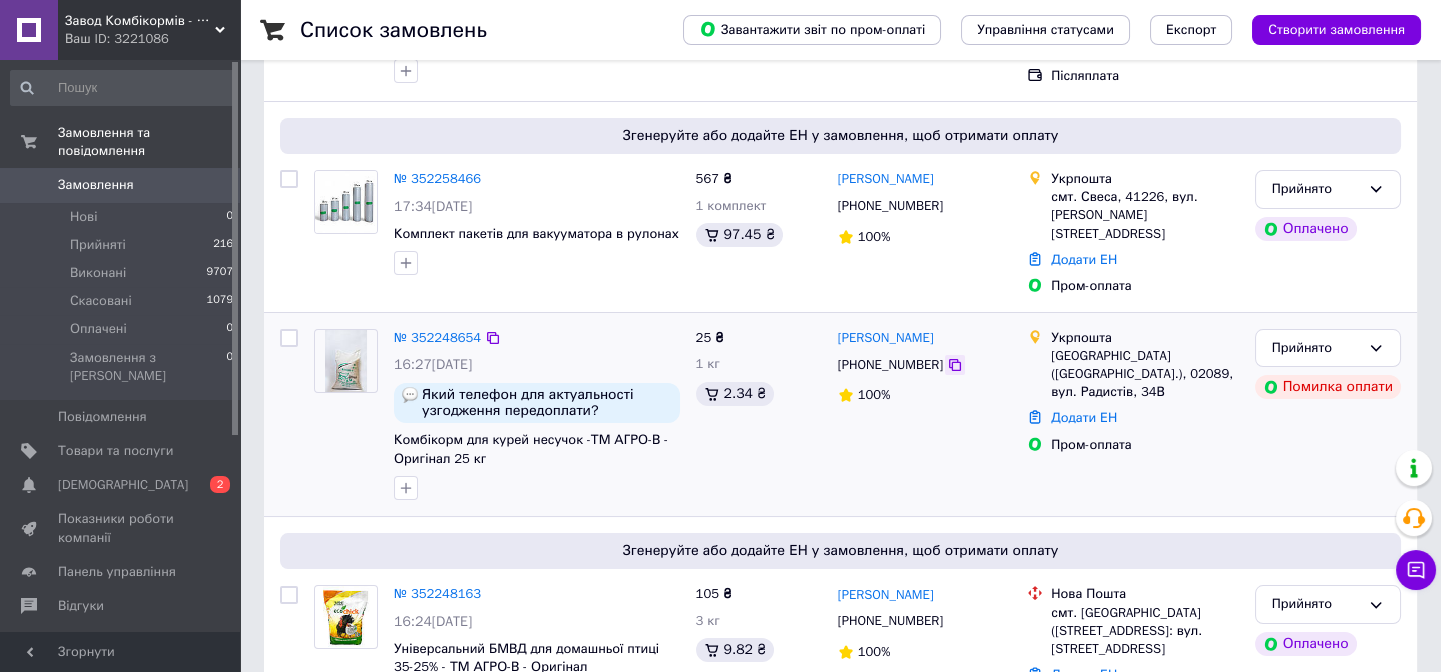 click 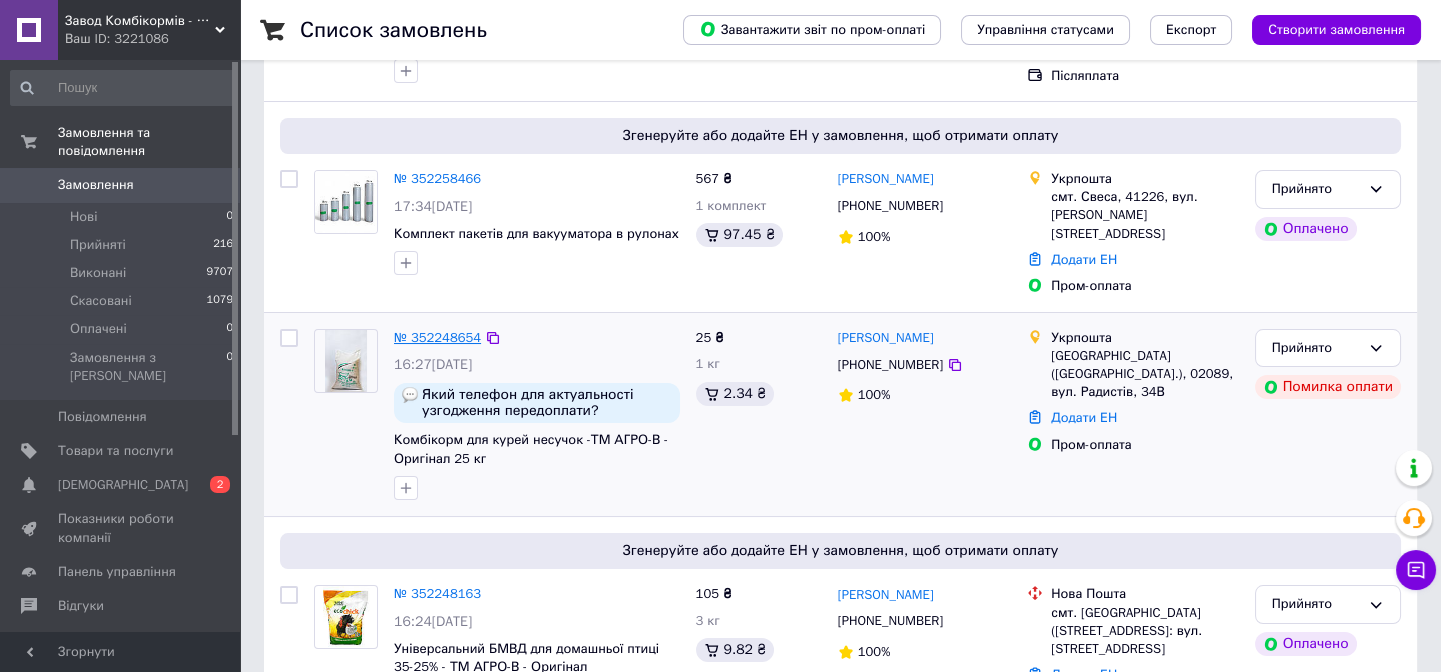 click on "№ 352248654" at bounding box center [437, 337] 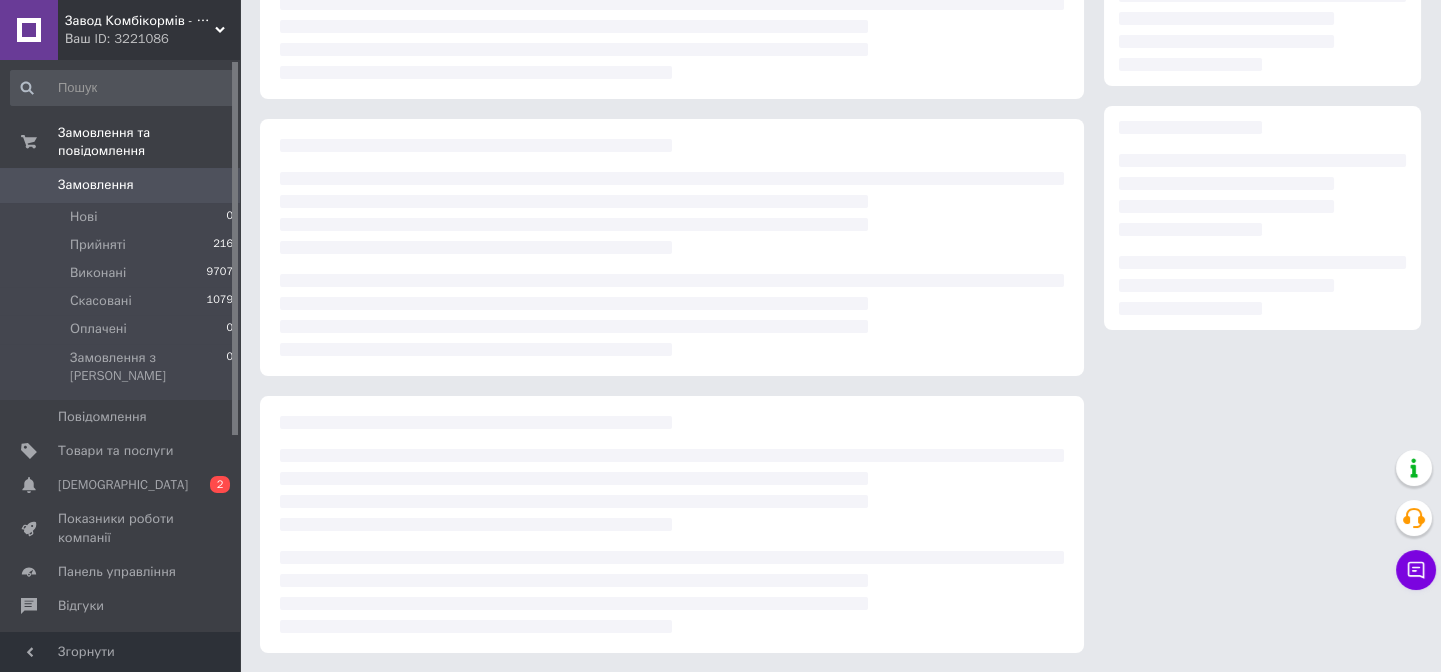 scroll, scrollTop: 272, scrollLeft: 0, axis: vertical 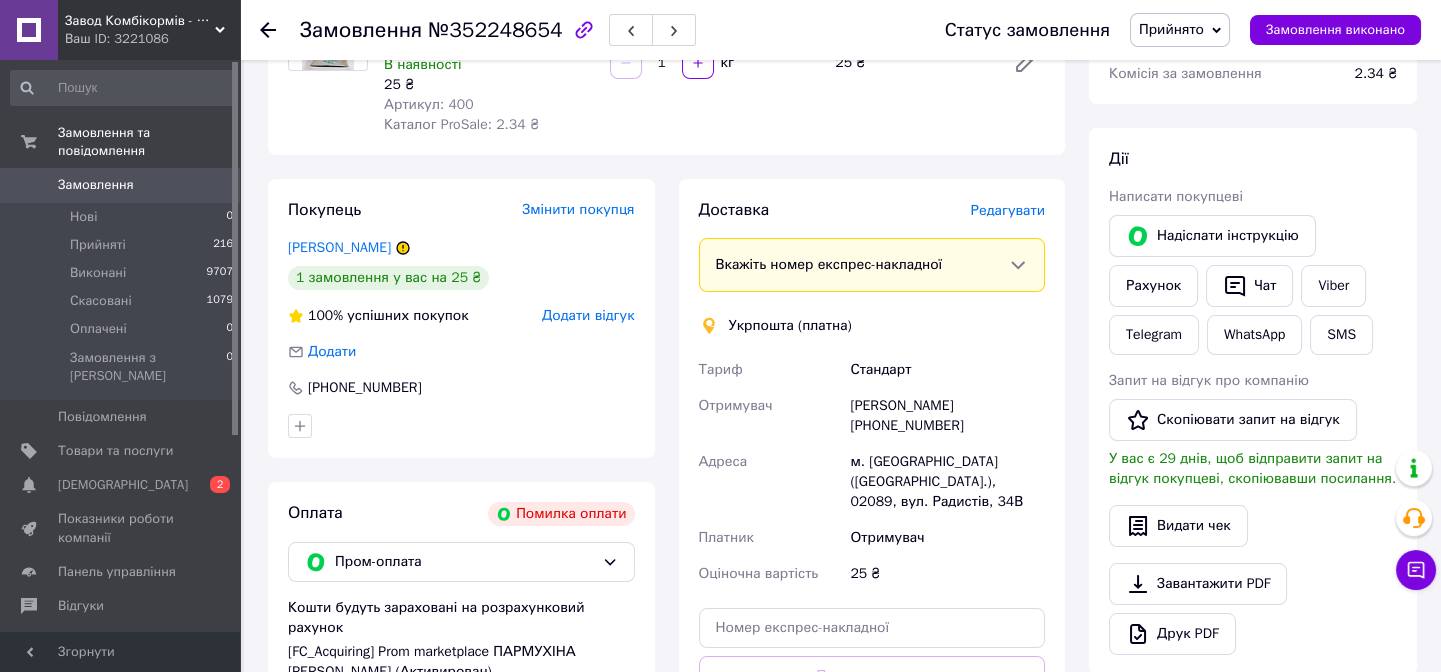 click 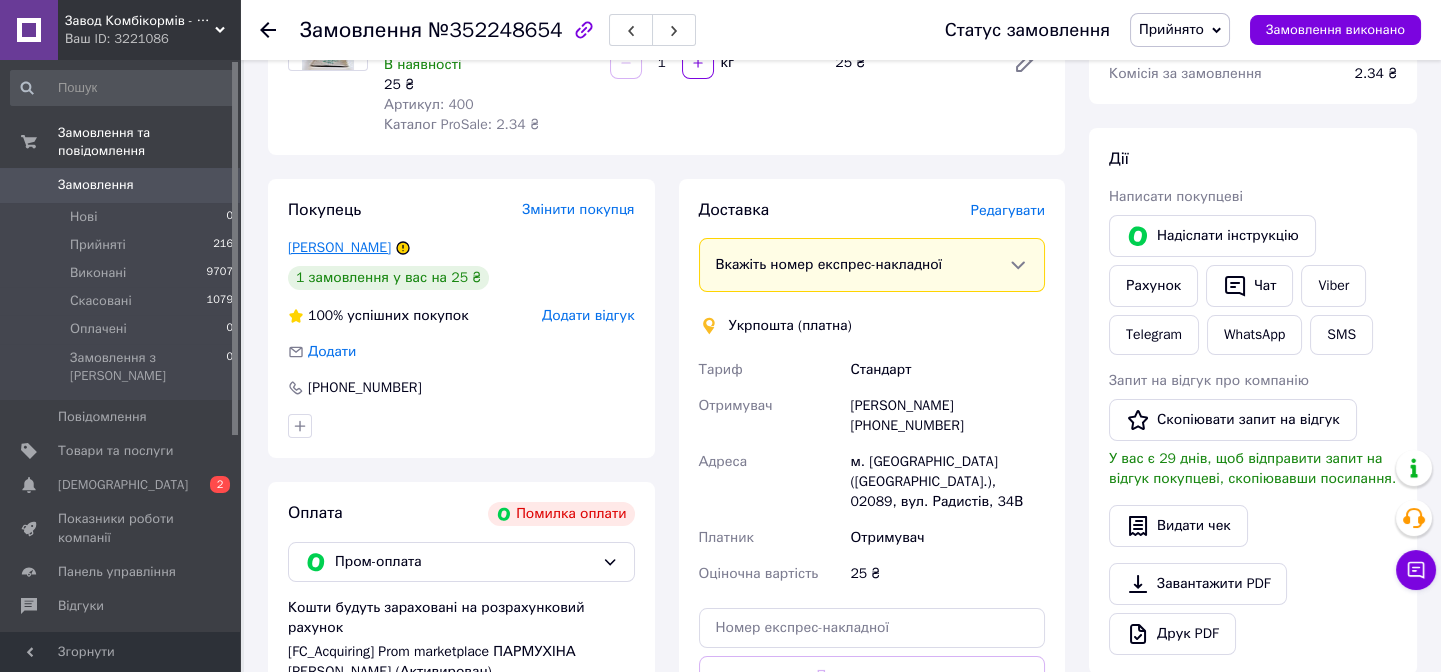 click on "[PERSON_NAME]" at bounding box center [339, 247] 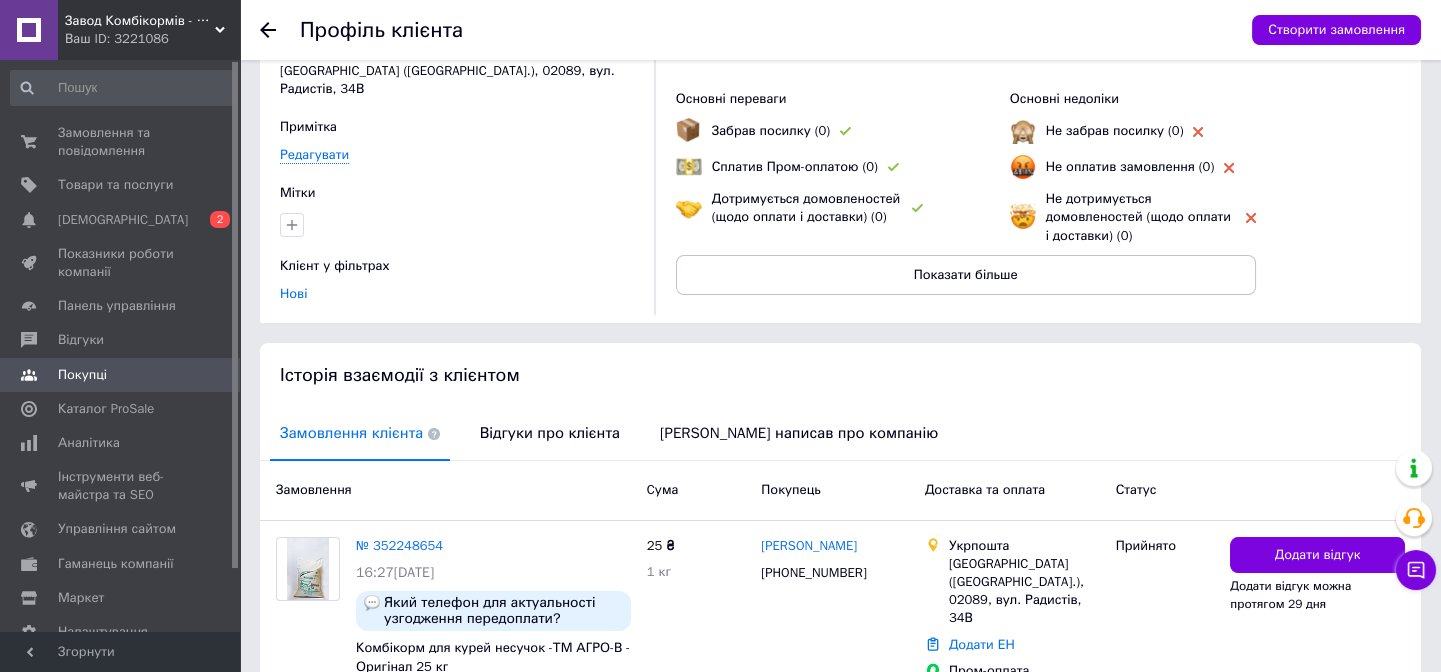 scroll, scrollTop: 243, scrollLeft: 0, axis: vertical 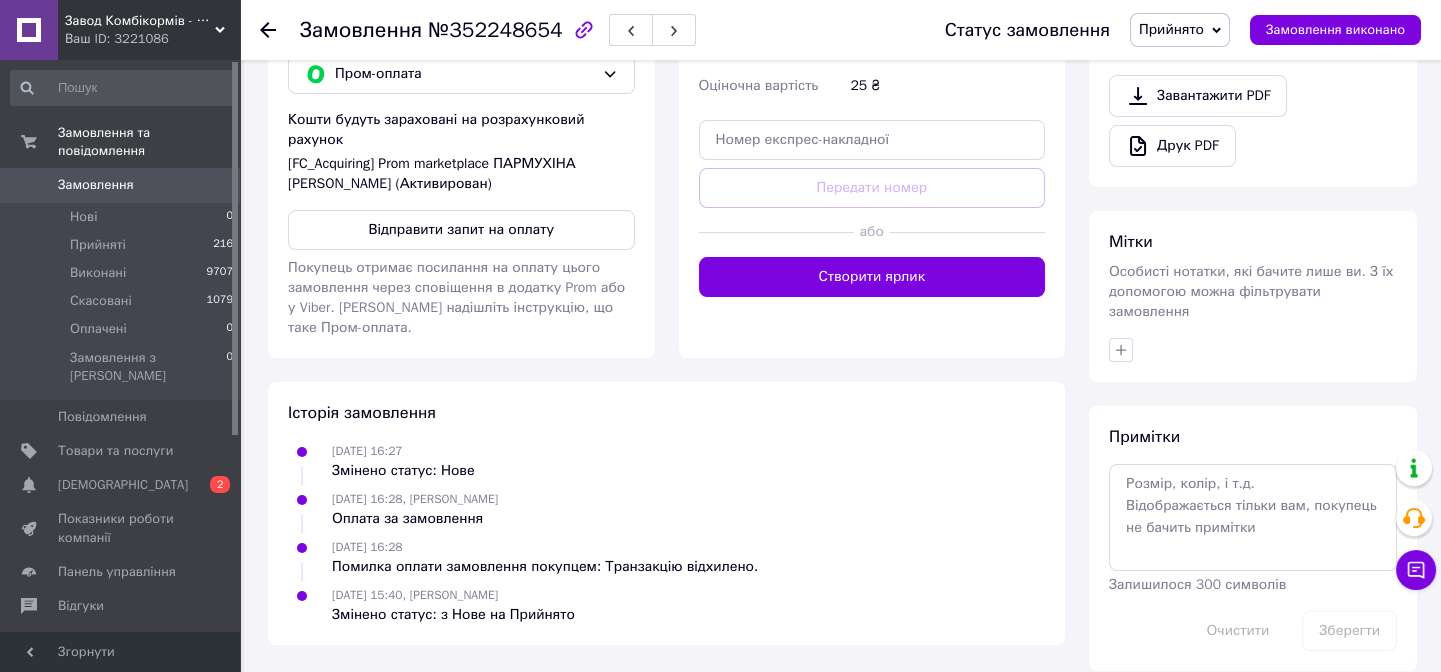 click on "Прийнято" at bounding box center [1171, 29] 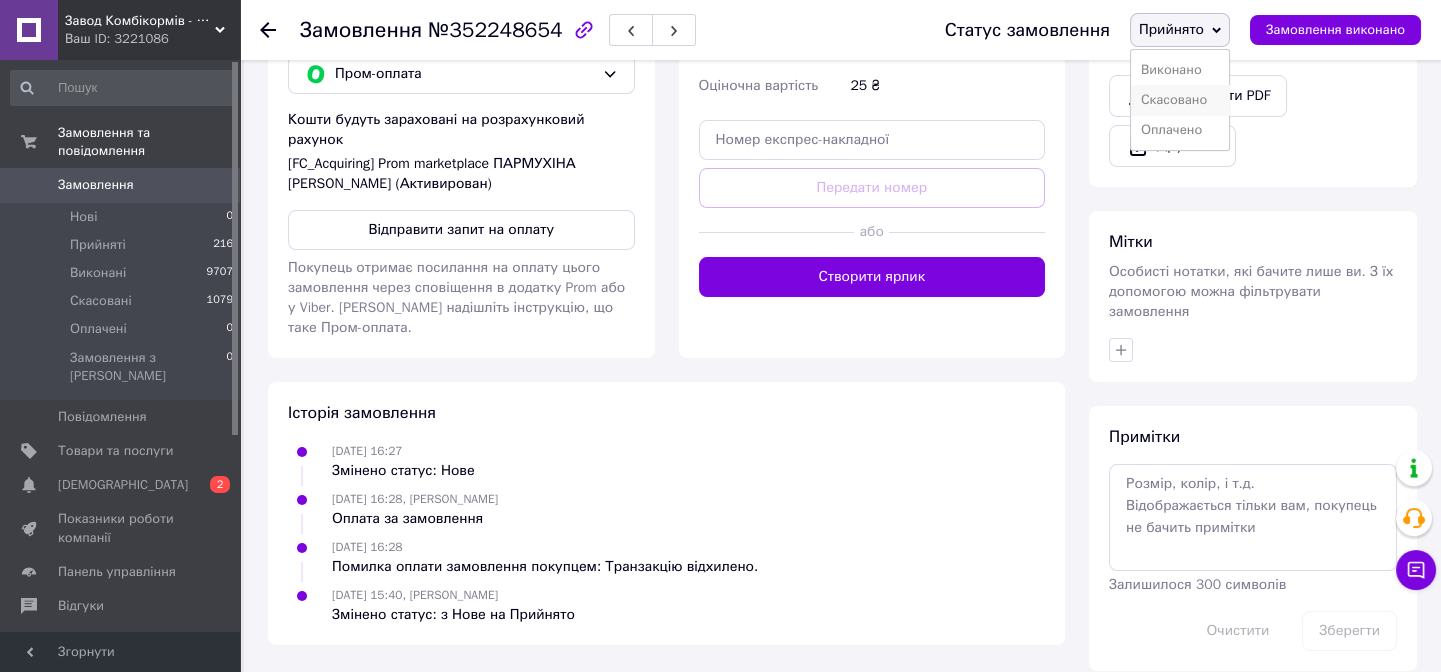 click on "Скасовано" at bounding box center (1180, 100) 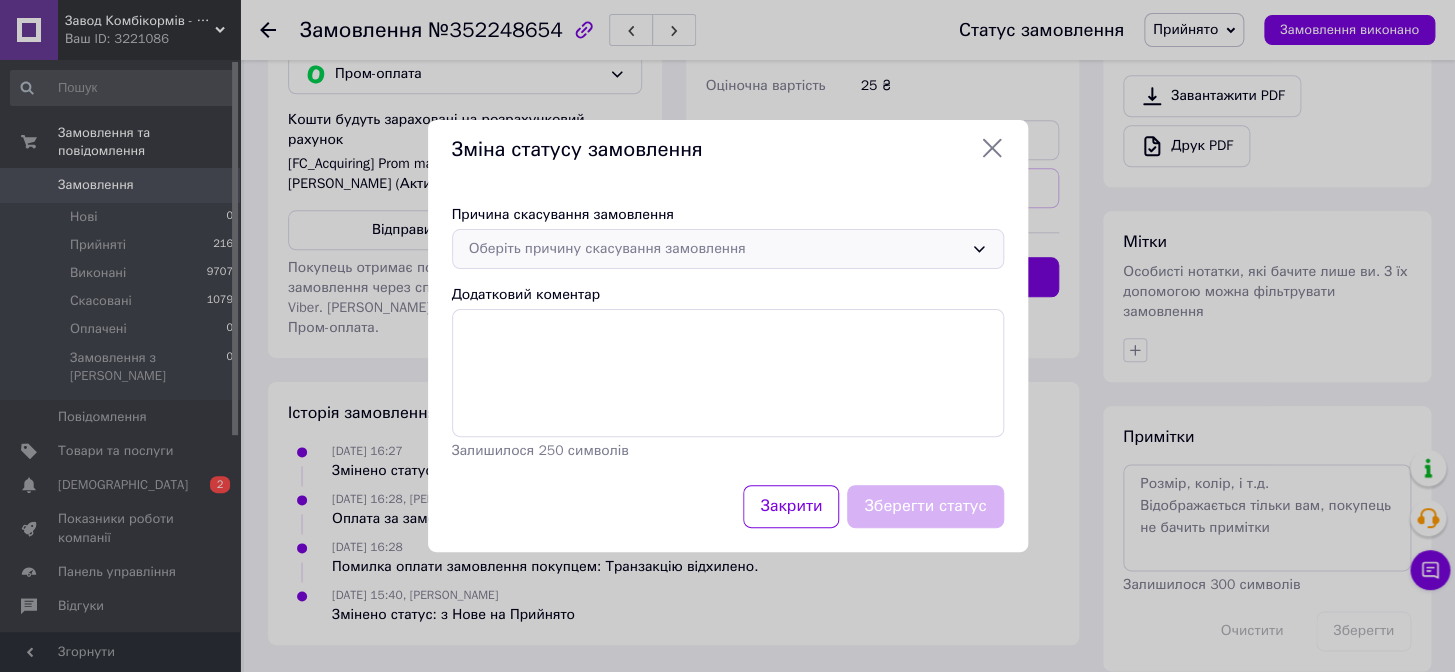 click on "Оберіть причину скасування замовлення" at bounding box center (716, 249) 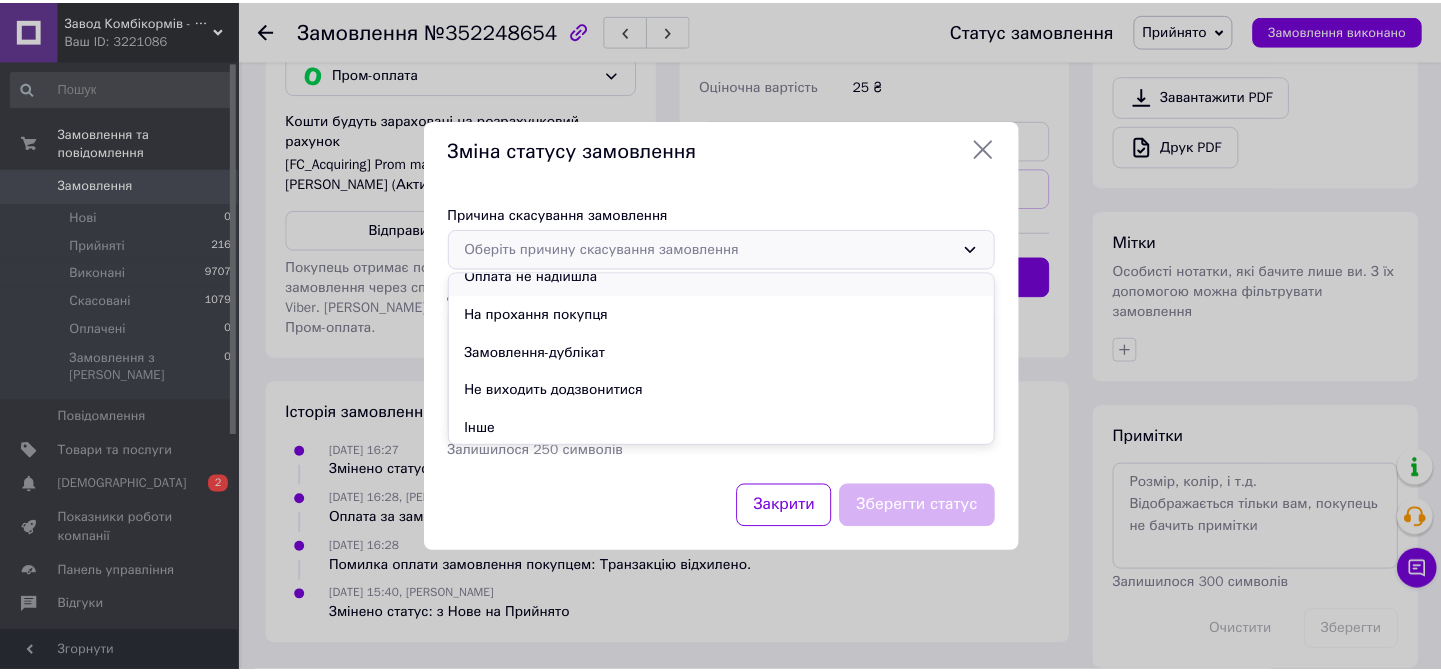 scroll, scrollTop: 93, scrollLeft: 0, axis: vertical 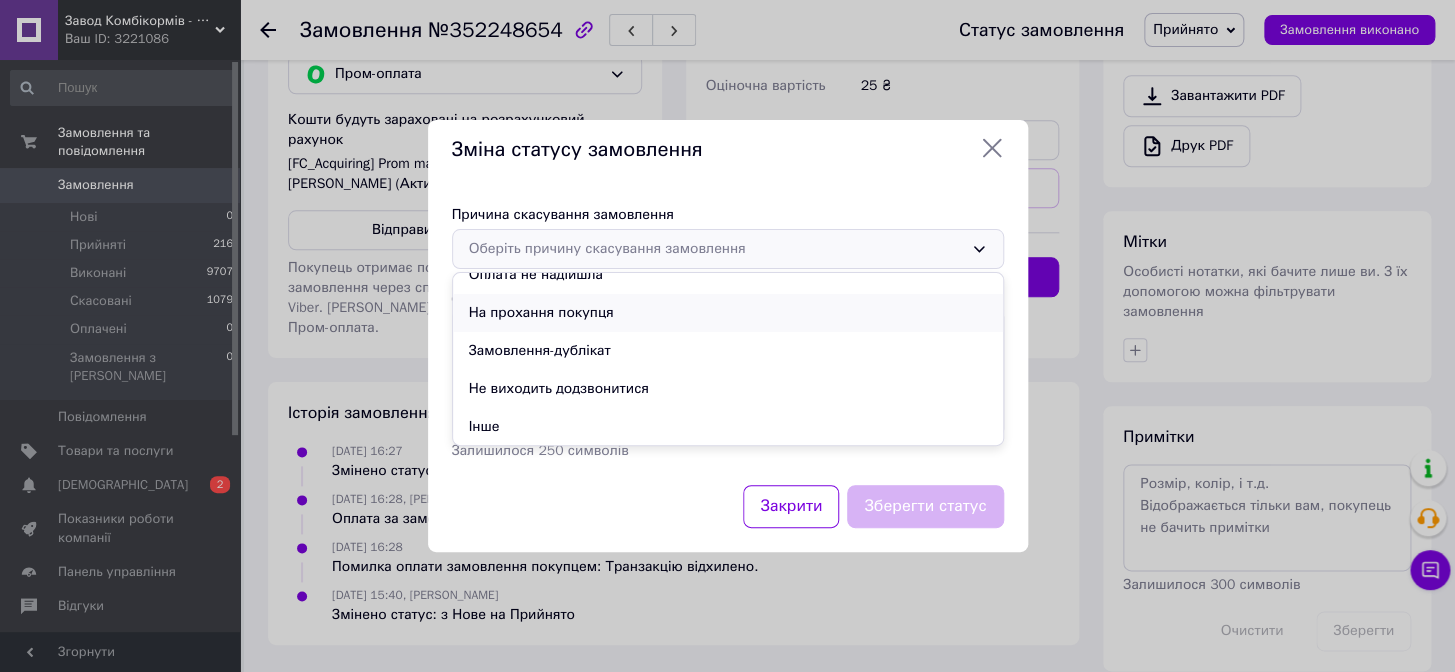 click on "На прохання покупця" at bounding box center (728, 313) 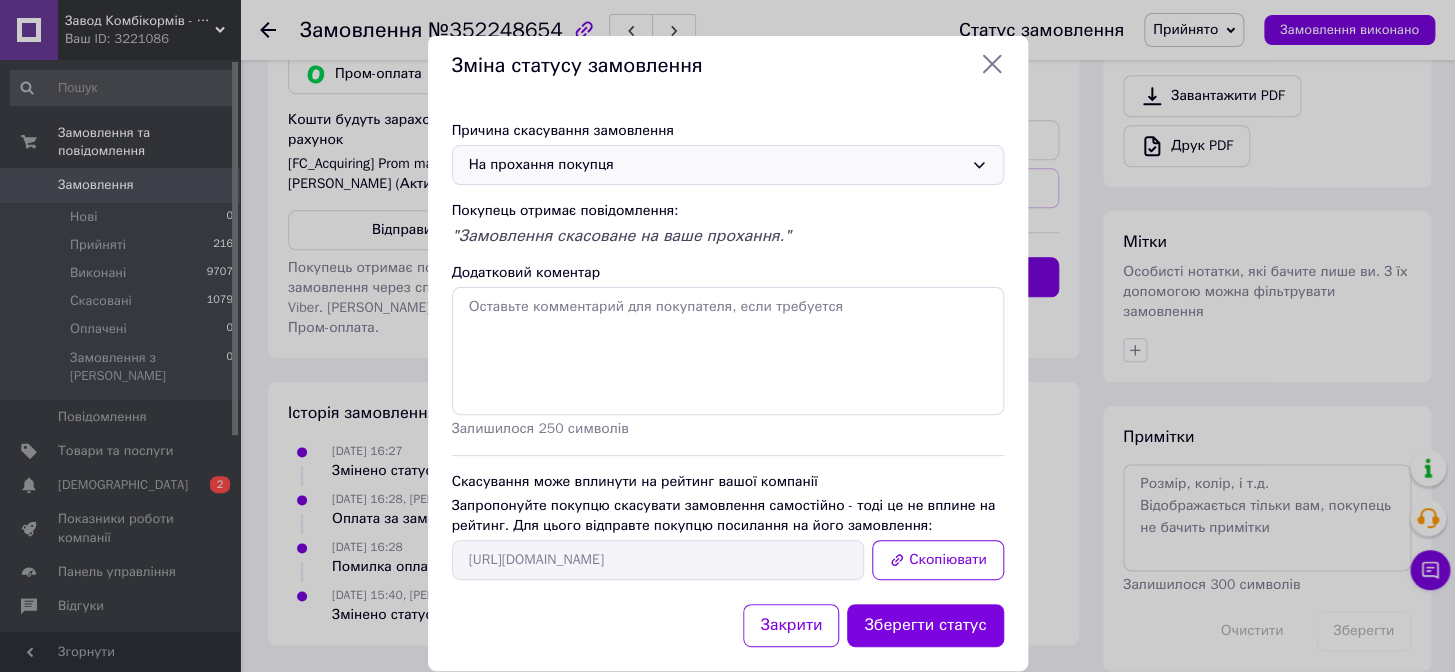 click on "Зберегти статус" at bounding box center [925, 625] 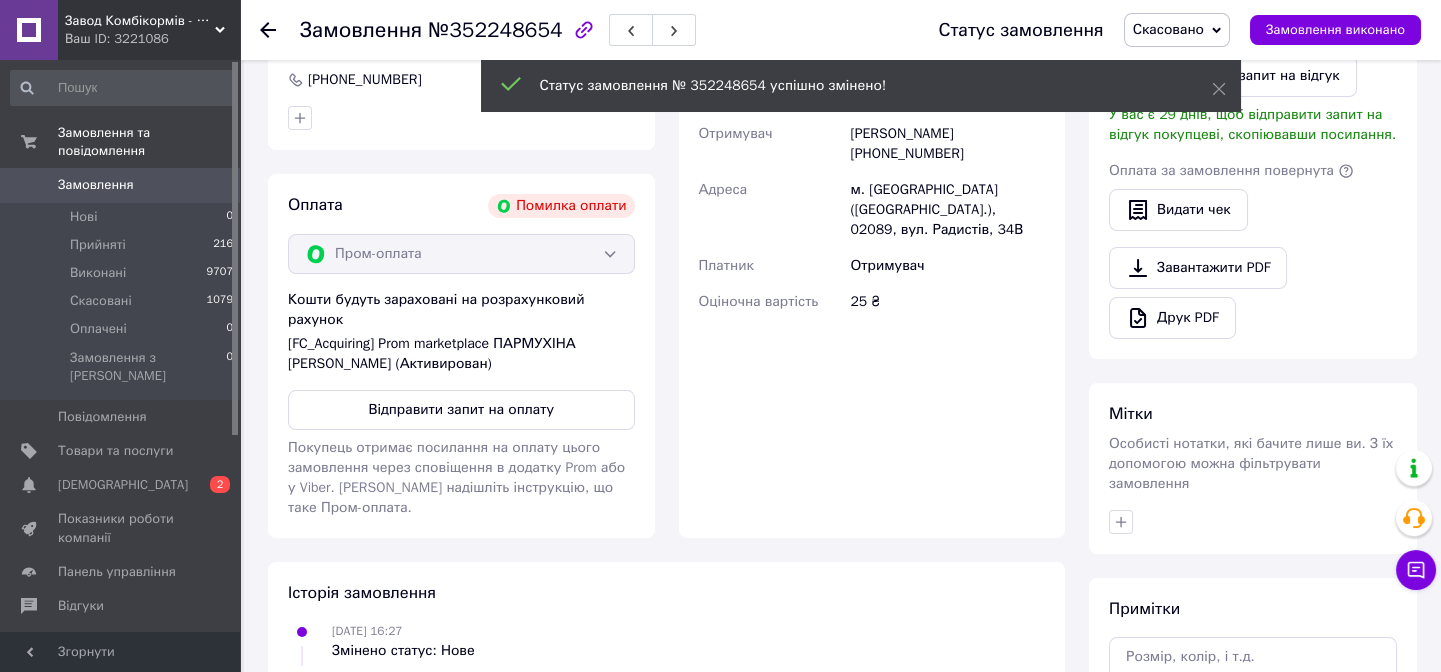 scroll, scrollTop: 562, scrollLeft: 0, axis: vertical 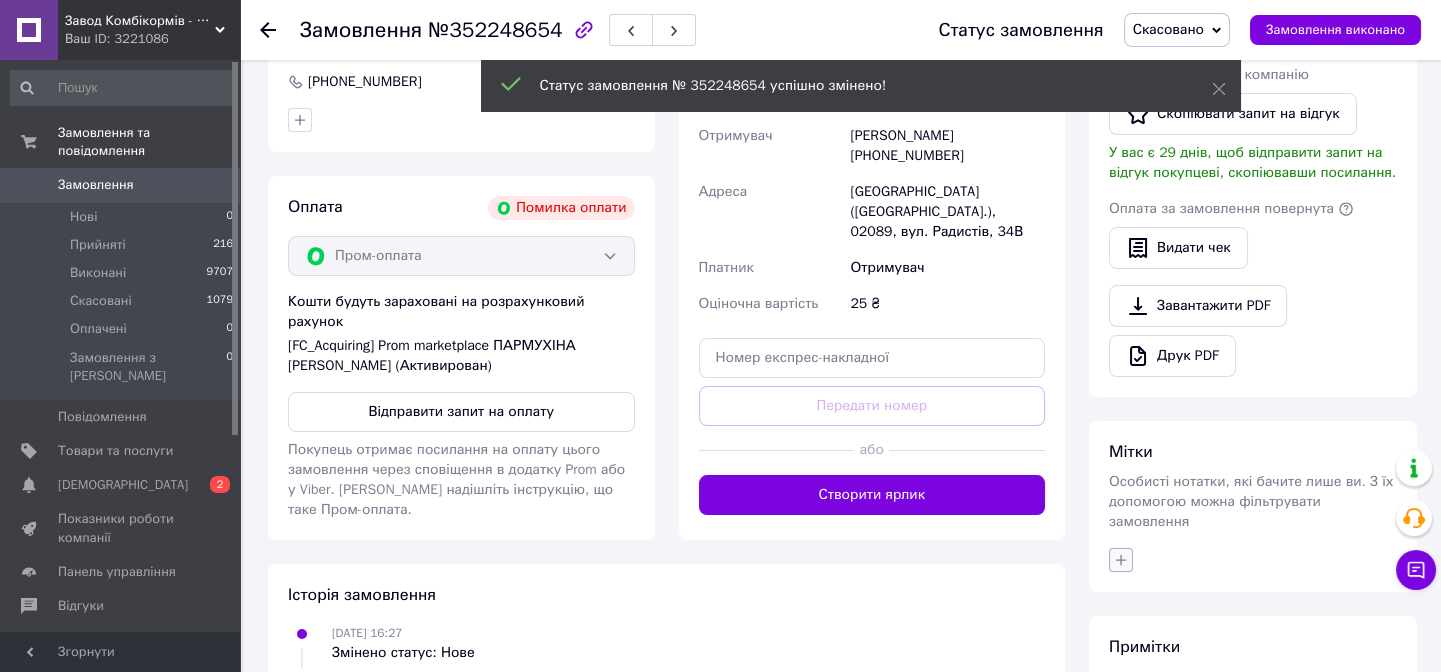 click 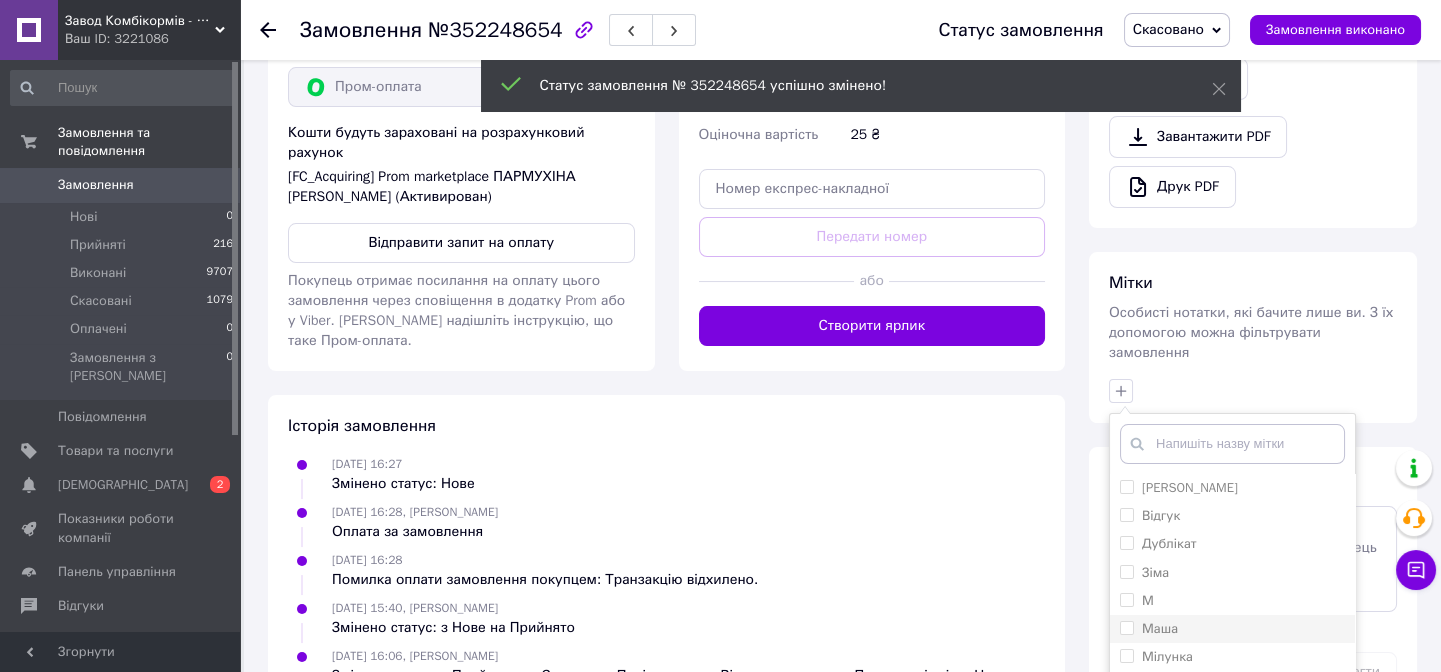 scroll, scrollTop: 859, scrollLeft: 0, axis: vertical 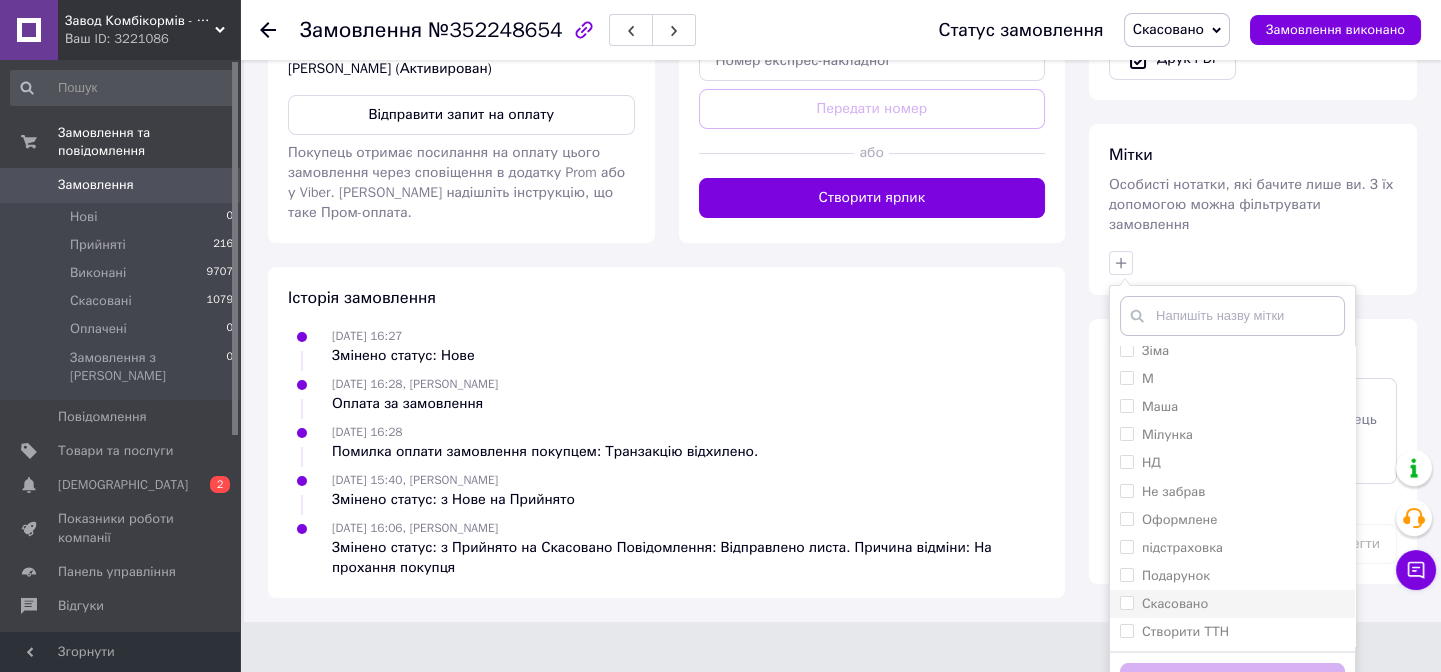 click on "Скасовано" at bounding box center (1232, 604) 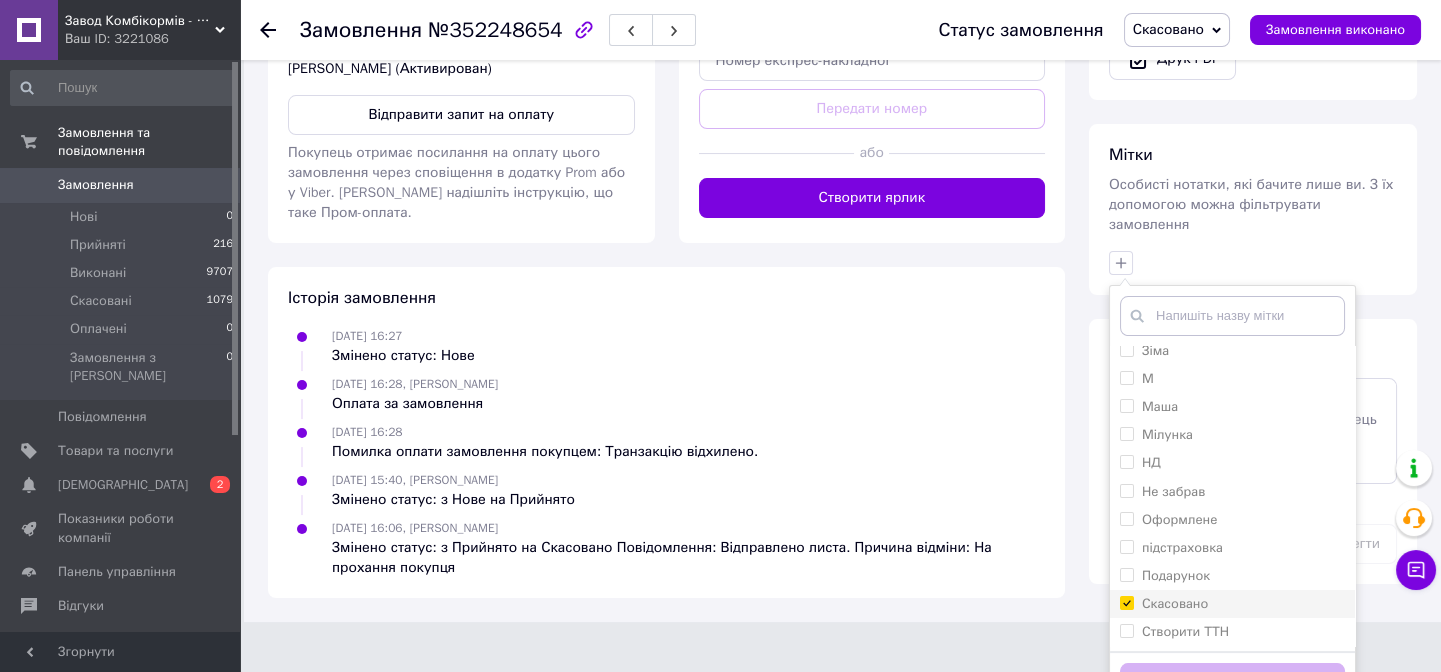 checkbox on "true" 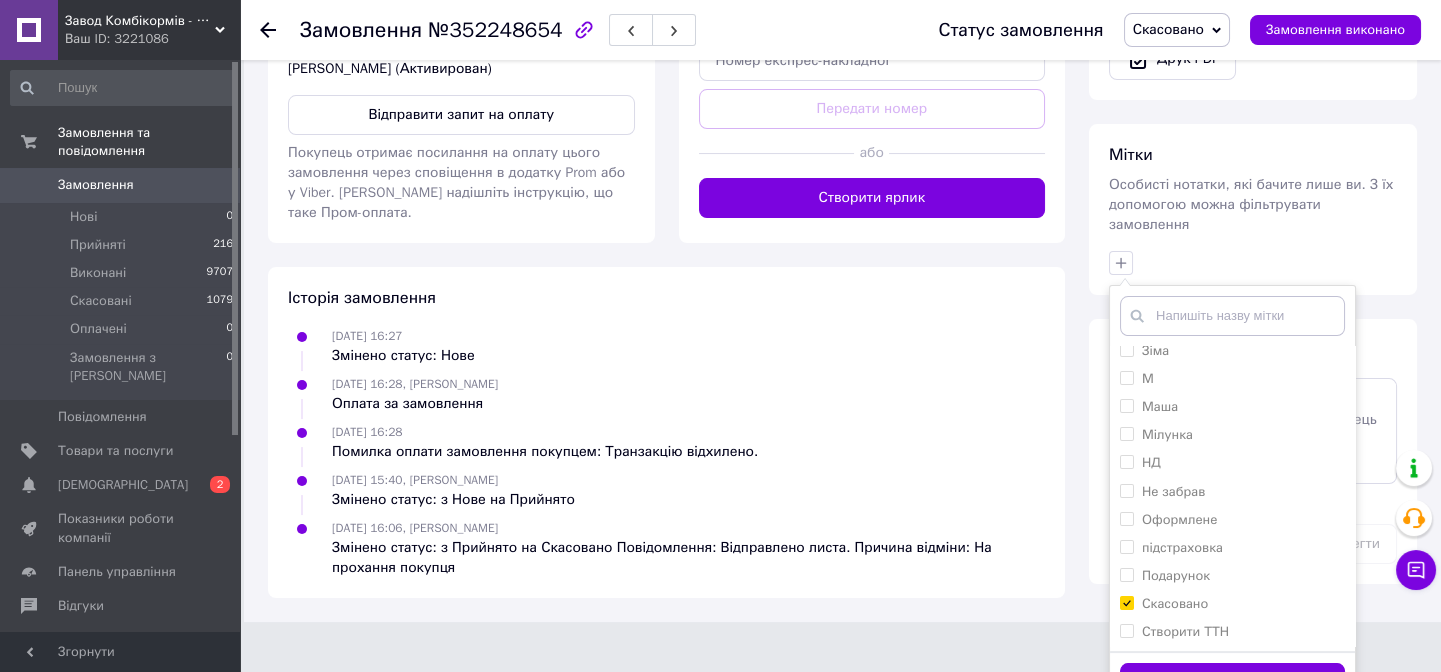 click on "Додати мітку" at bounding box center (1232, 682) 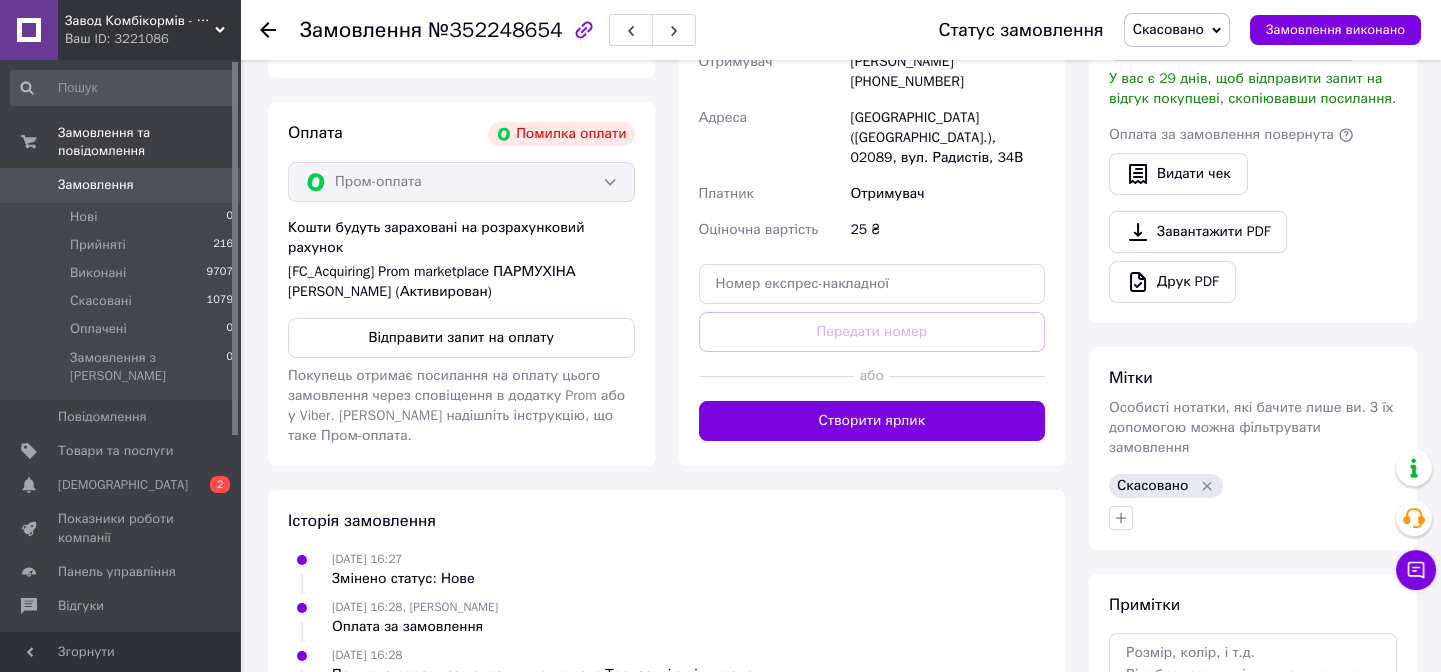scroll, scrollTop: 836, scrollLeft: 0, axis: vertical 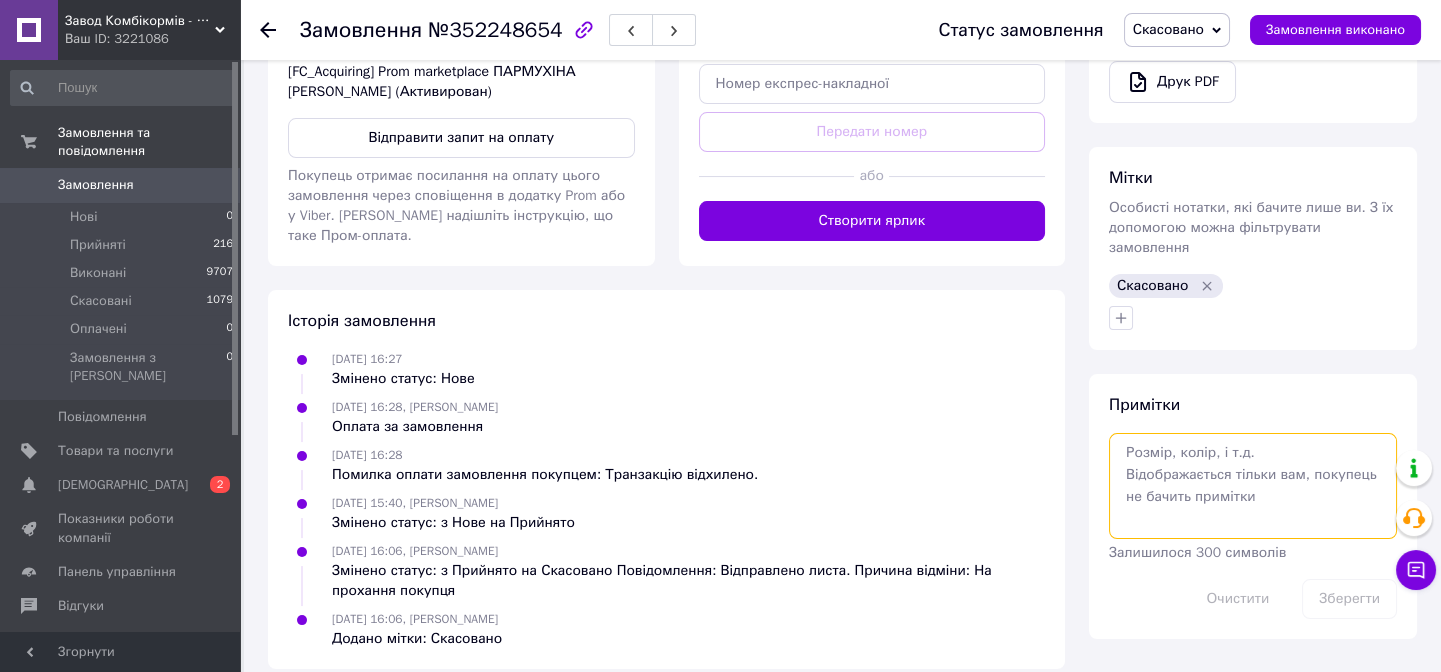 click at bounding box center (1253, 486) 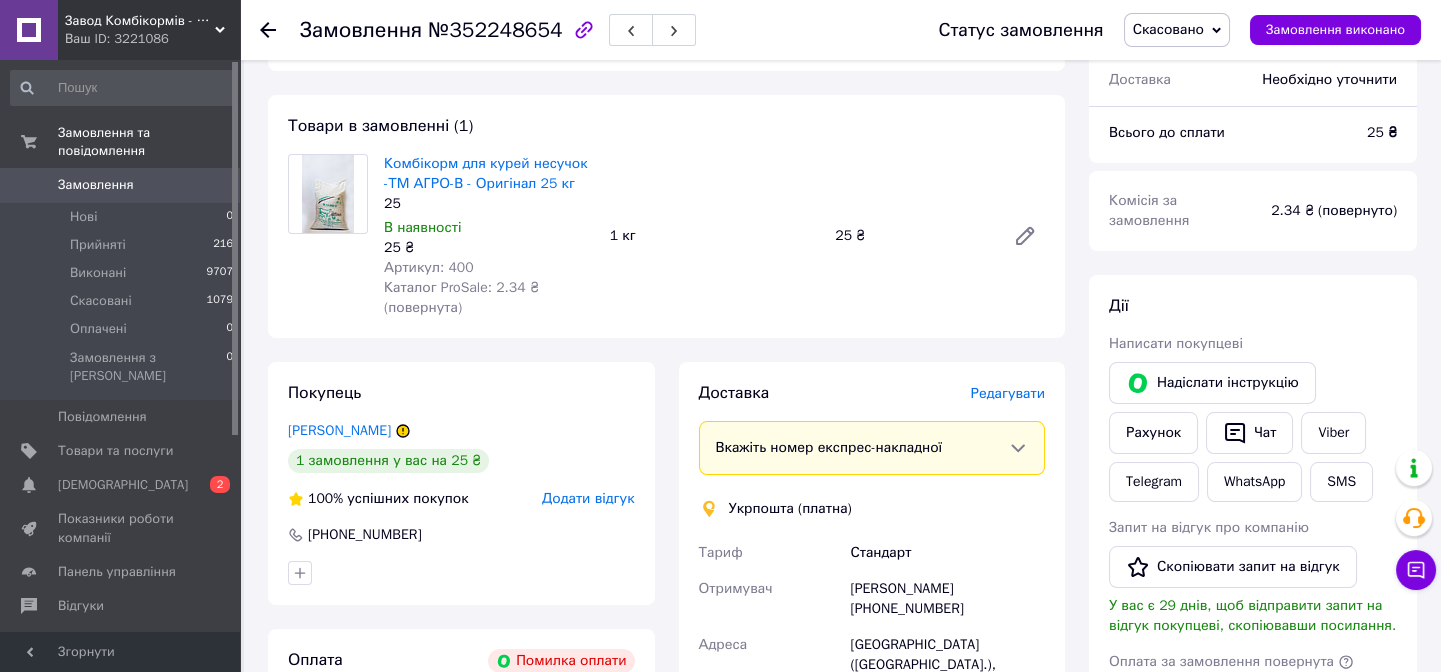 scroll, scrollTop: 381, scrollLeft: 0, axis: vertical 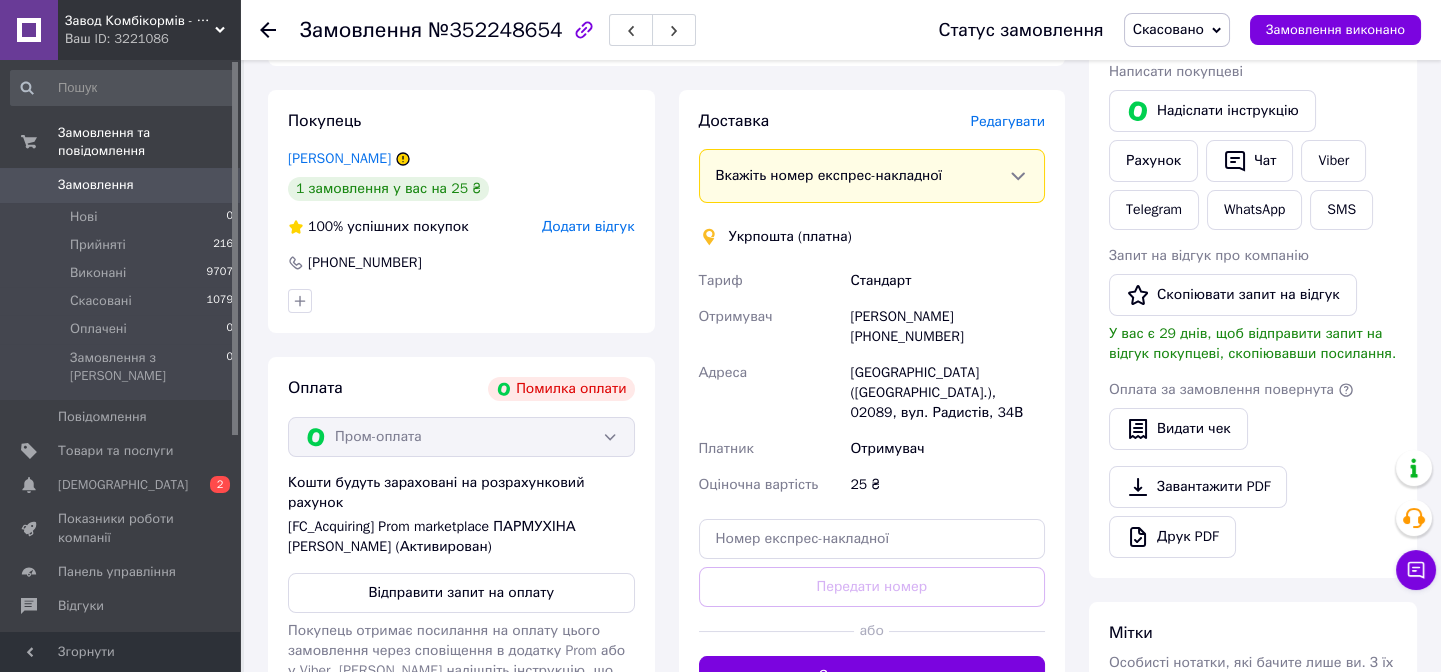 drag, startPoint x: 1038, startPoint y: 314, endPoint x: 999, endPoint y: 314, distance: 39 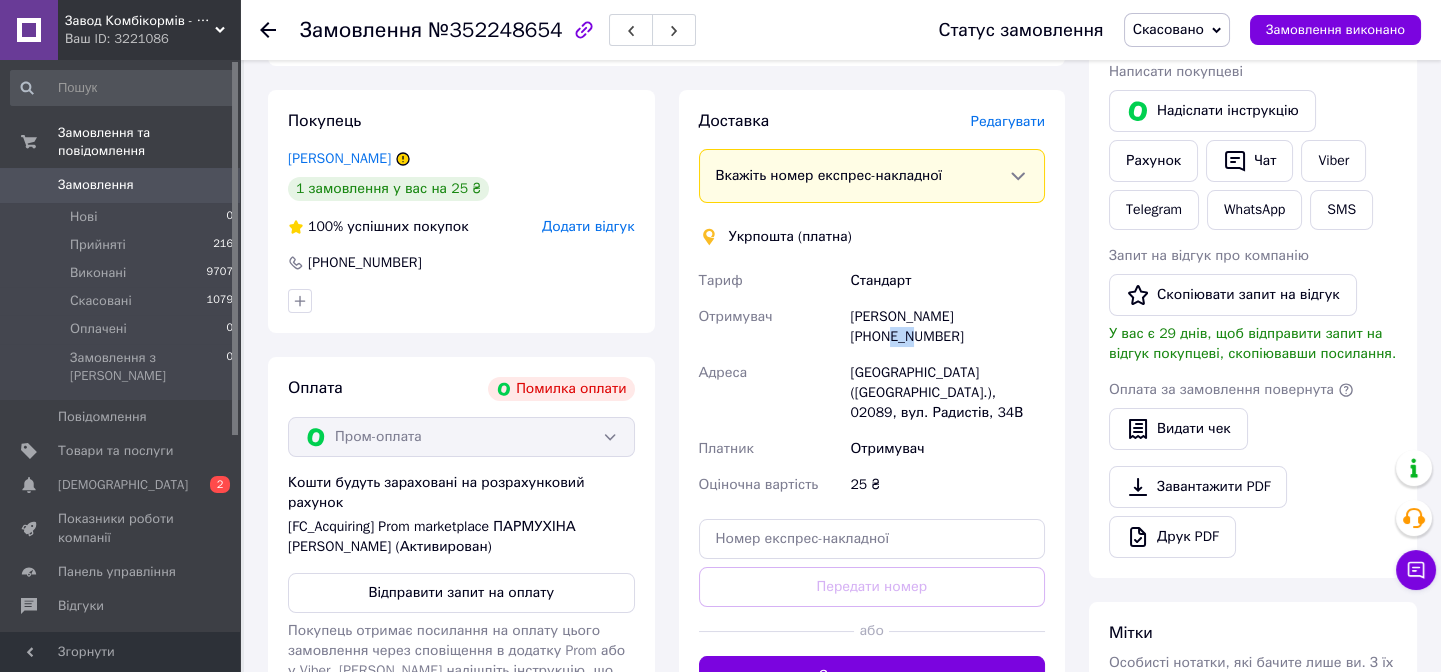 drag, startPoint x: 999, startPoint y: 314, endPoint x: 979, endPoint y: 317, distance: 20.22375 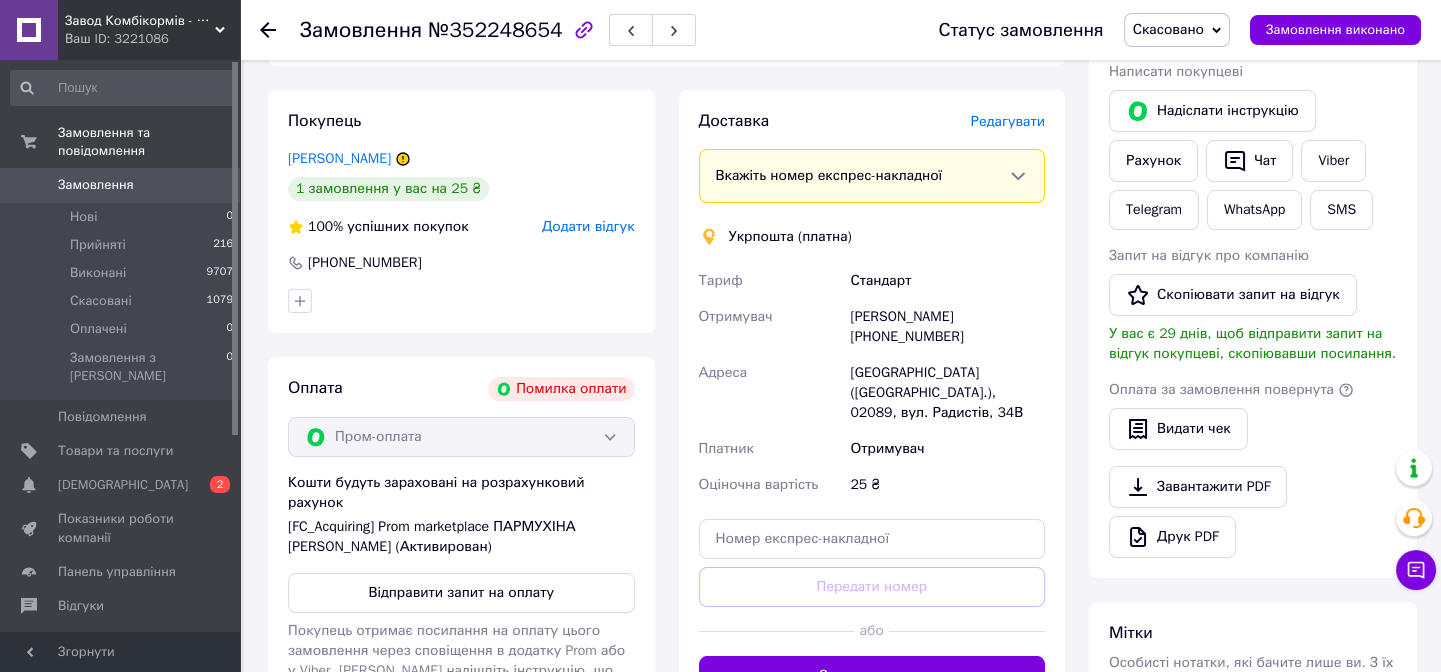 click on "[GEOGRAPHIC_DATA] ([GEOGRAPHIC_DATA].), 02089, вул. Радистів, 34В" at bounding box center [947, 393] 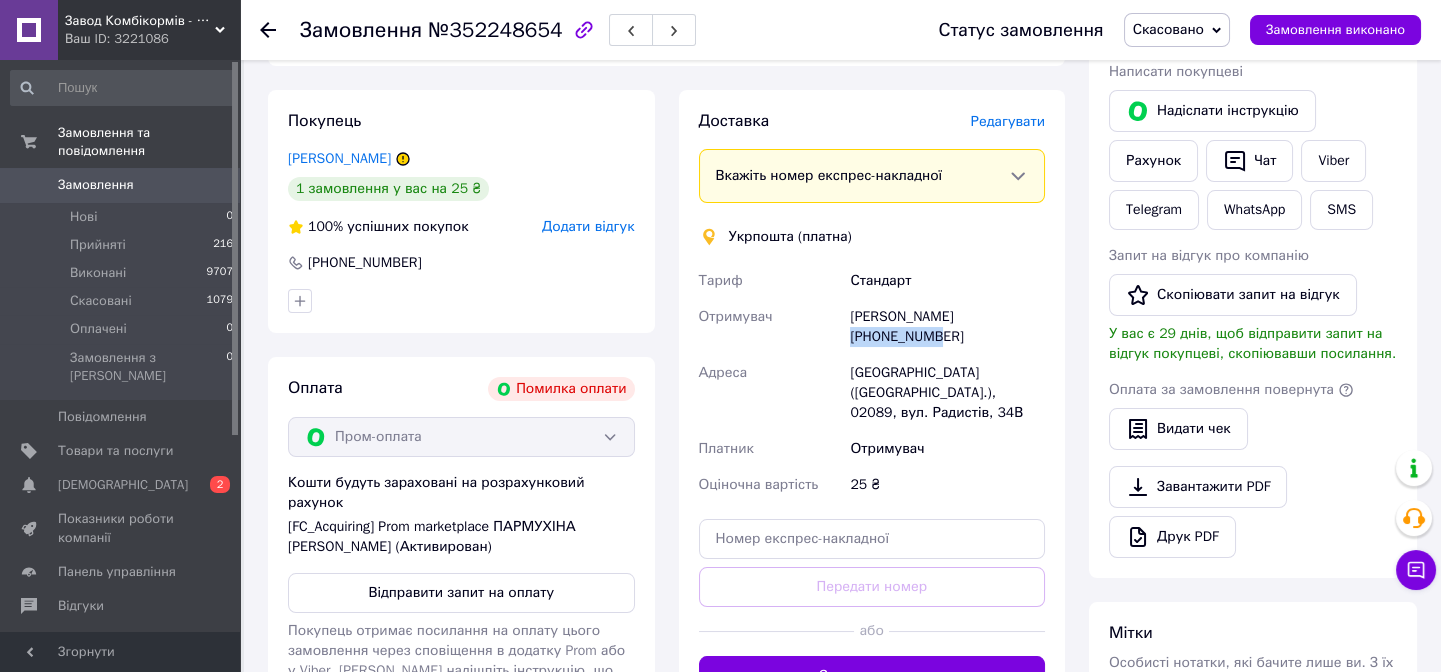 click on "[PERSON_NAME] [PHONE_NUMBER]" at bounding box center [947, 327] 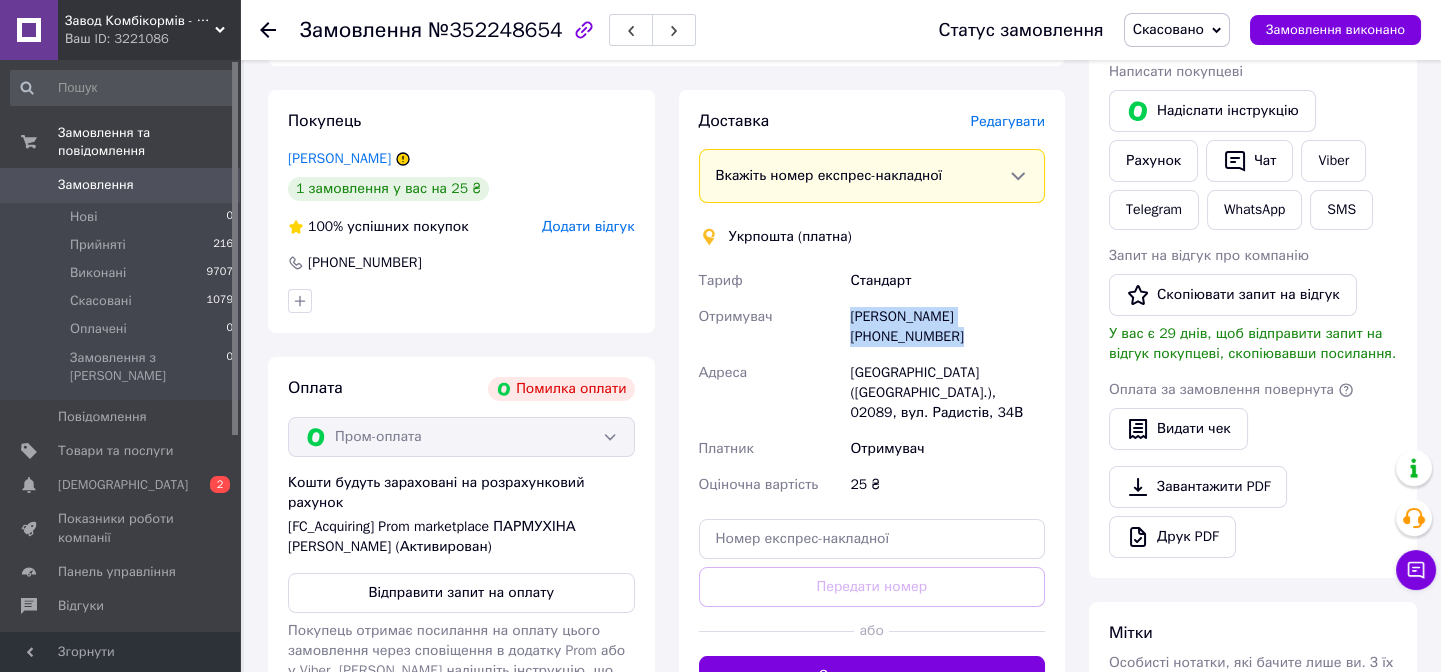 click on "[PERSON_NAME] [PHONE_NUMBER]" at bounding box center [947, 327] 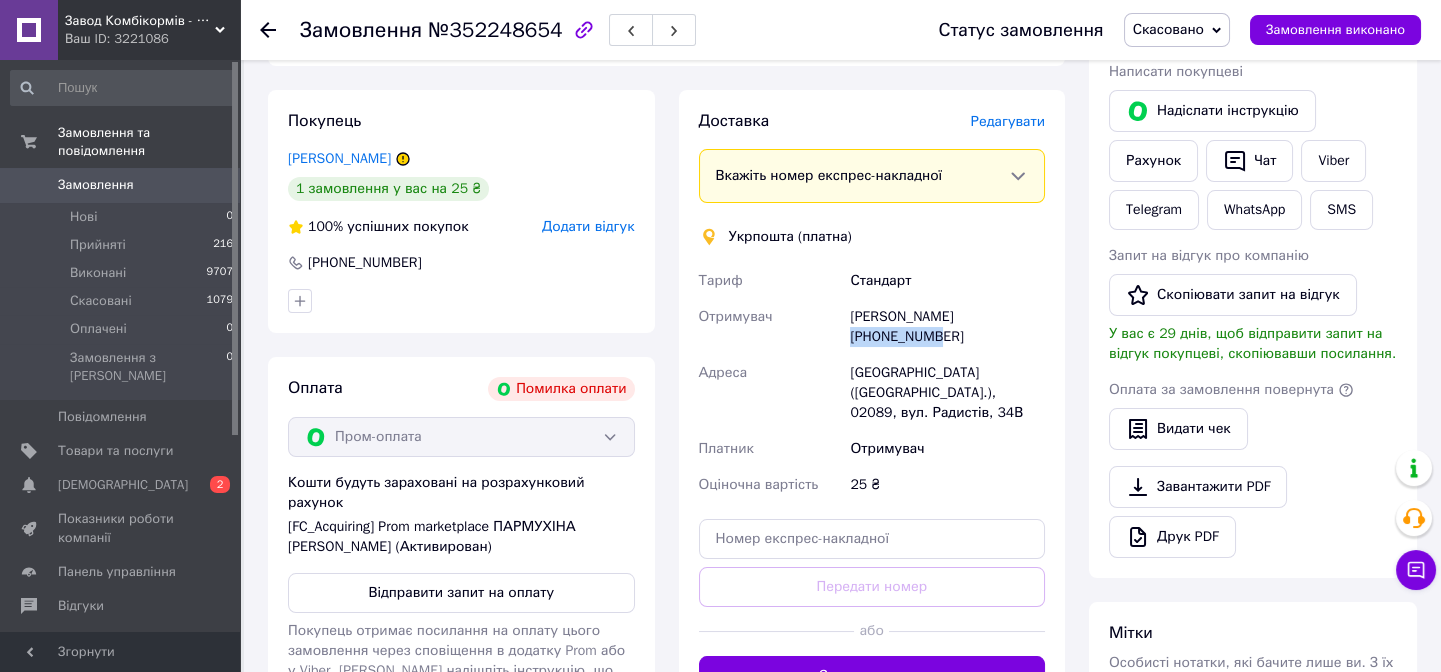 click on "[PERSON_NAME] [PHONE_NUMBER]" at bounding box center (947, 327) 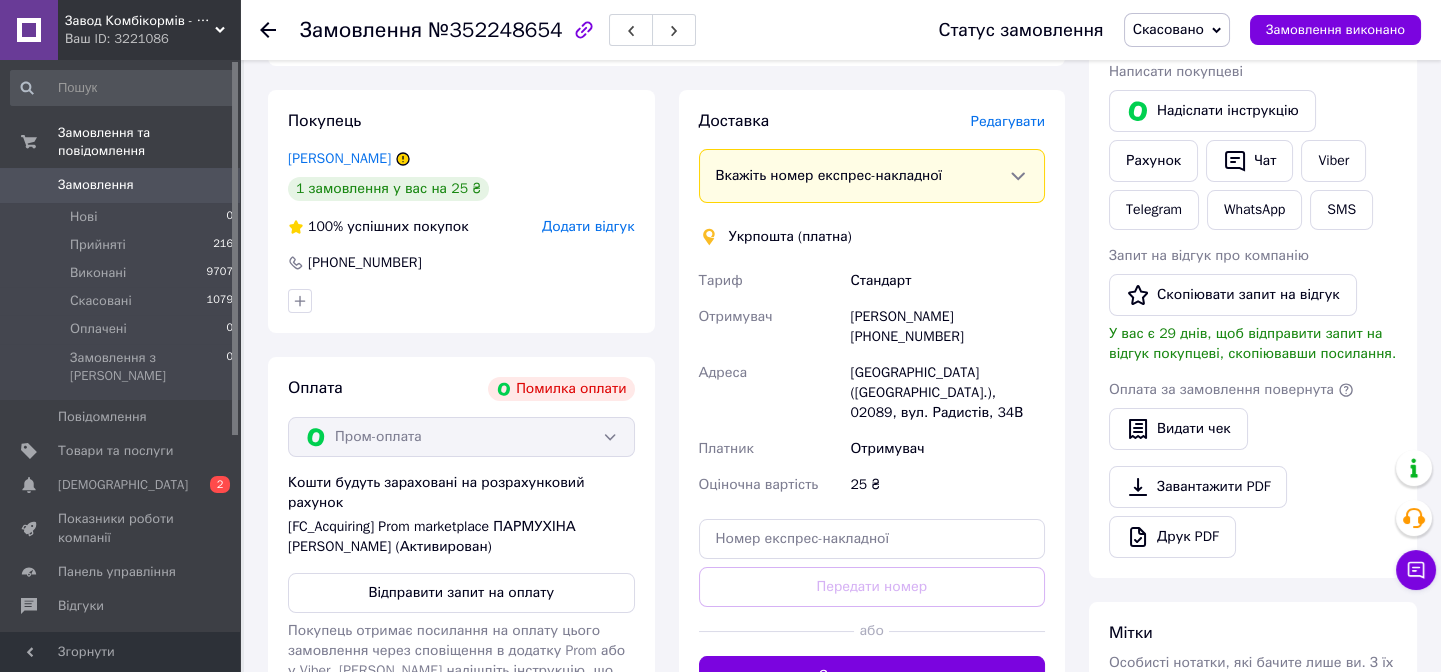 drag, startPoint x: 979, startPoint y: 315, endPoint x: 942, endPoint y: 344, distance: 47.010635 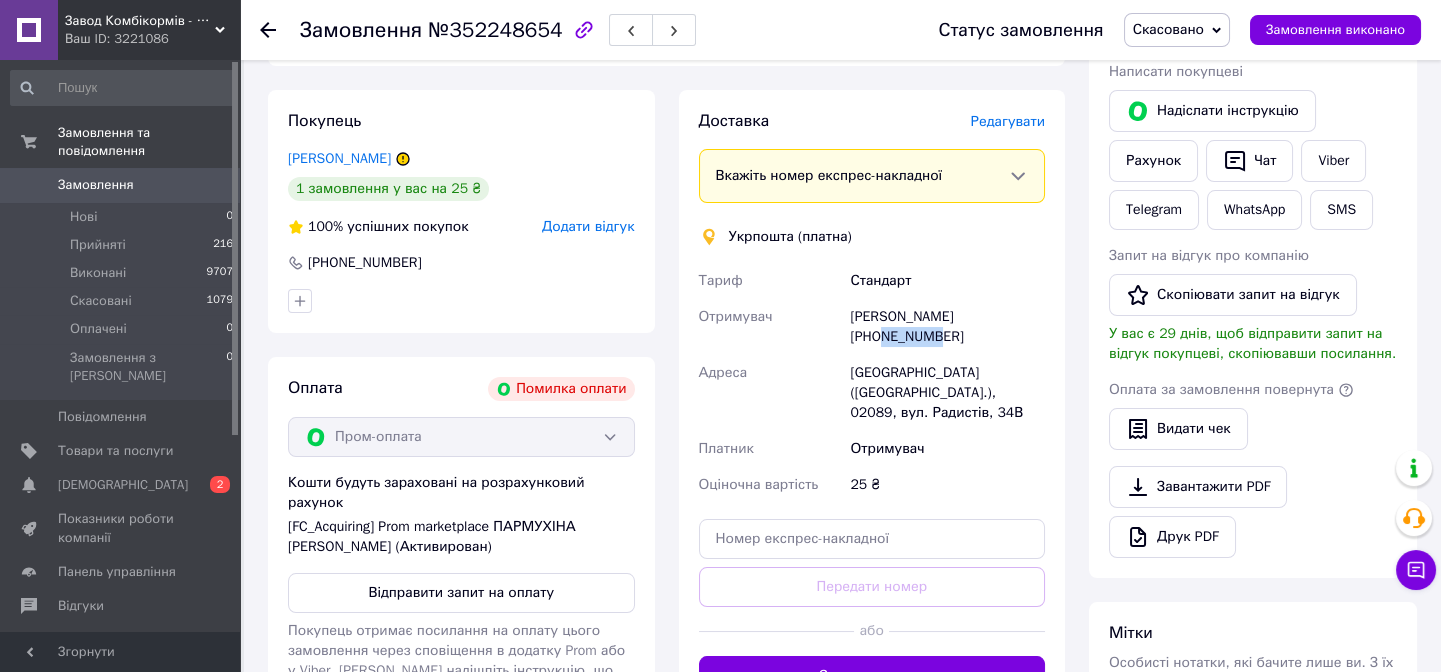drag, startPoint x: 993, startPoint y: 320, endPoint x: 1026, endPoint y: 320, distance: 33 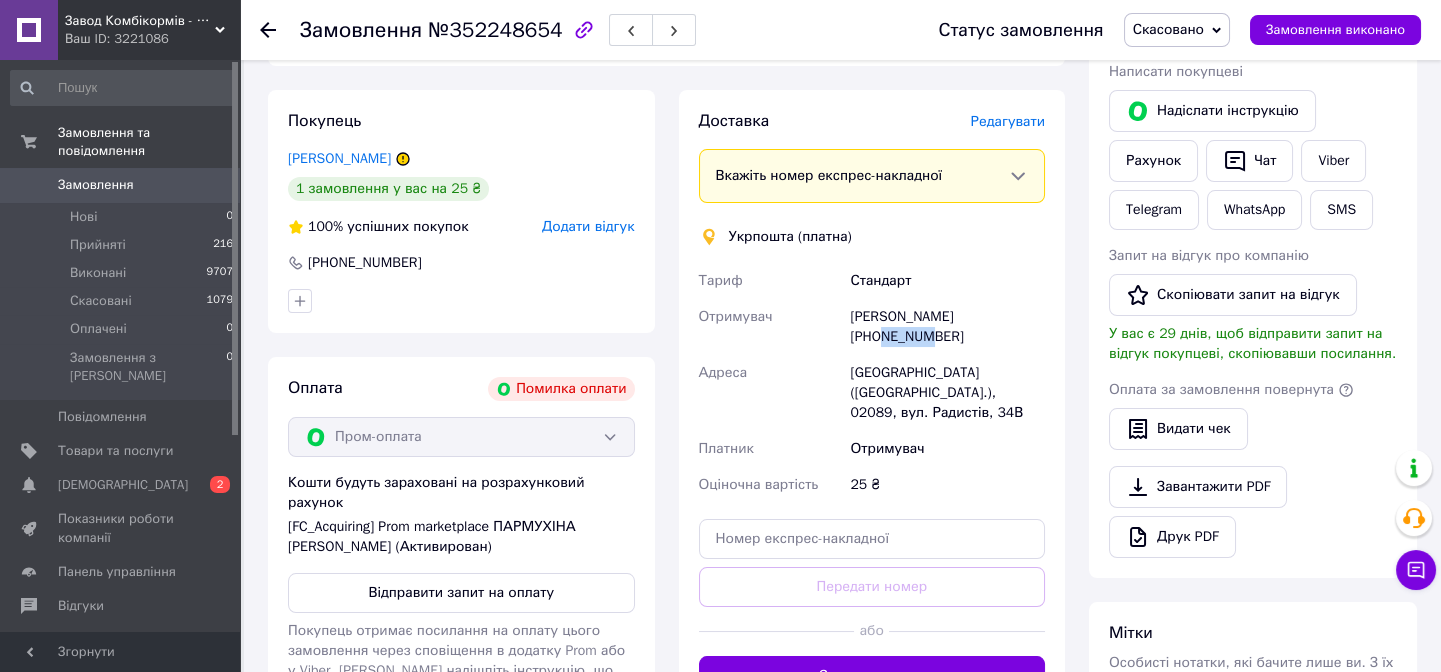 click on "[PERSON_NAME] [PHONE_NUMBER]" at bounding box center [947, 327] 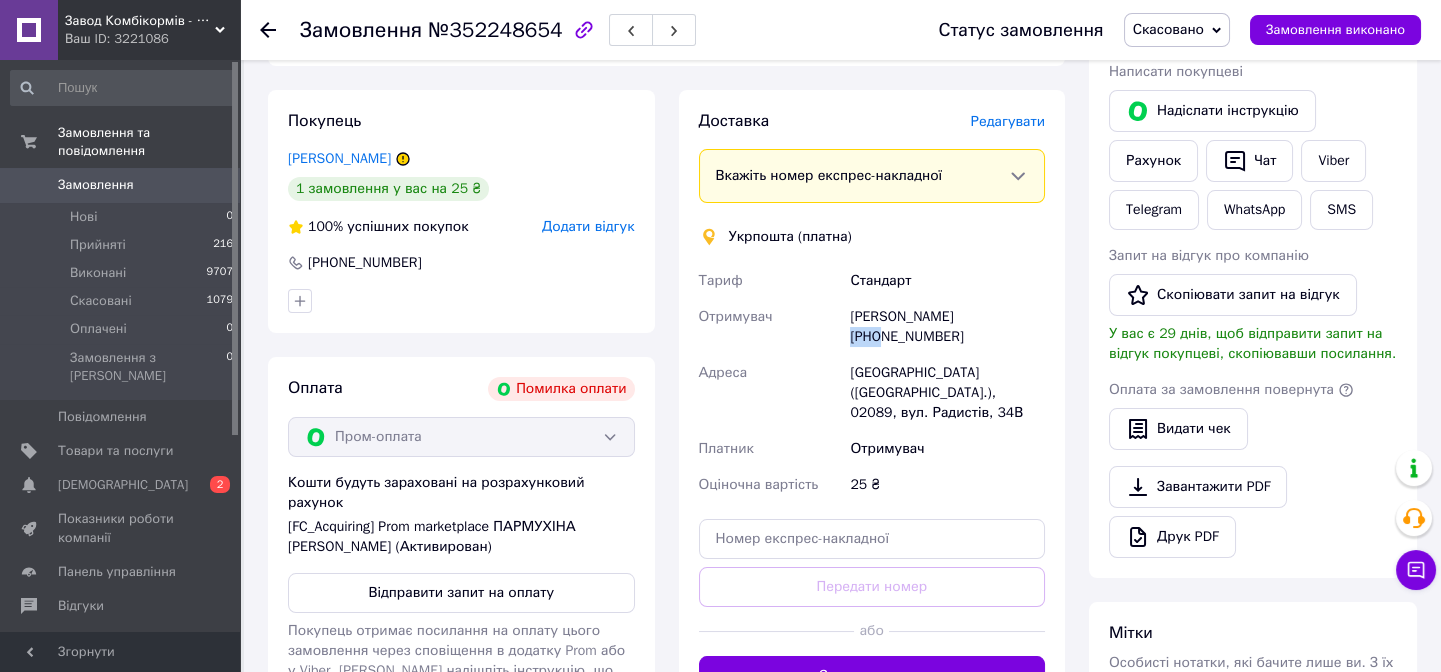 drag, startPoint x: 941, startPoint y: 315, endPoint x: 986, endPoint y: 320, distance: 45.276924 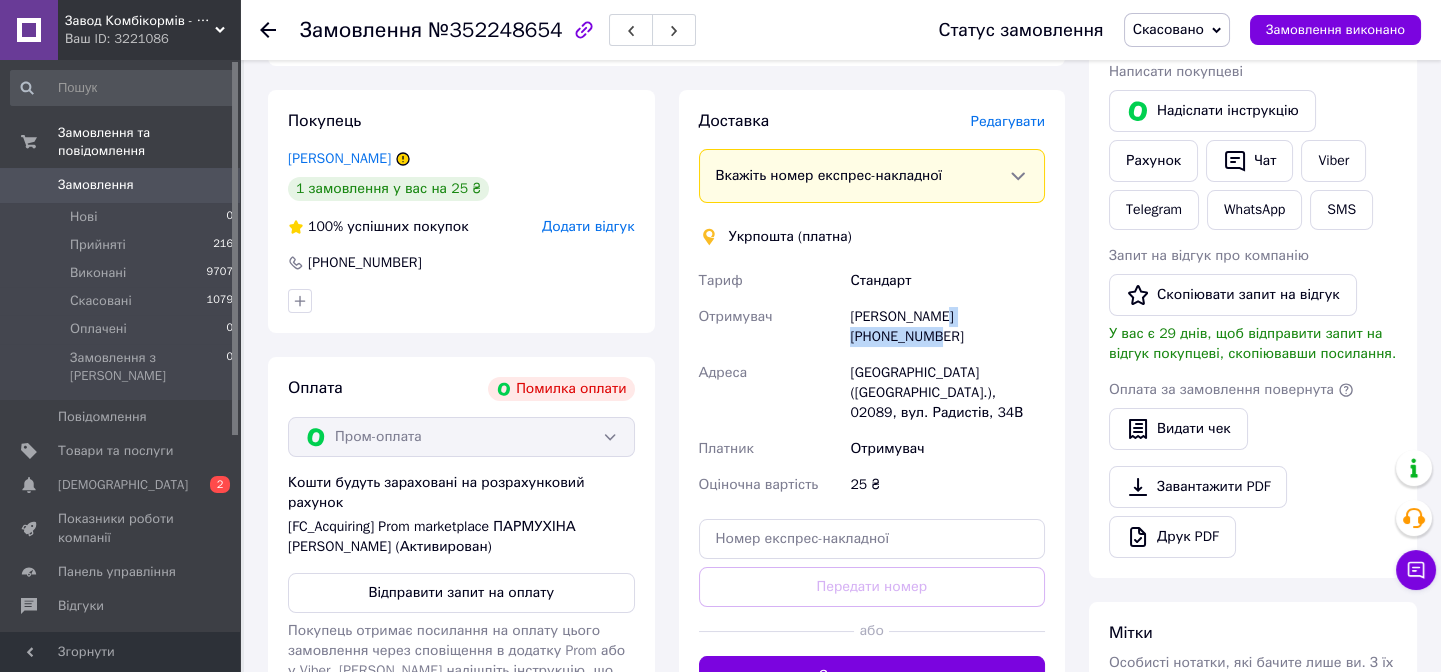 drag, startPoint x: 939, startPoint y: 319, endPoint x: 1042, endPoint y: 323, distance: 103.077644 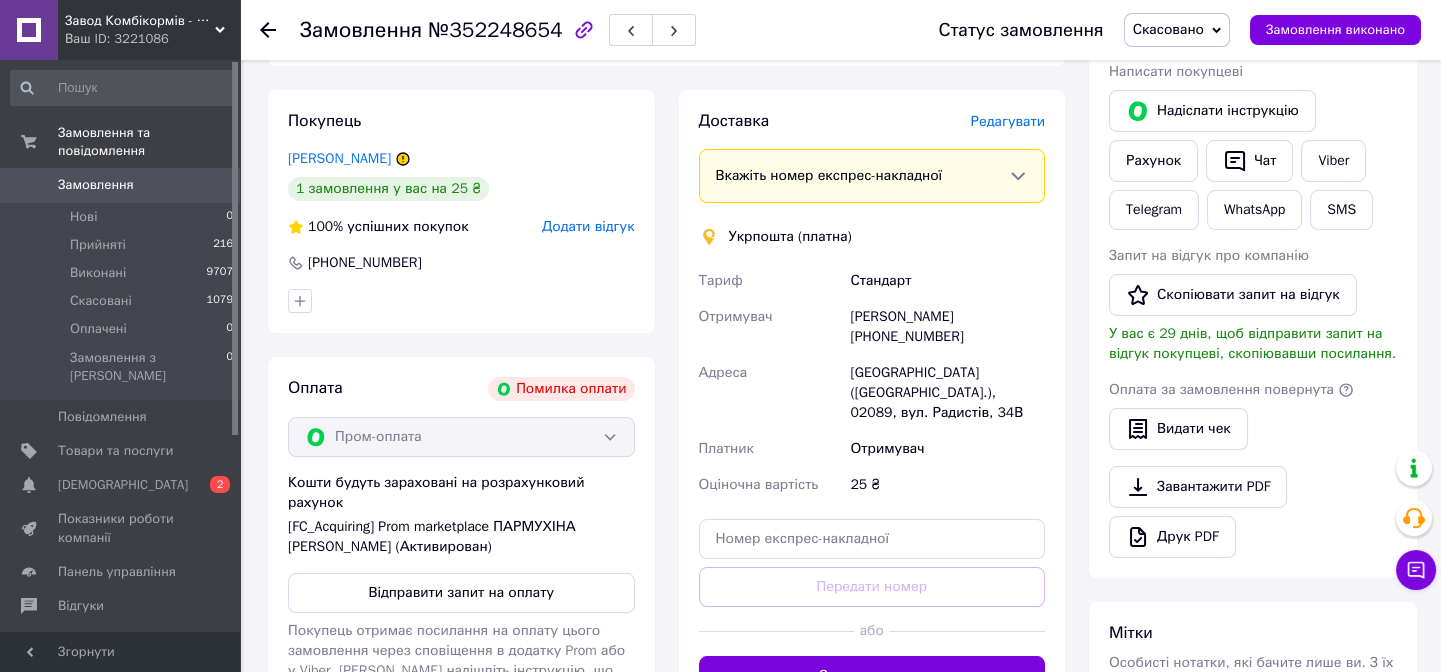 click on "[PERSON_NAME] [PHONE_NUMBER]" at bounding box center [947, 327] 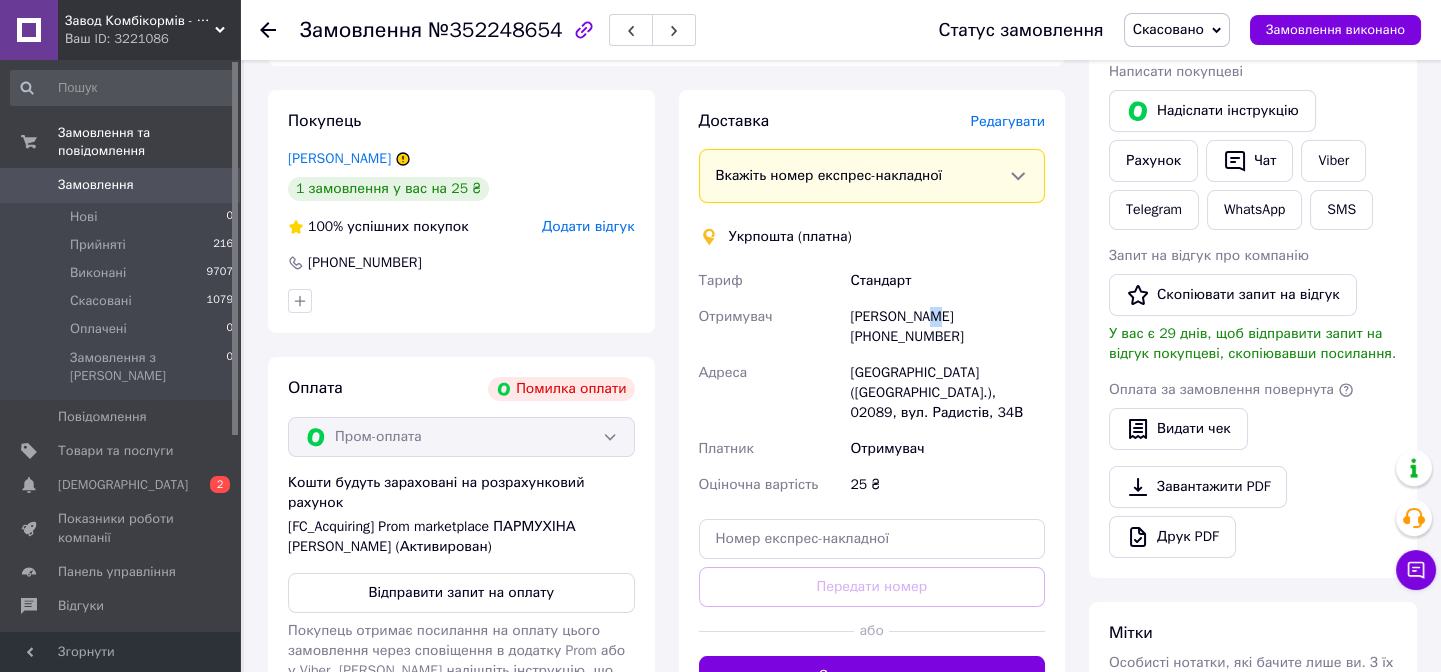click on "[PERSON_NAME] [PHONE_NUMBER]" at bounding box center (947, 327) 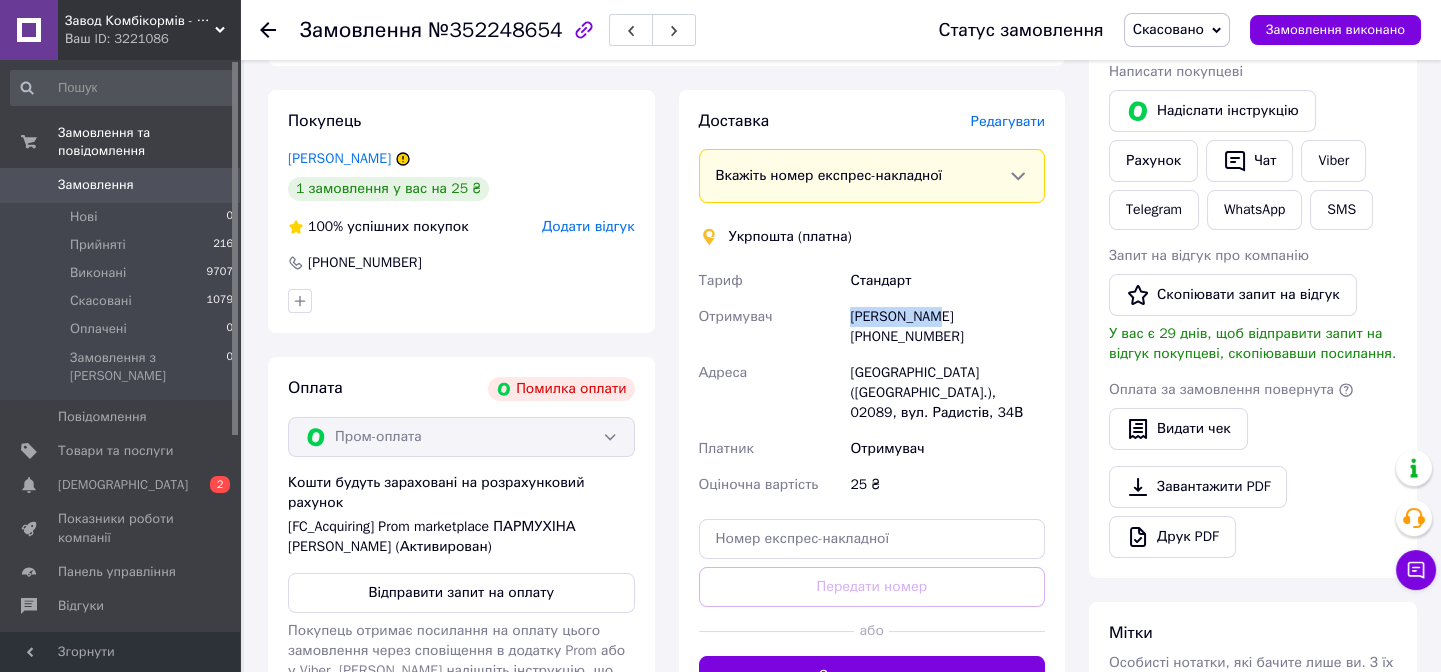 drag, startPoint x: 850, startPoint y: 317, endPoint x: 931, endPoint y: 327, distance: 81.61495 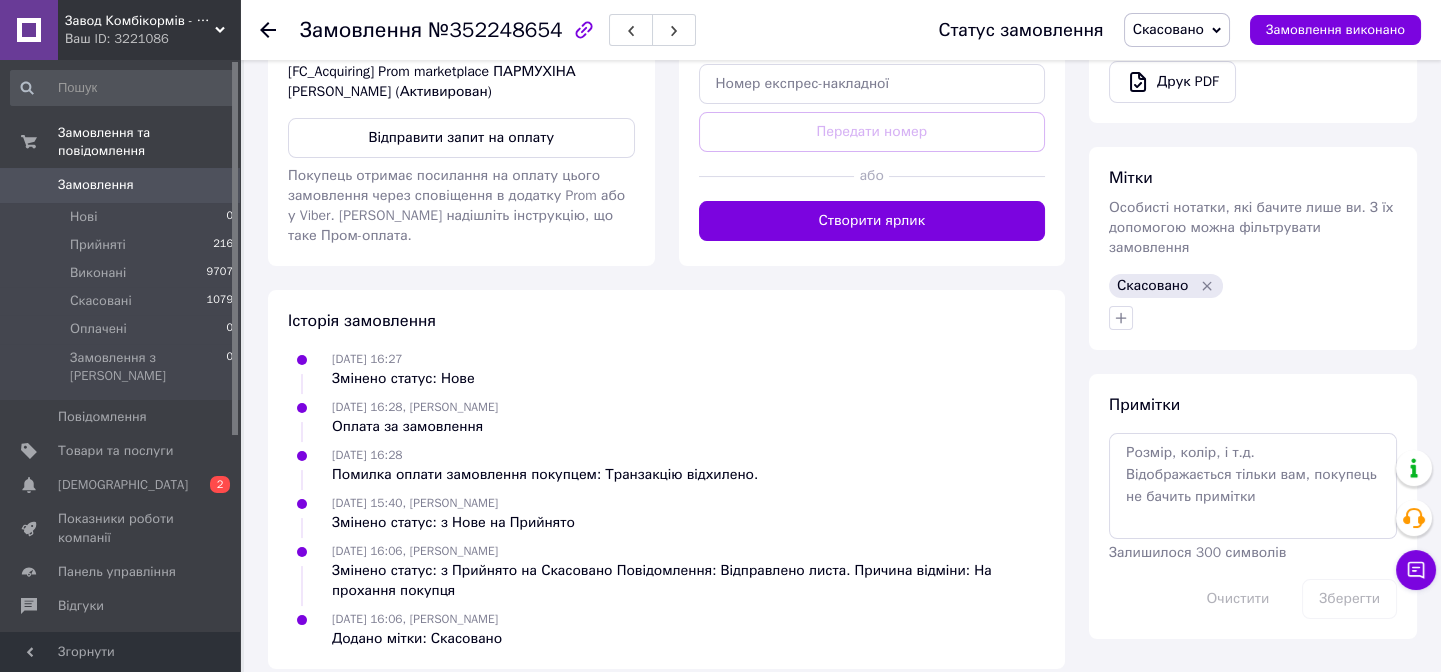 scroll, scrollTop: 200, scrollLeft: 0, axis: vertical 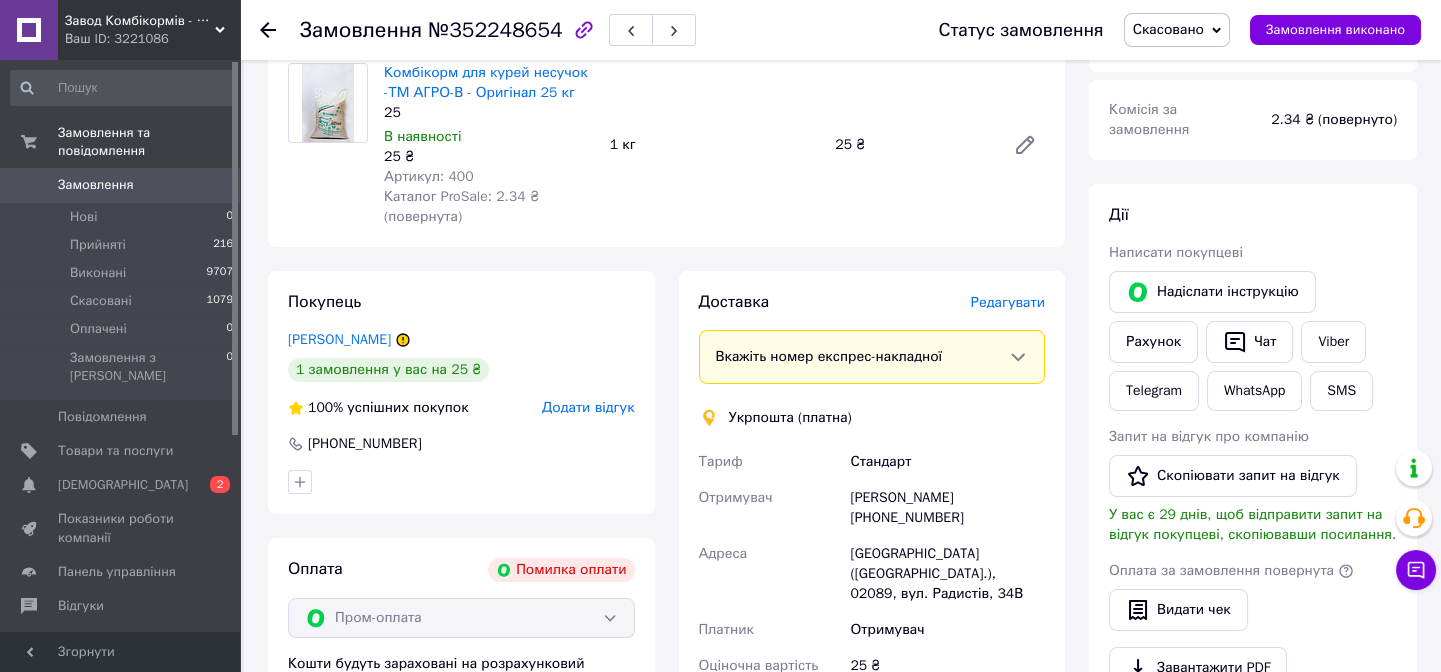 click 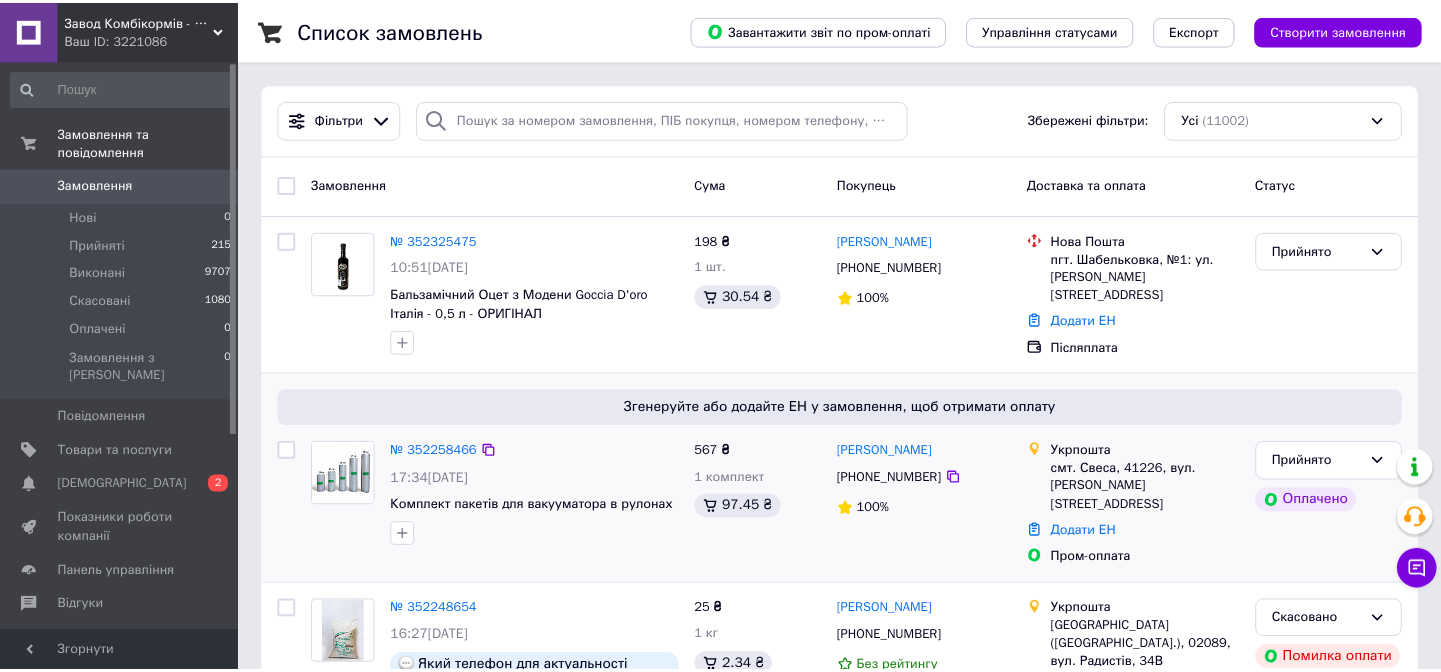 scroll, scrollTop: 272, scrollLeft: 0, axis: vertical 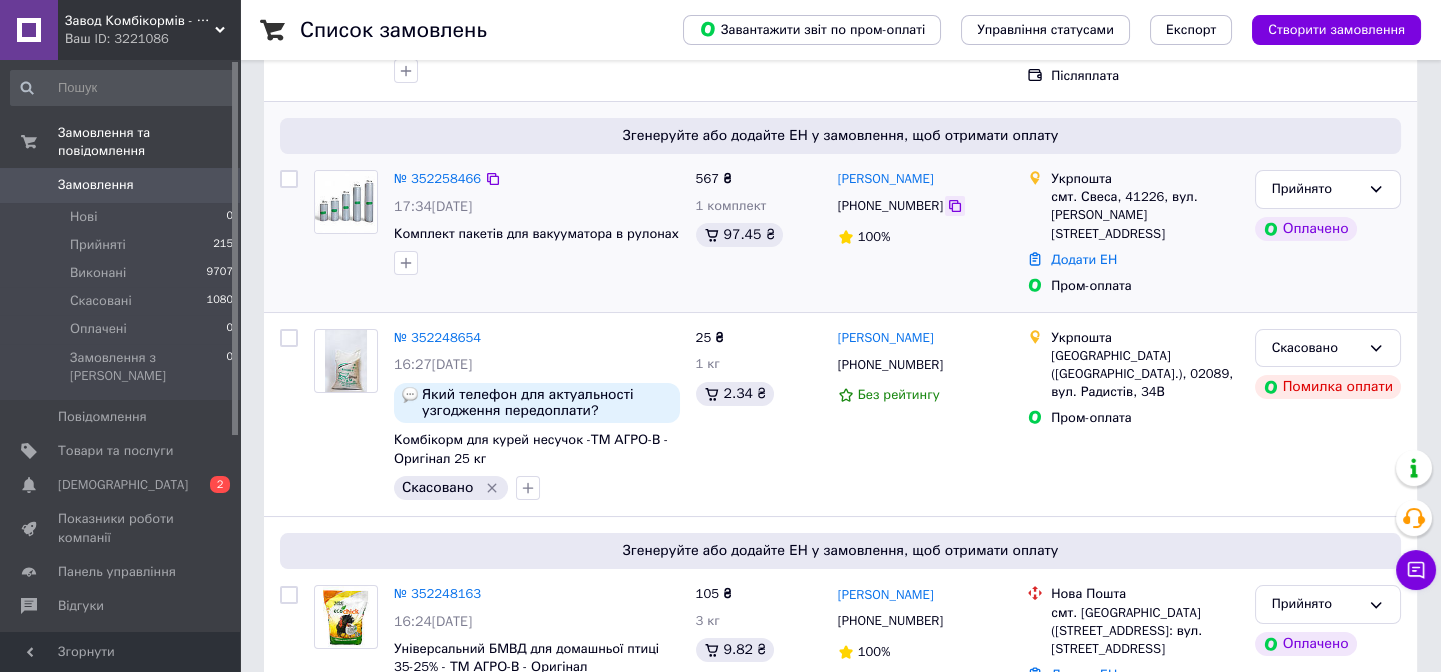 click 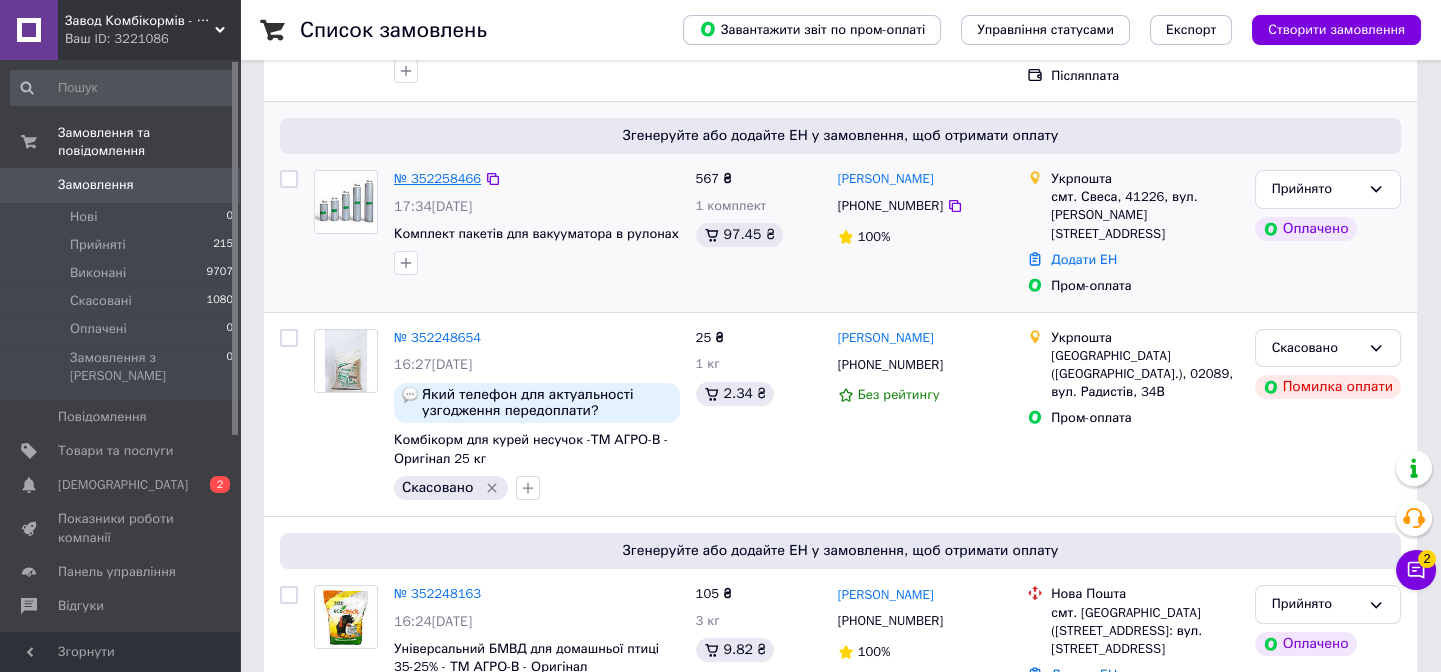 click on "№ 352258466" at bounding box center (437, 178) 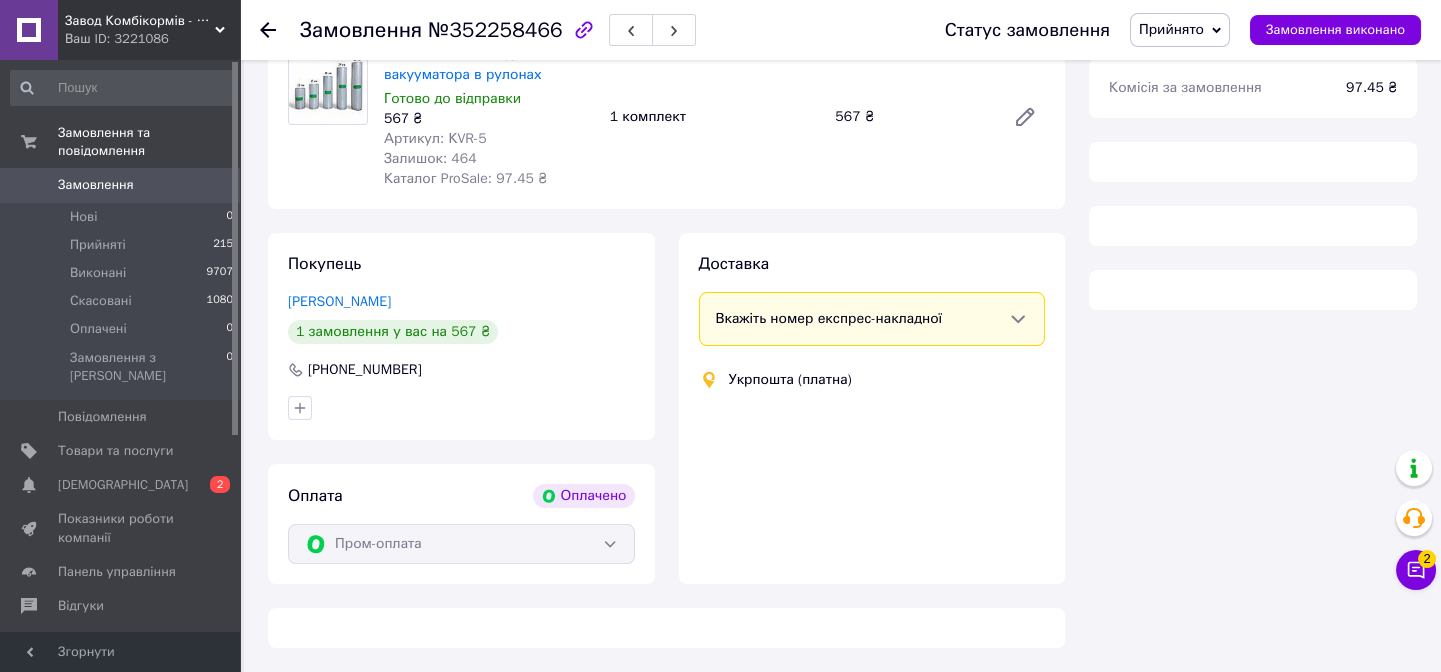 scroll, scrollTop: 272, scrollLeft: 0, axis: vertical 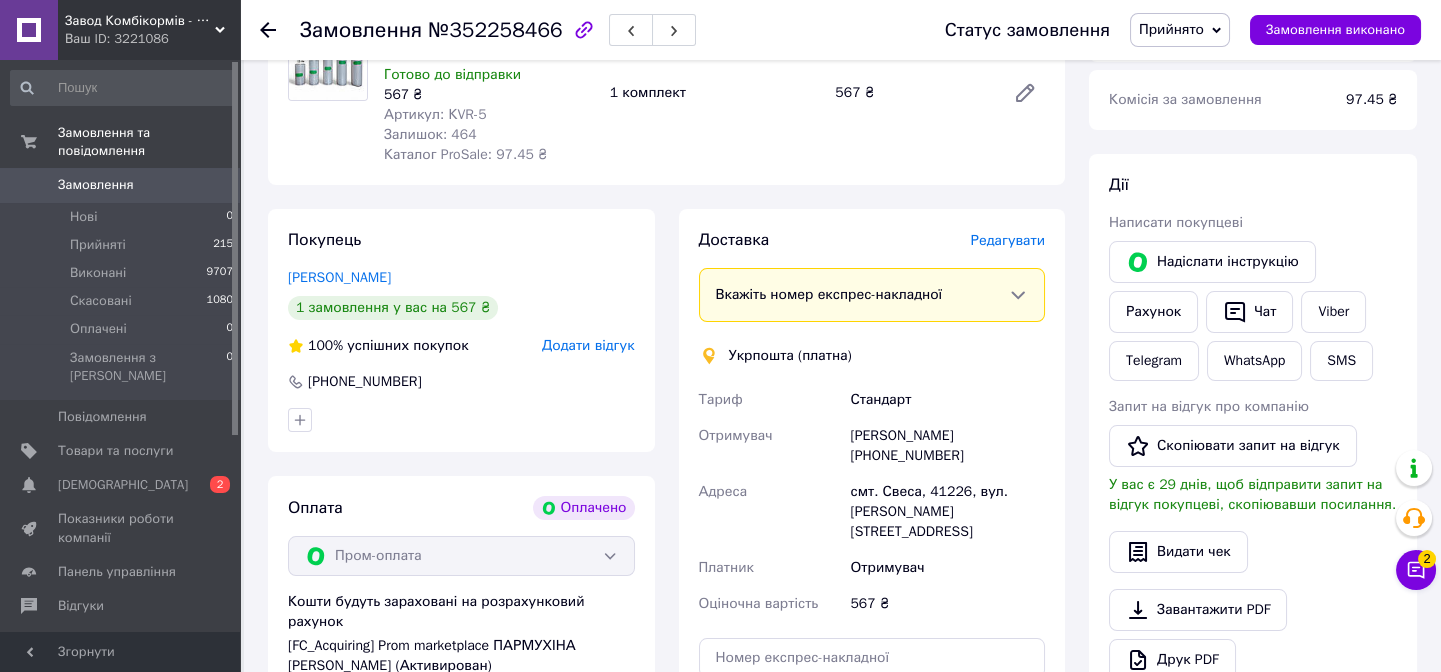 click on "[PERSON_NAME] [PHONE_NUMBER]" at bounding box center (947, 446) 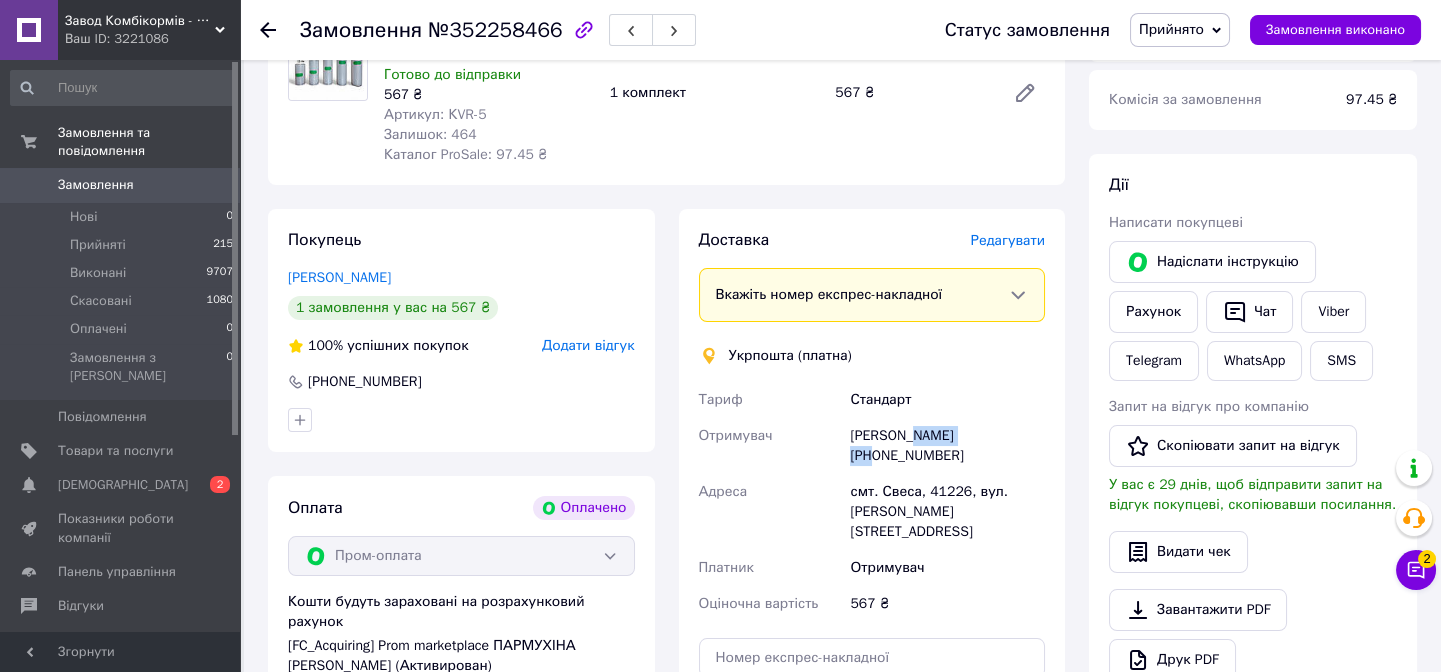 drag, startPoint x: 977, startPoint y: 437, endPoint x: 906, endPoint y: 435, distance: 71.02816 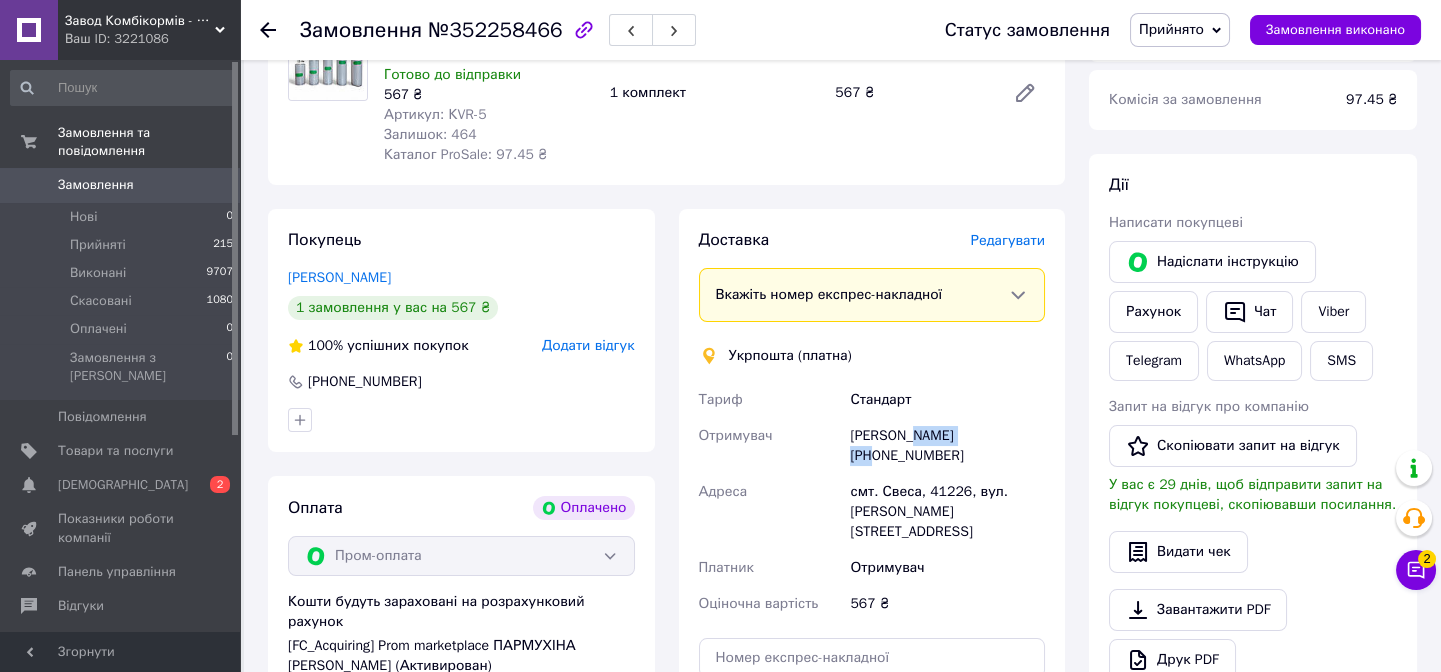 copy on "[PHONE_NUMBER]" 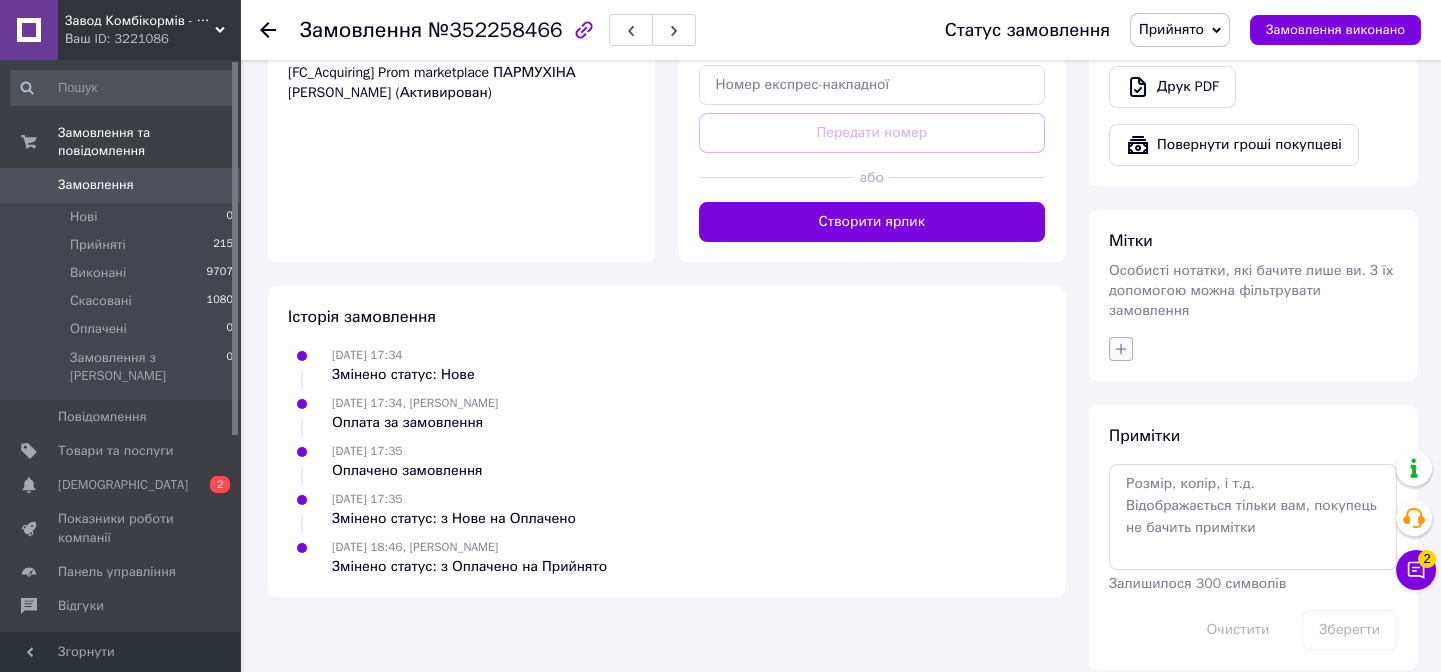 scroll, scrollTop: 846, scrollLeft: 0, axis: vertical 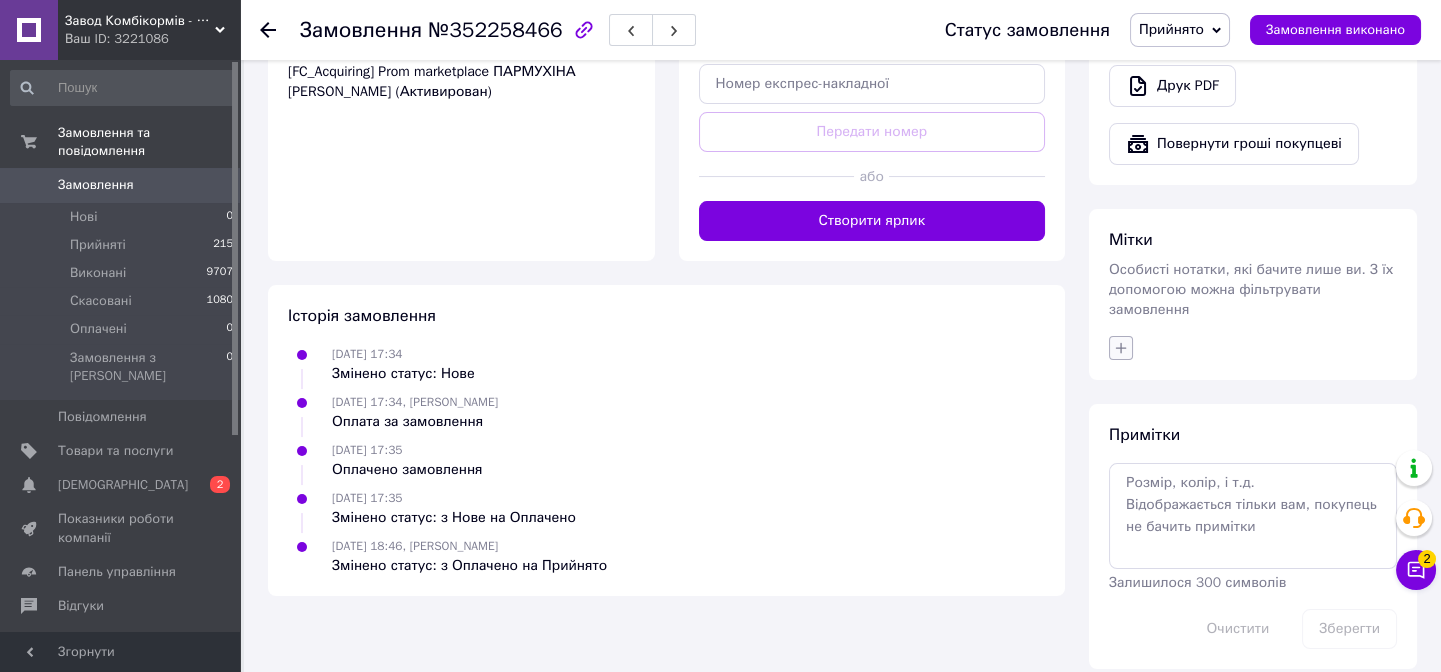 click 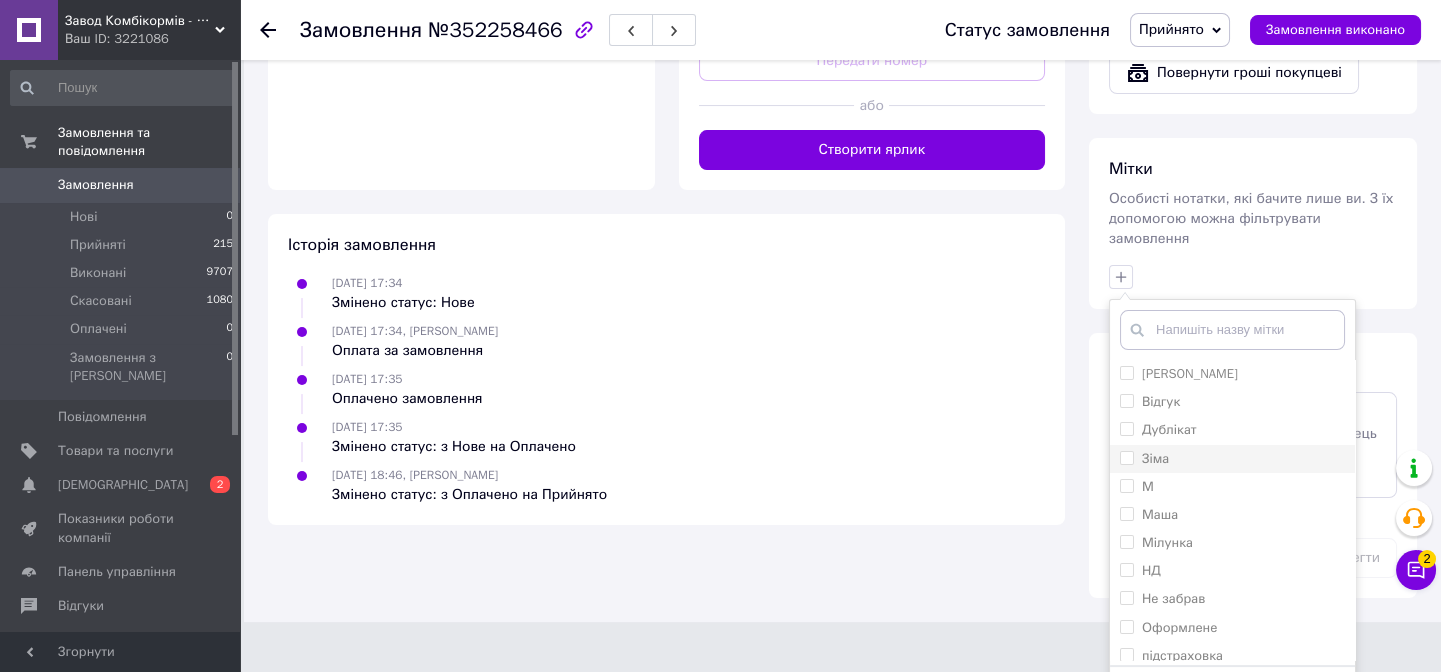 scroll, scrollTop: 950, scrollLeft: 0, axis: vertical 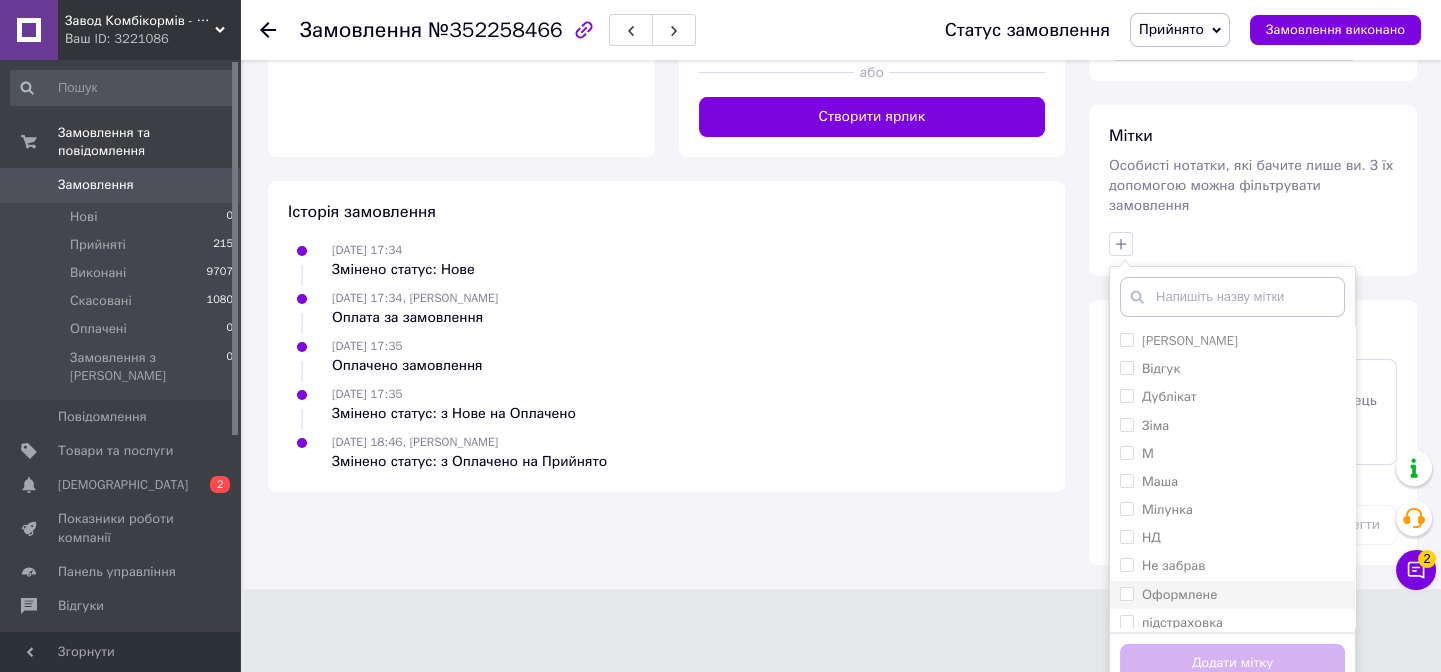click on "Оформлене" at bounding box center (1179, 594) 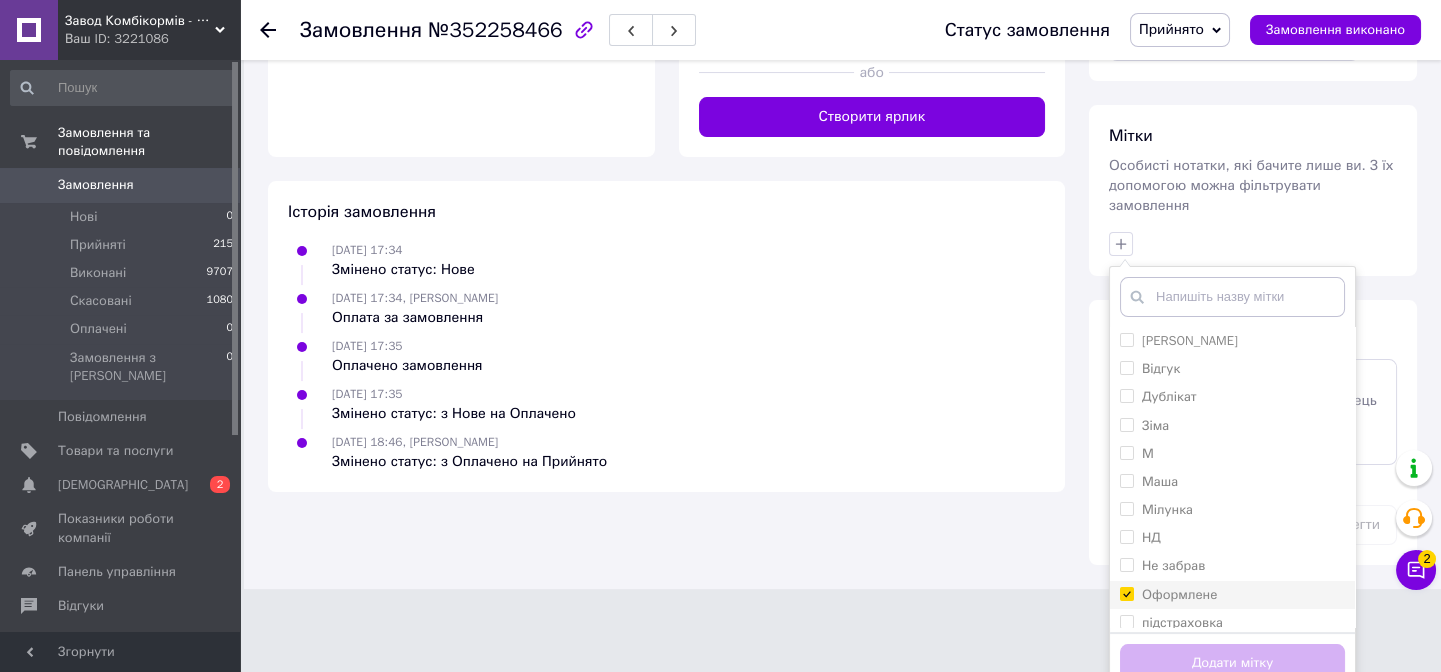 checkbox on "true" 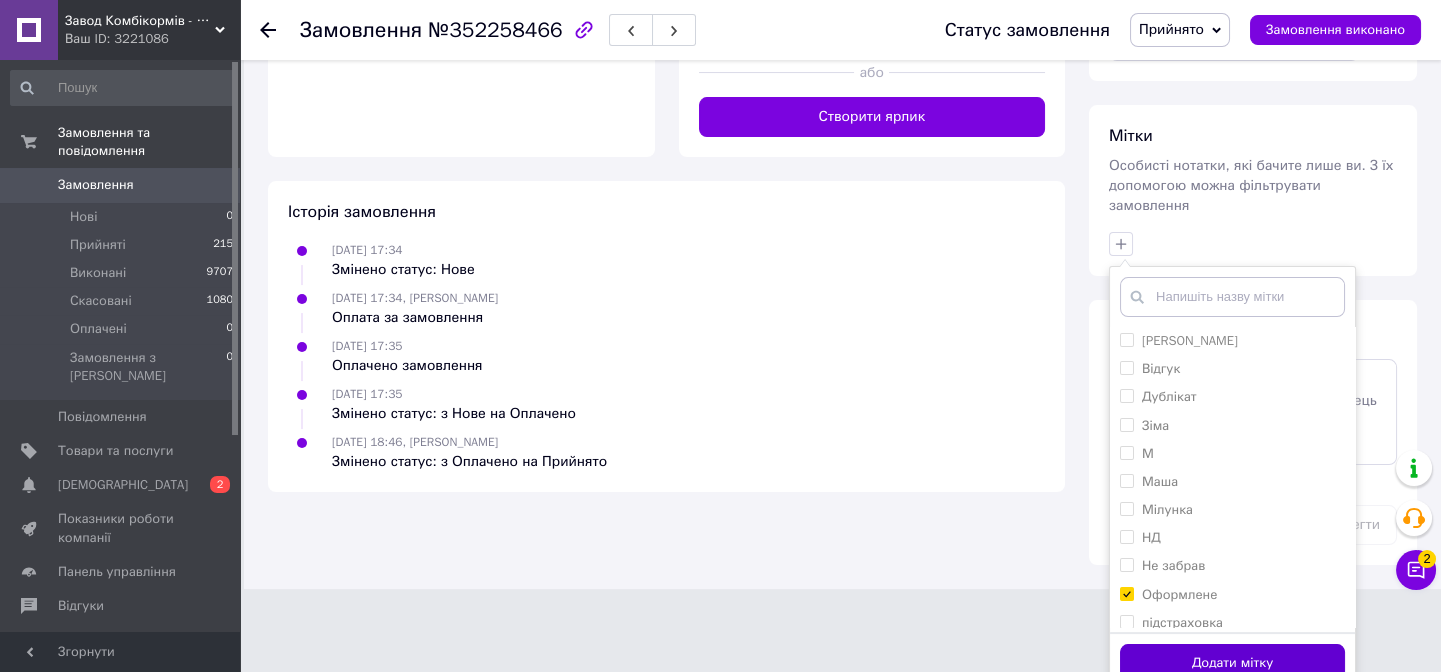 click on "Додати мітку" at bounding box center [1232, 663] 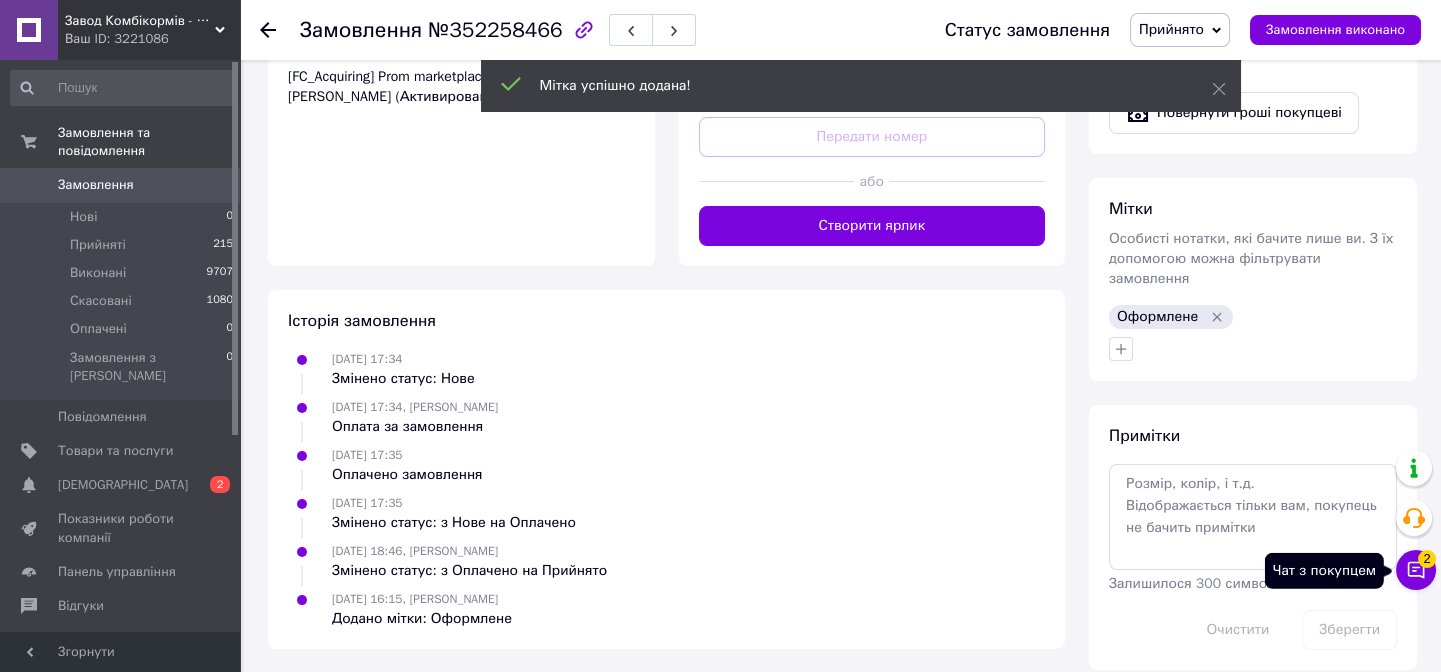 scroll, scrollTop: 878, scrollLeft: 0, axis: vertical 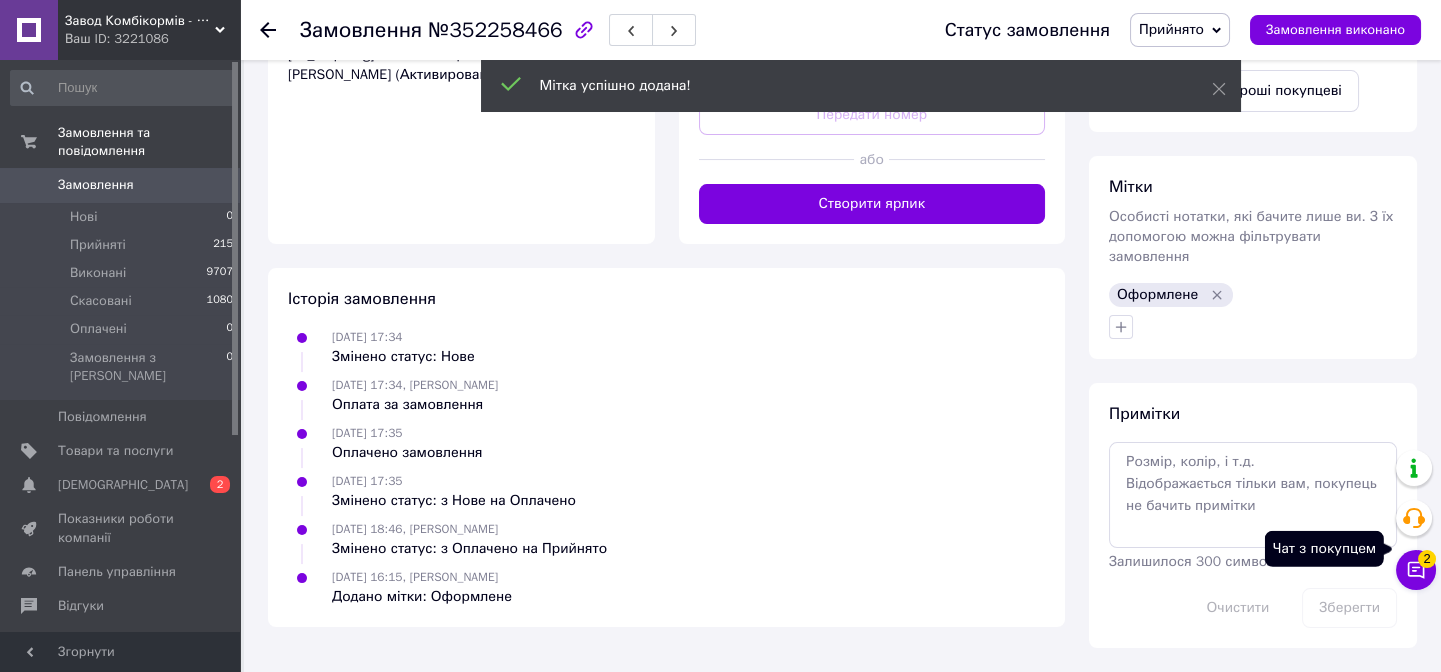 click on "Чат з покупцем 2" at bounding box center [1416, 570] 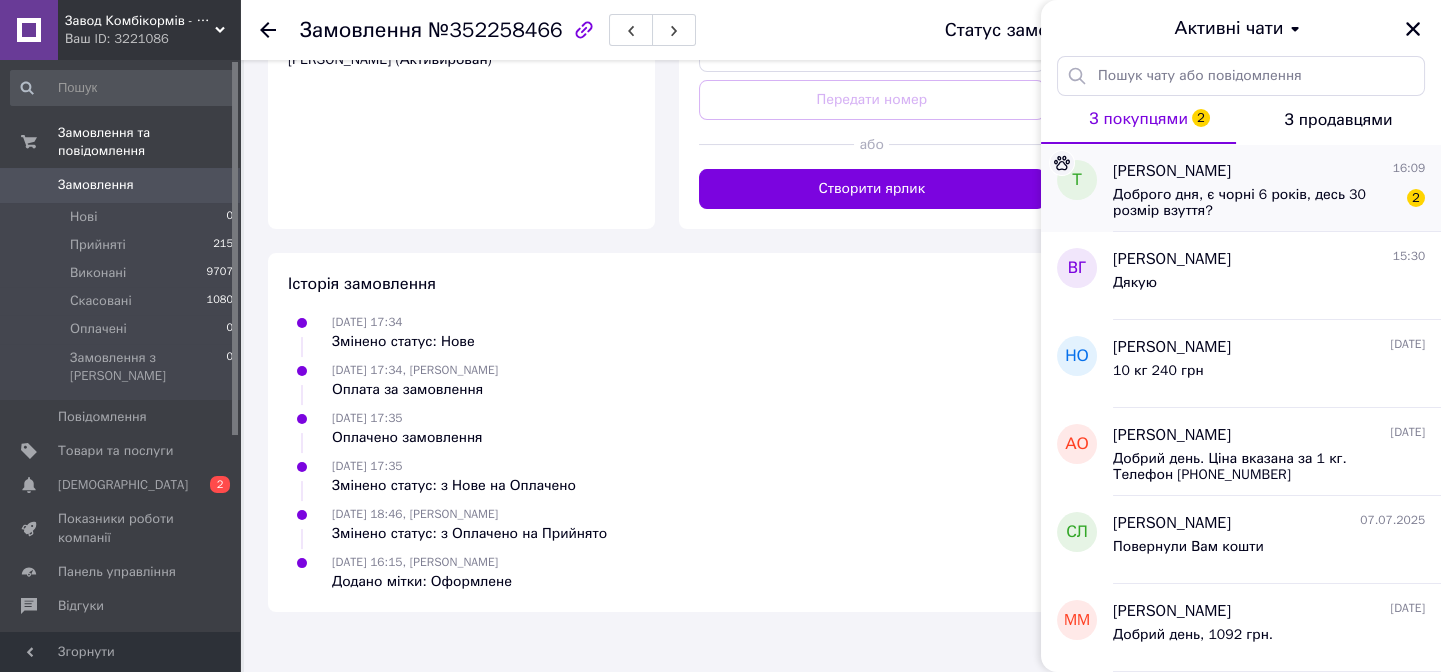 click on "Доброго дня, є чорні 6 років, десь 30 розмір взуття?" at bounding box center [1255, 203] 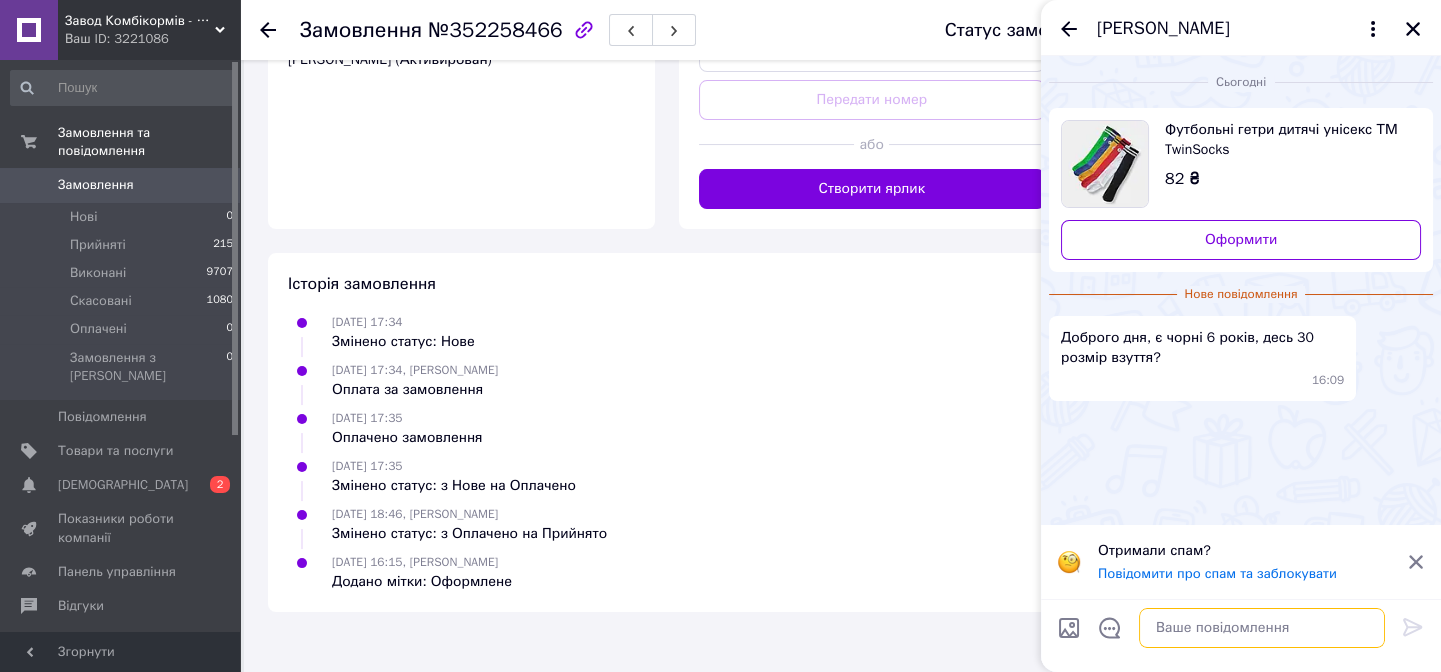 click at bounding box center [1262, 628] 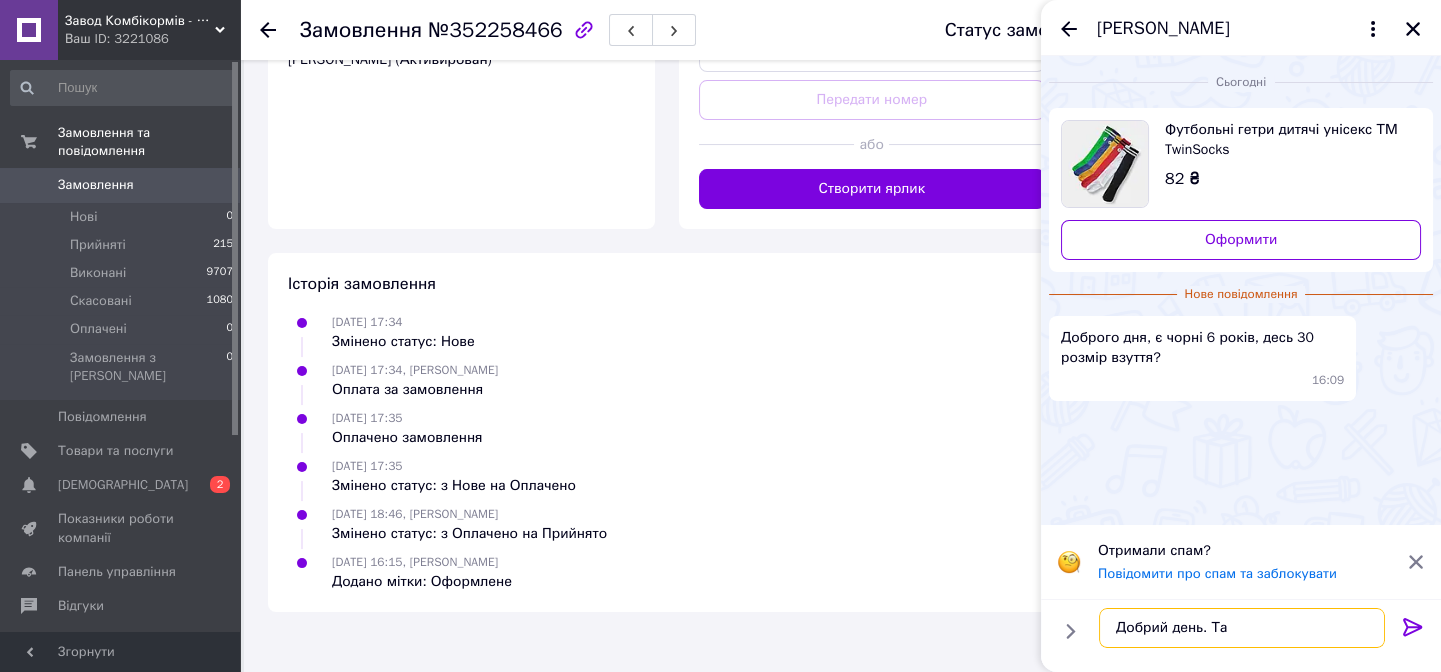 type on "Добрий день. Так" 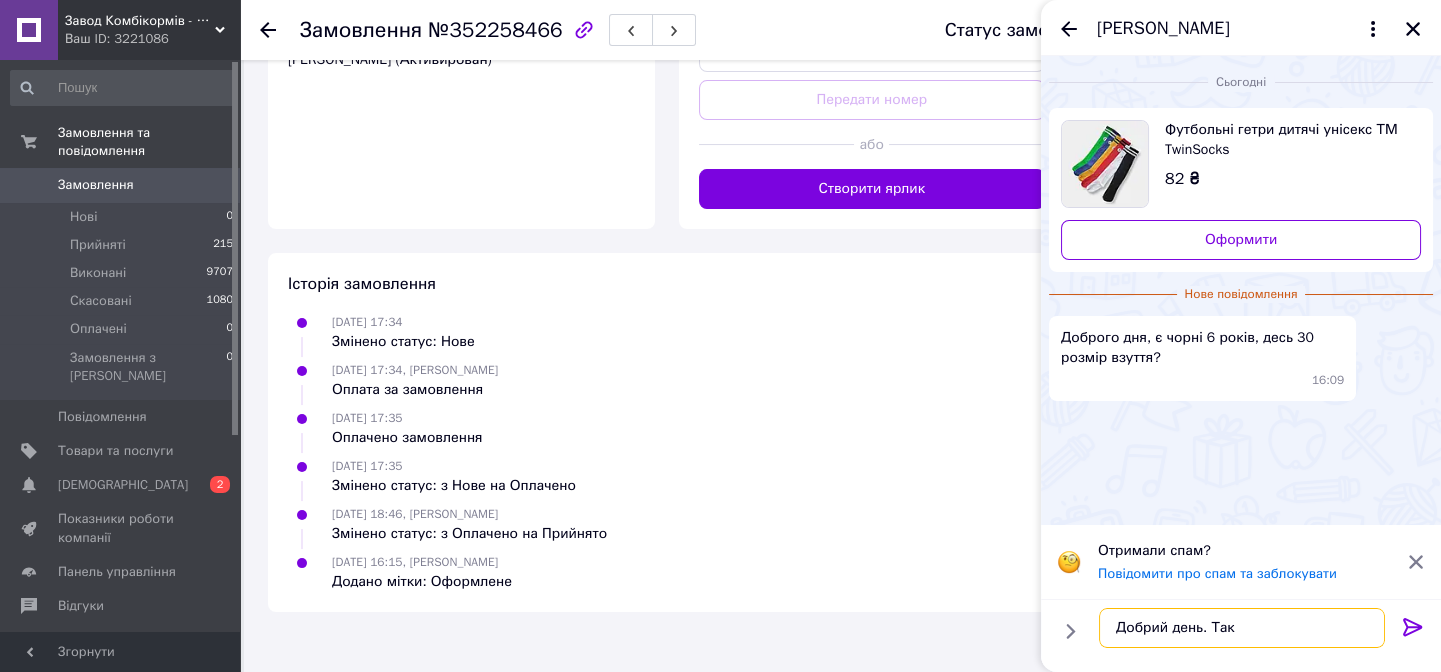 type 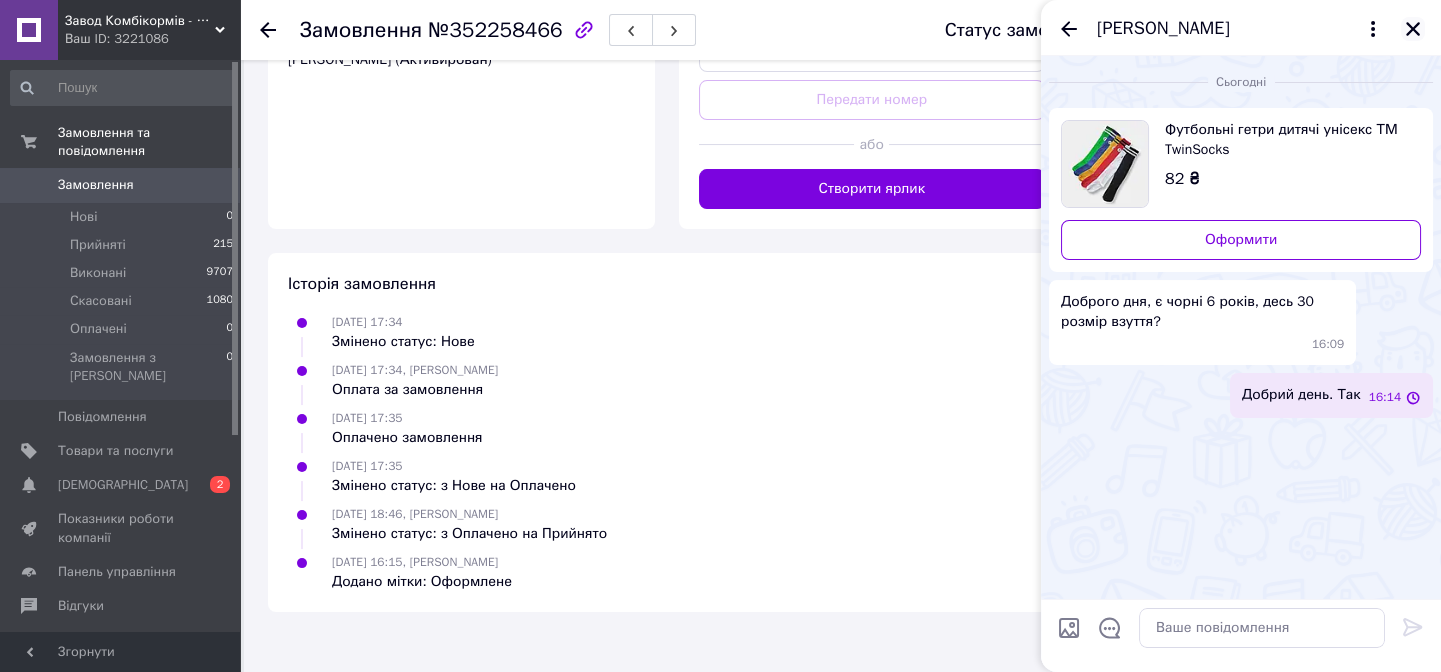 click 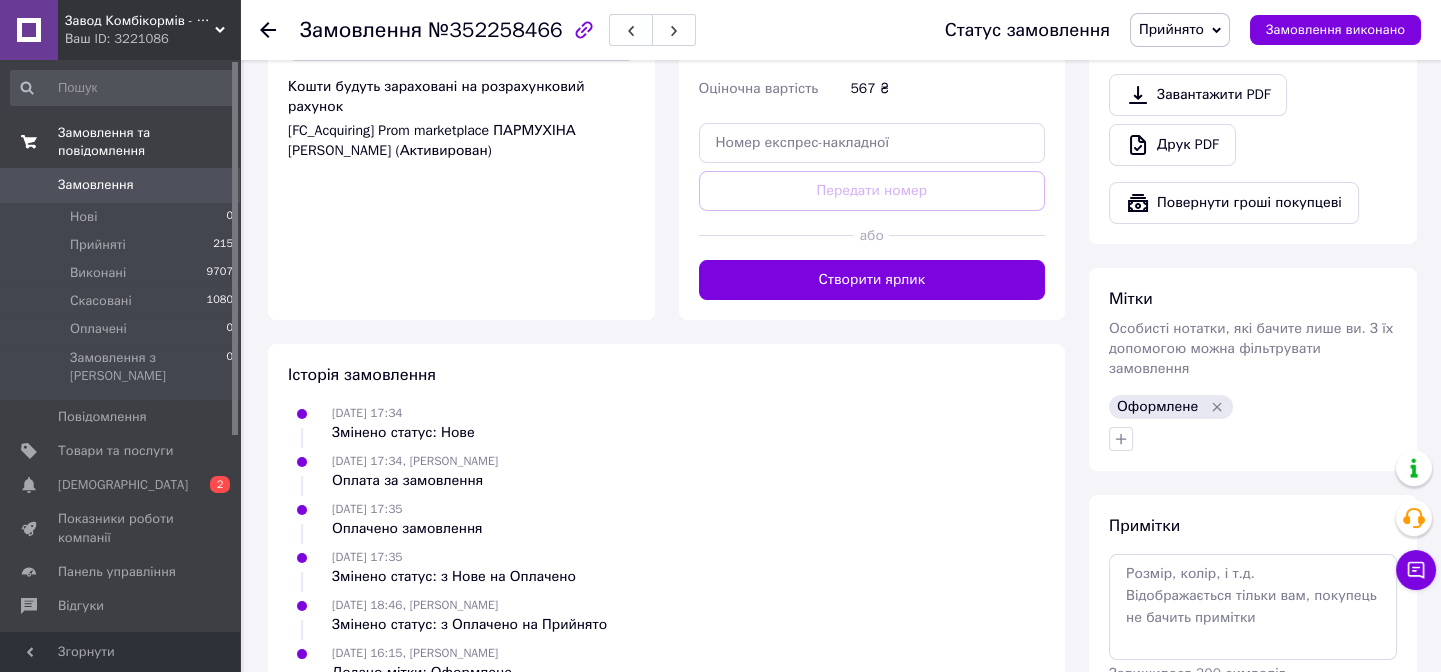 scroll, scrollTop: 241, scrollLeft: 0, axis: vertical 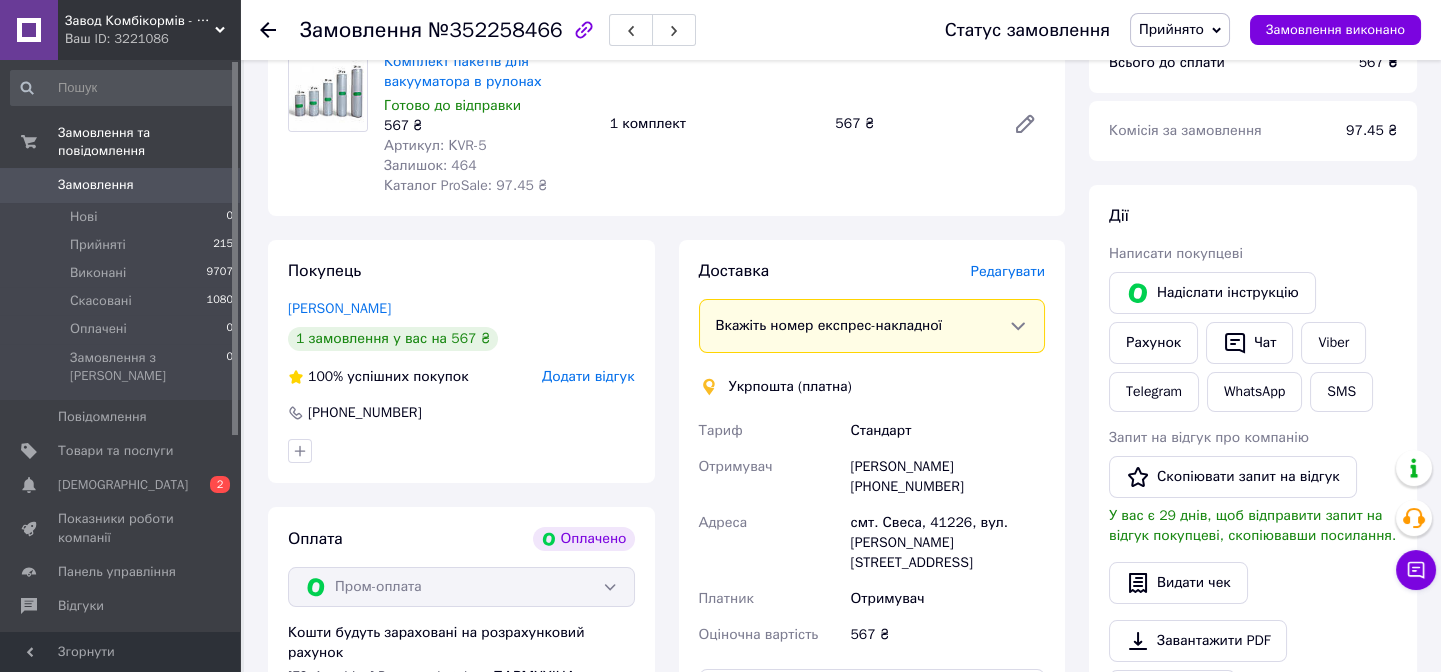 click on "Замовлення" at bounding box center [121, 185] 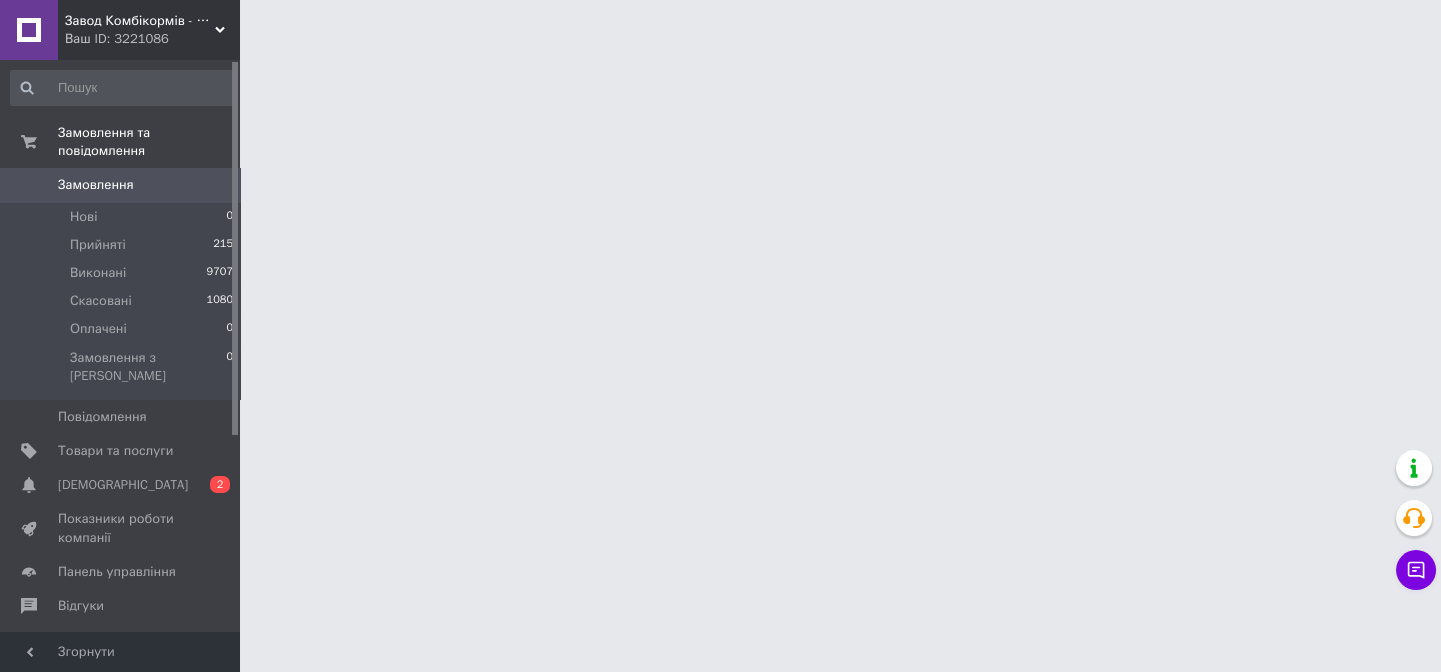 scroll, scrollTop: 0, scrollLeft: 0, axis: both 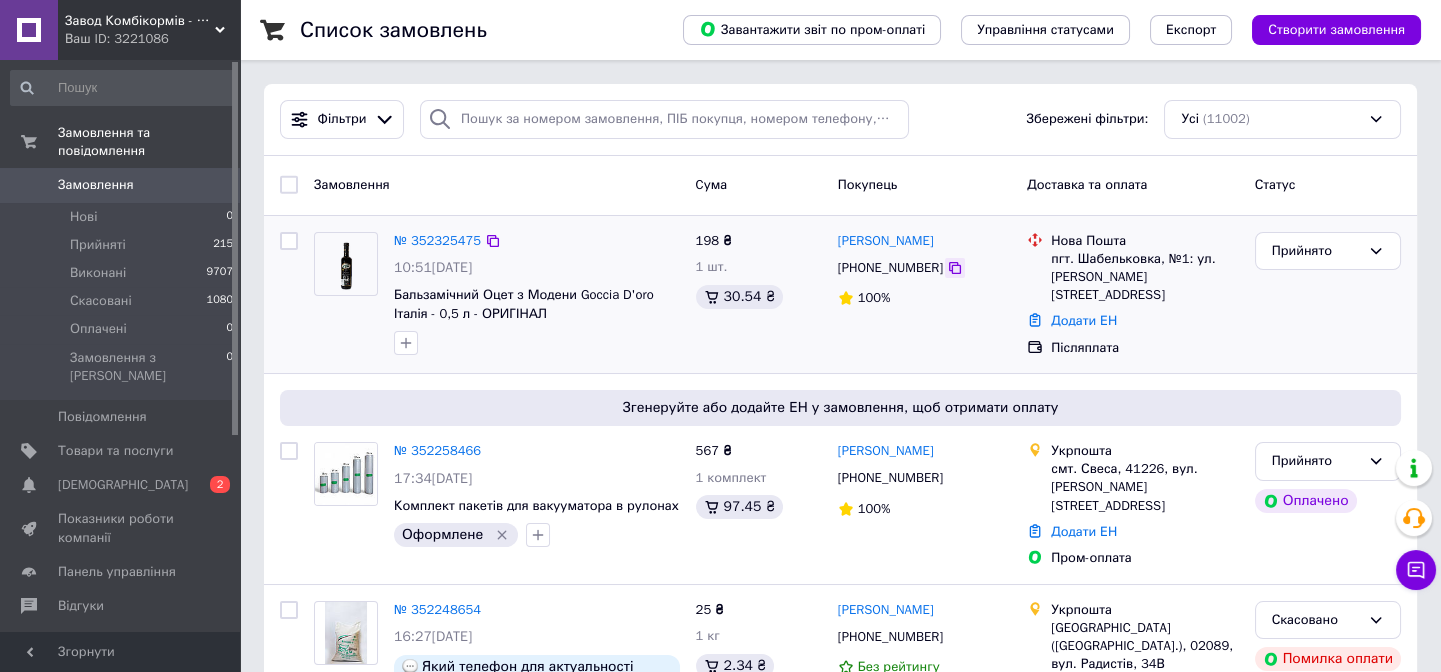 click 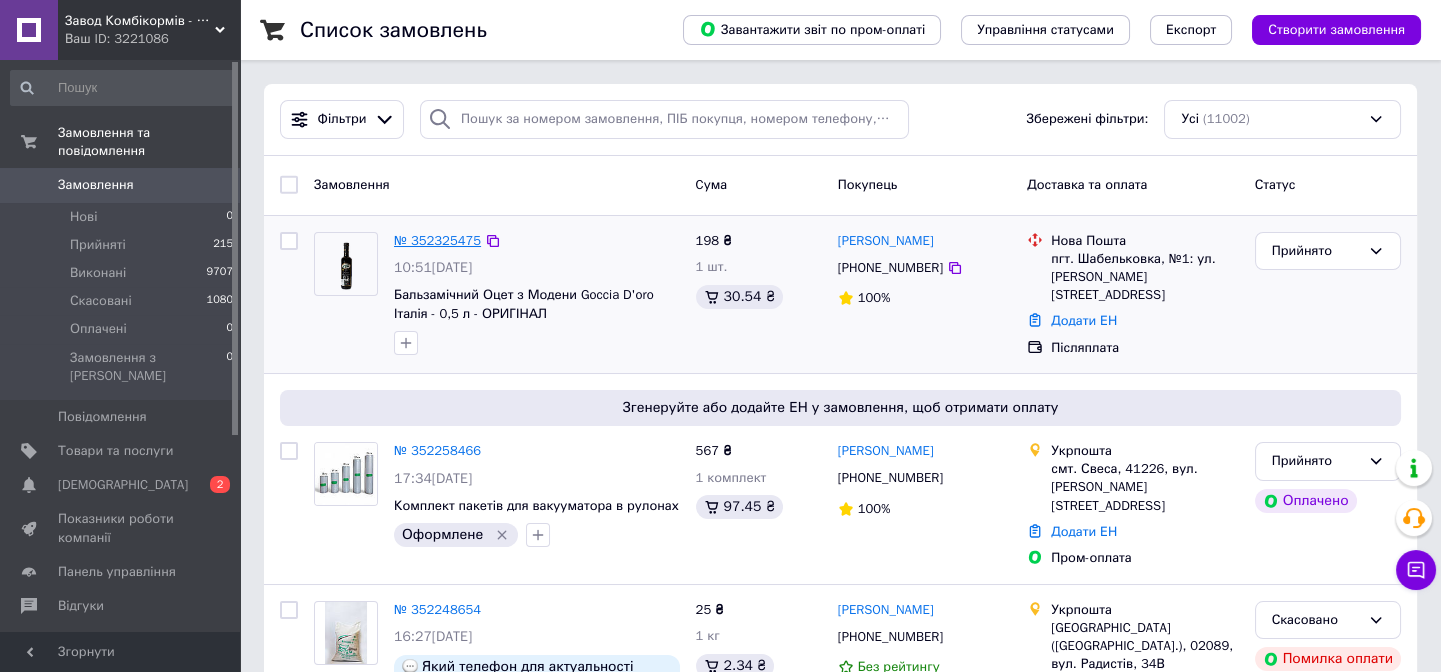 click on "№ 352325475" at bounding box center [437, 240] 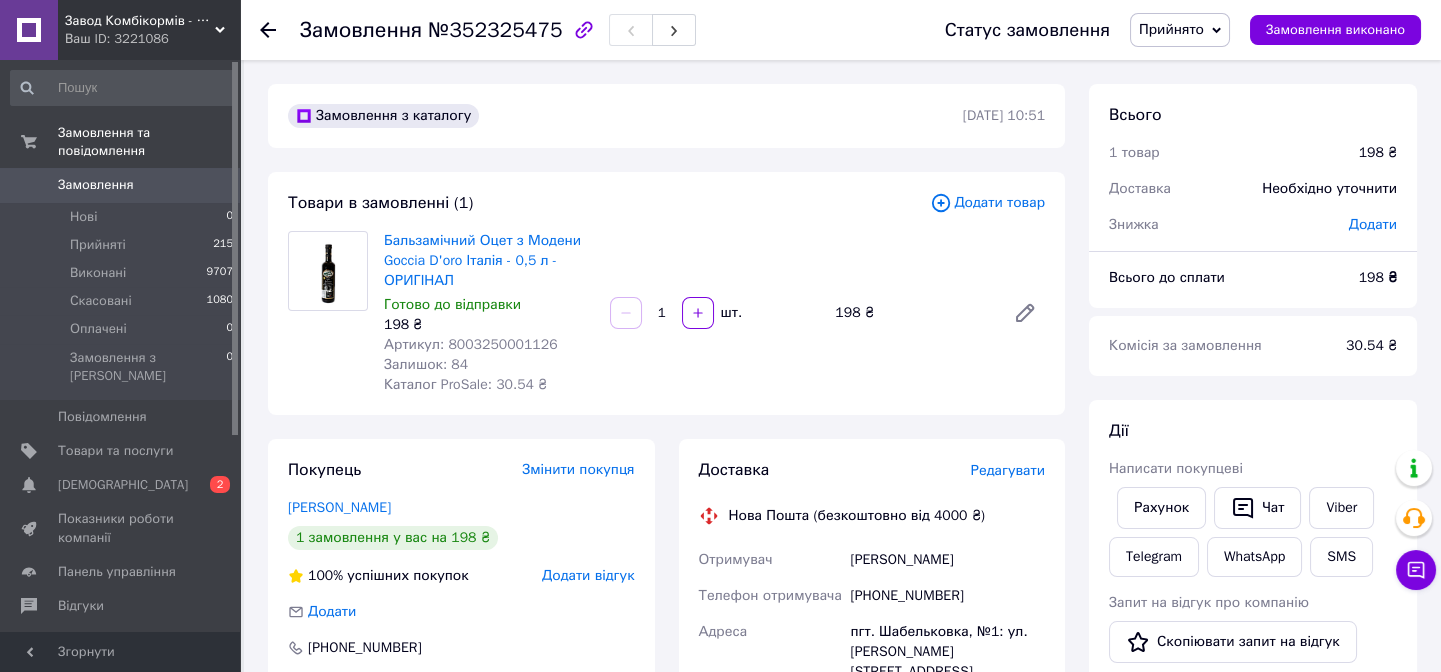 scroll, scrollTop: 272, scrollLeft: 0, axis: vertical 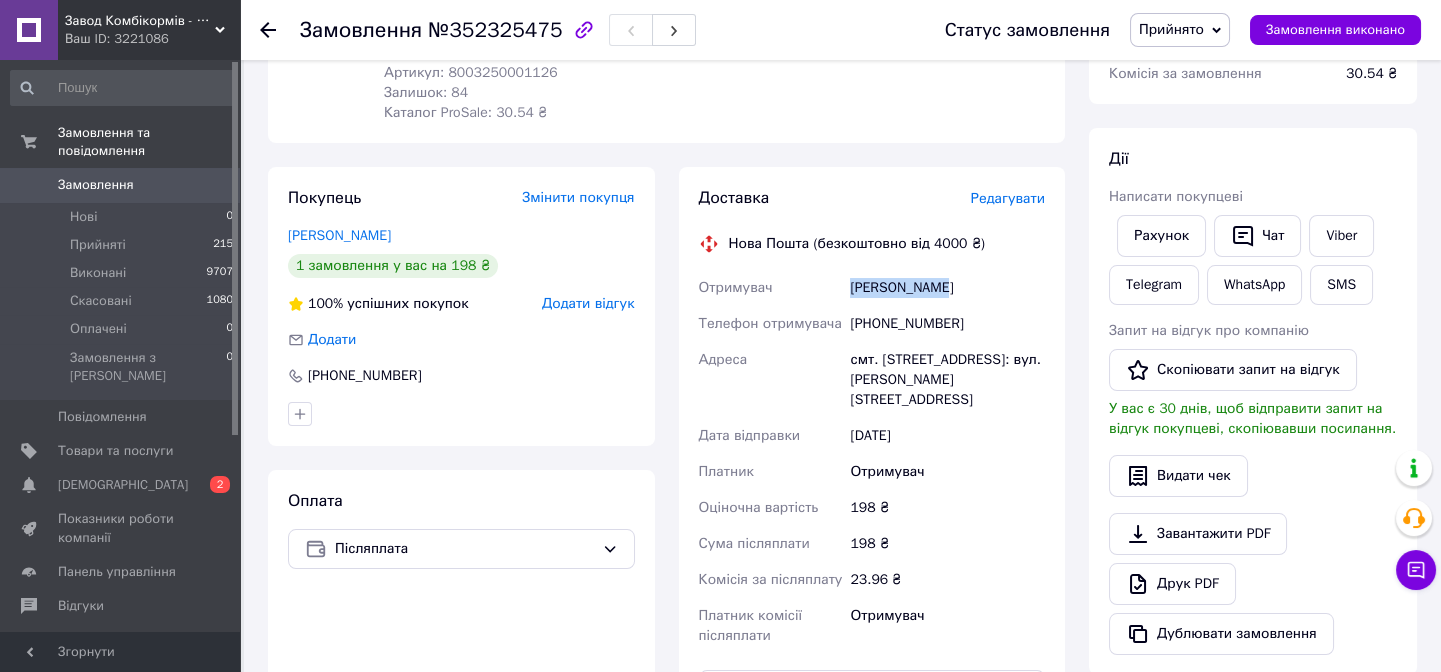drag, startPoint x: 947, startPoint y: 284, endPoint x: 879, endPoint y: 293, distance: 68.593 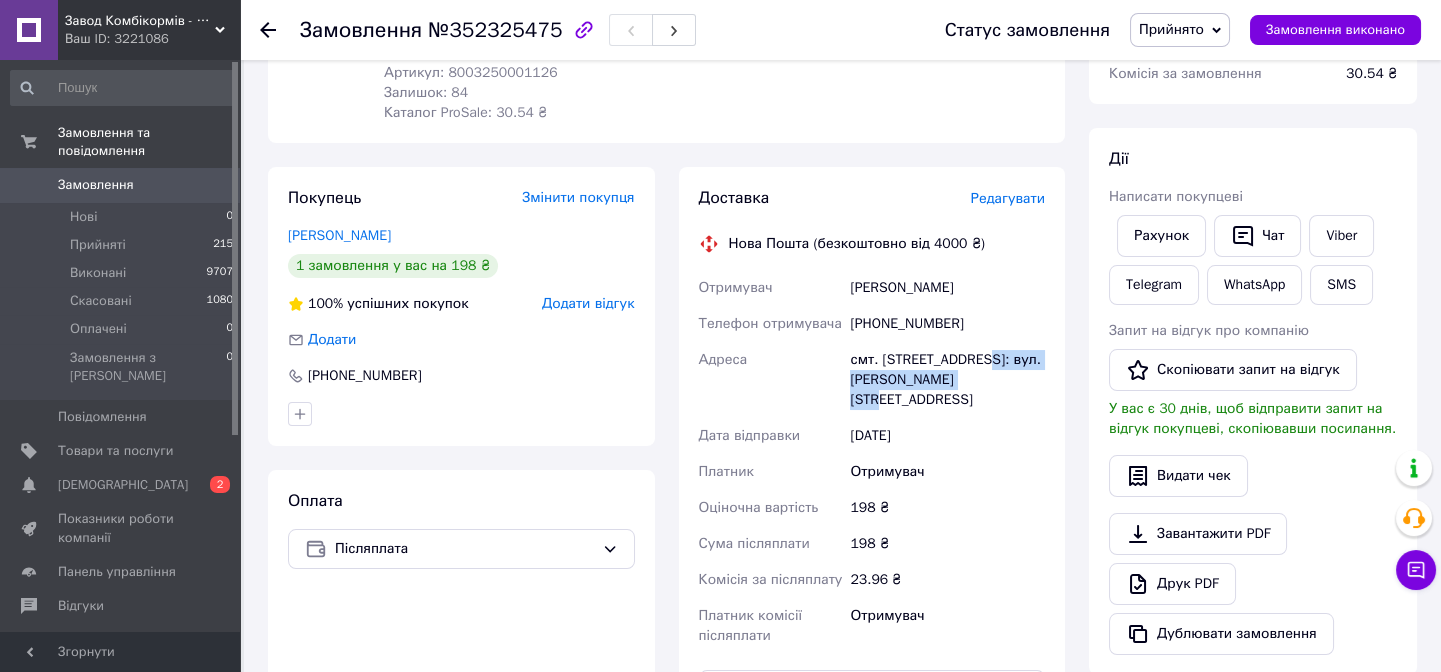 drag, startPoint x: 987, startPoint y: 383, endPoint x: 986, endPoint y: 364, distance: 19.026299 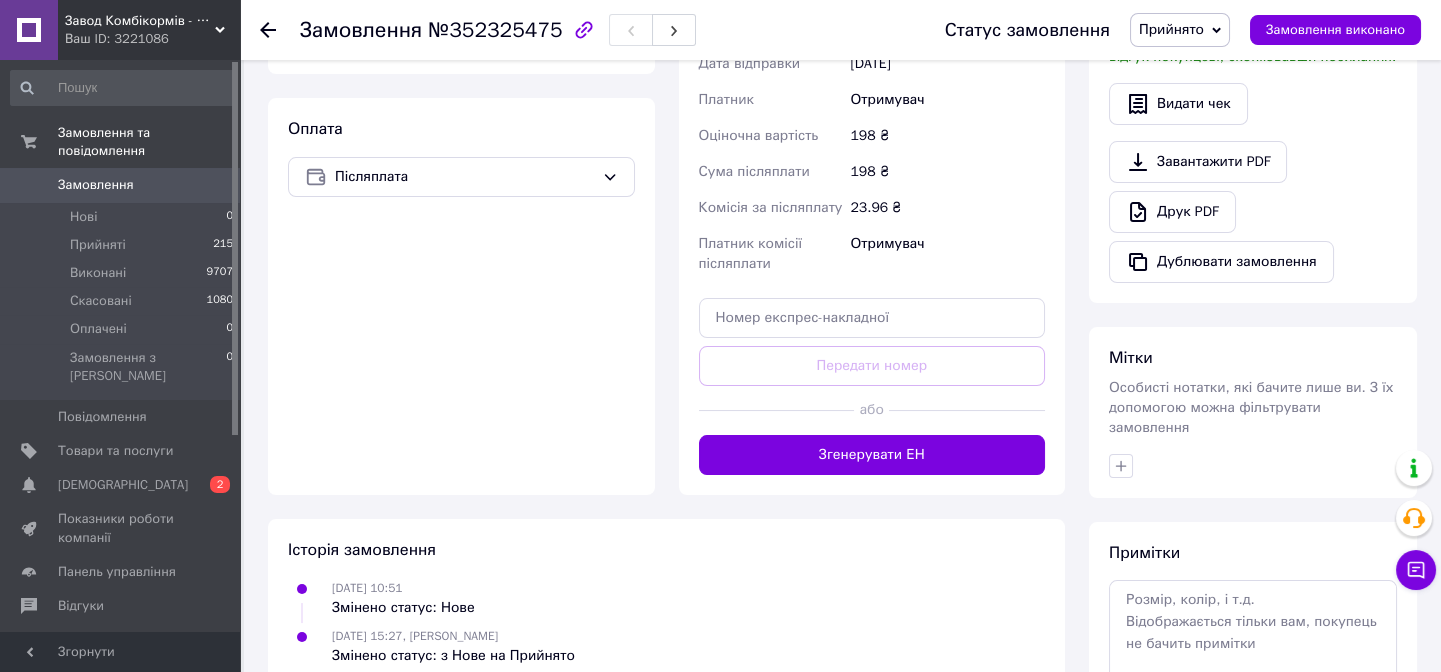 scroll, scrollTop: 760, scrollLeft: 0, axis: vertical 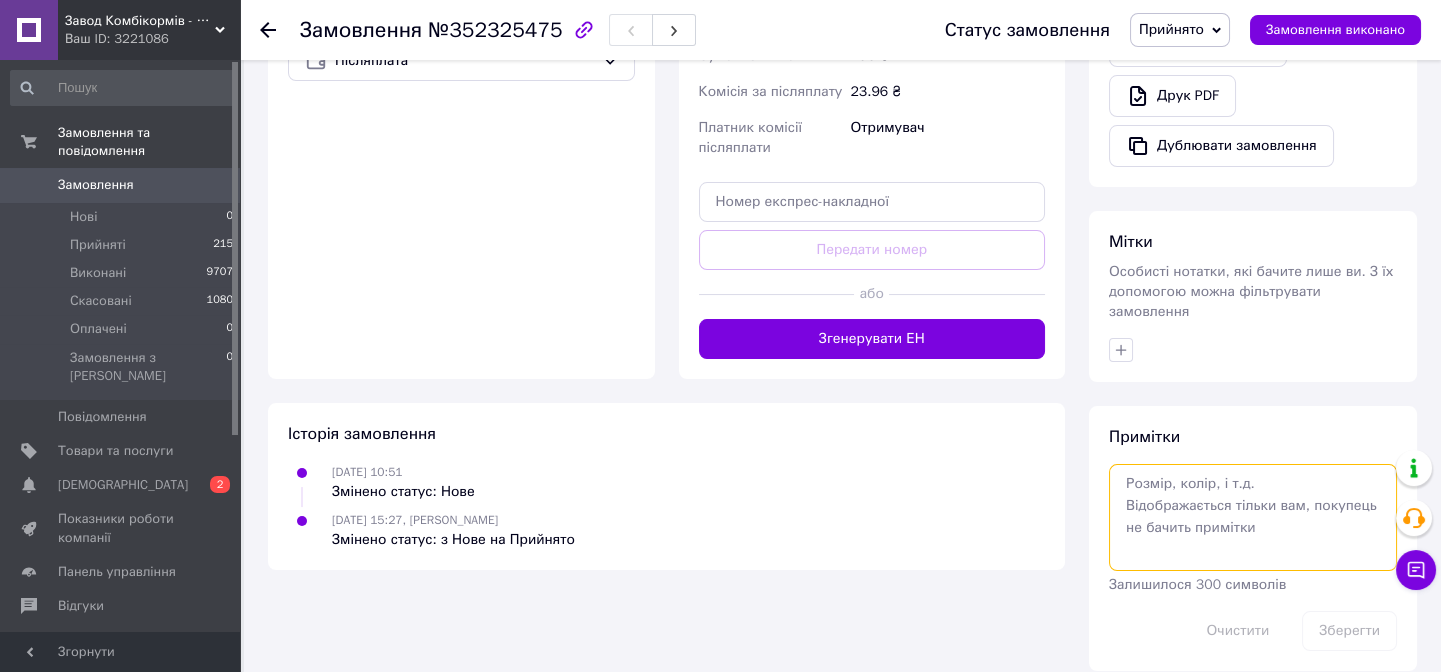 click at bounding box center [1253, 517] 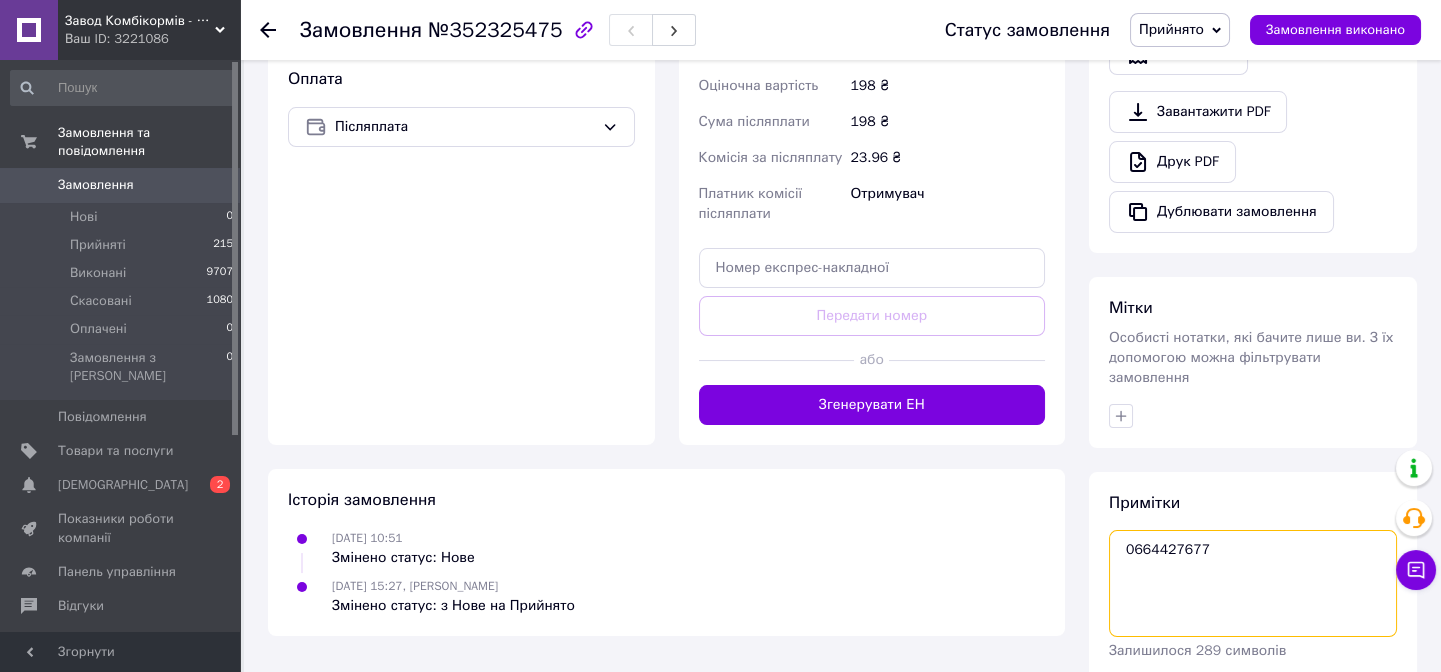 scroll, scrollTop: 670, scrollLeft: 0, axis: vertical 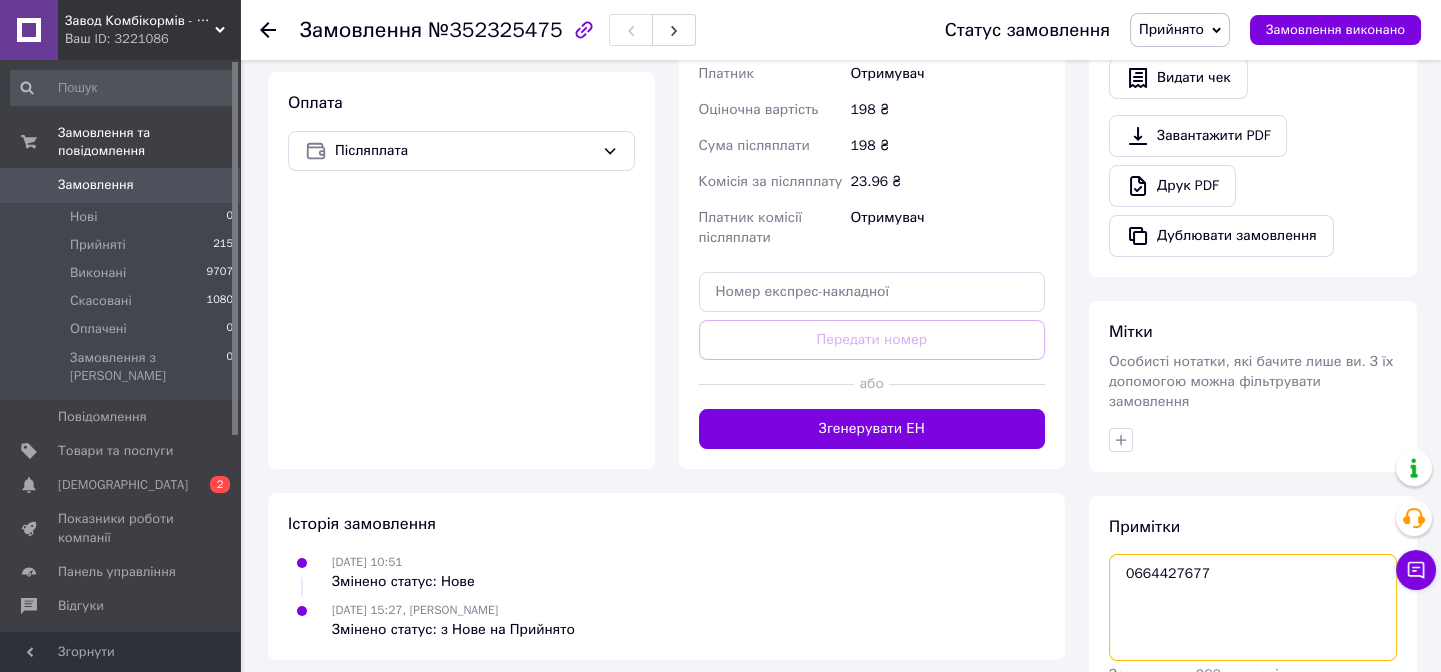 click on "0664427677" at bounding box center (1253, 607) 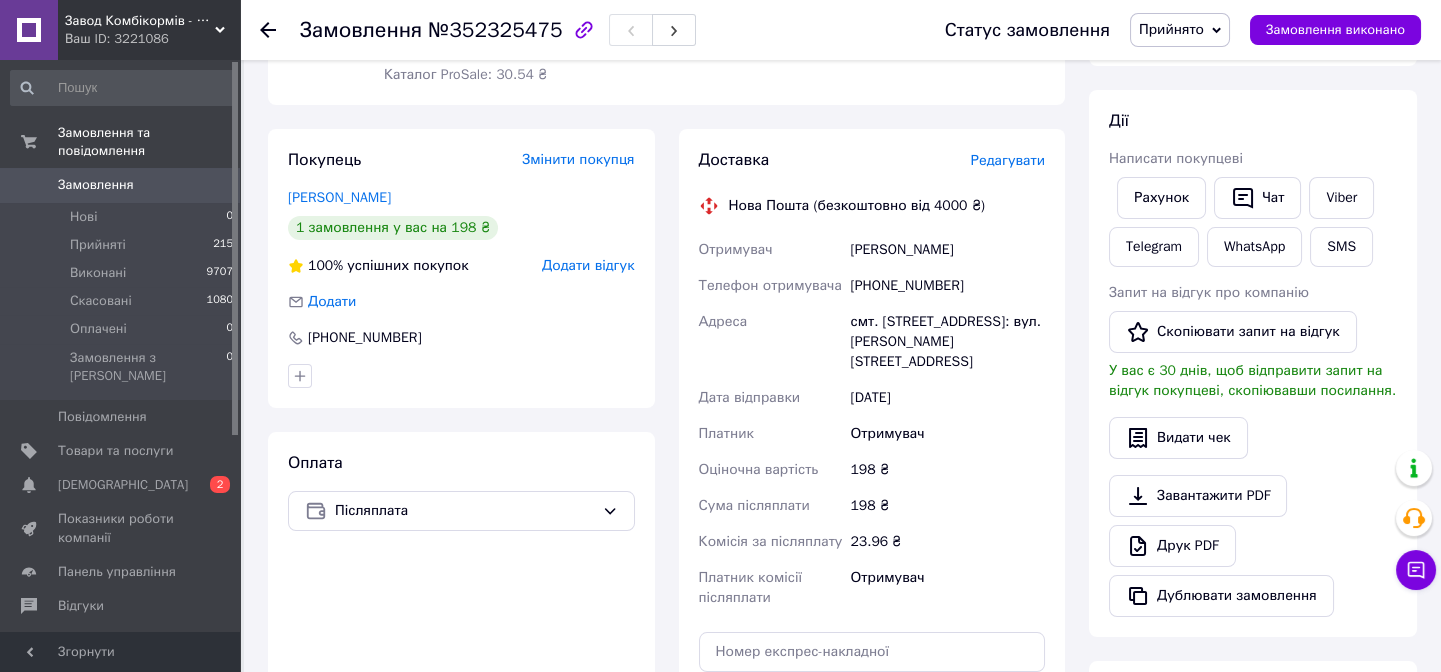 scroll, scrollTop: 306, scrollLeft: 0, axis: vertical 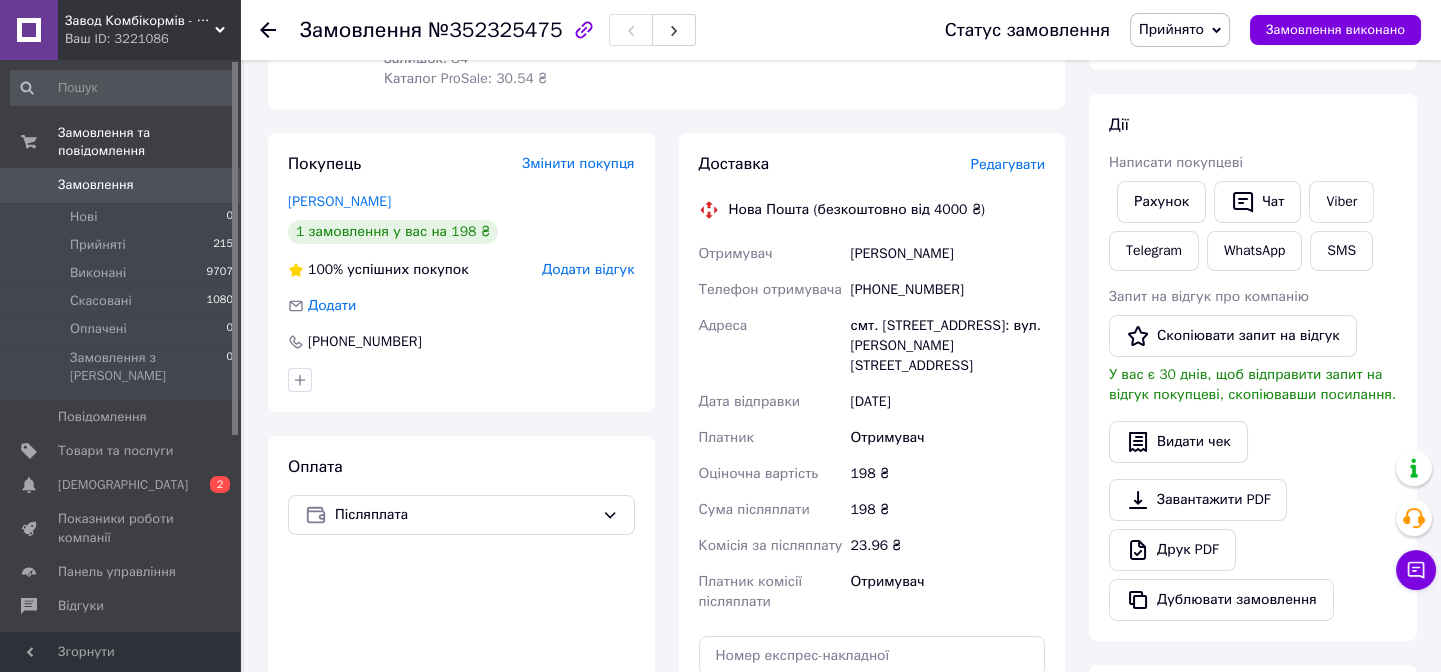type on "0664427677" 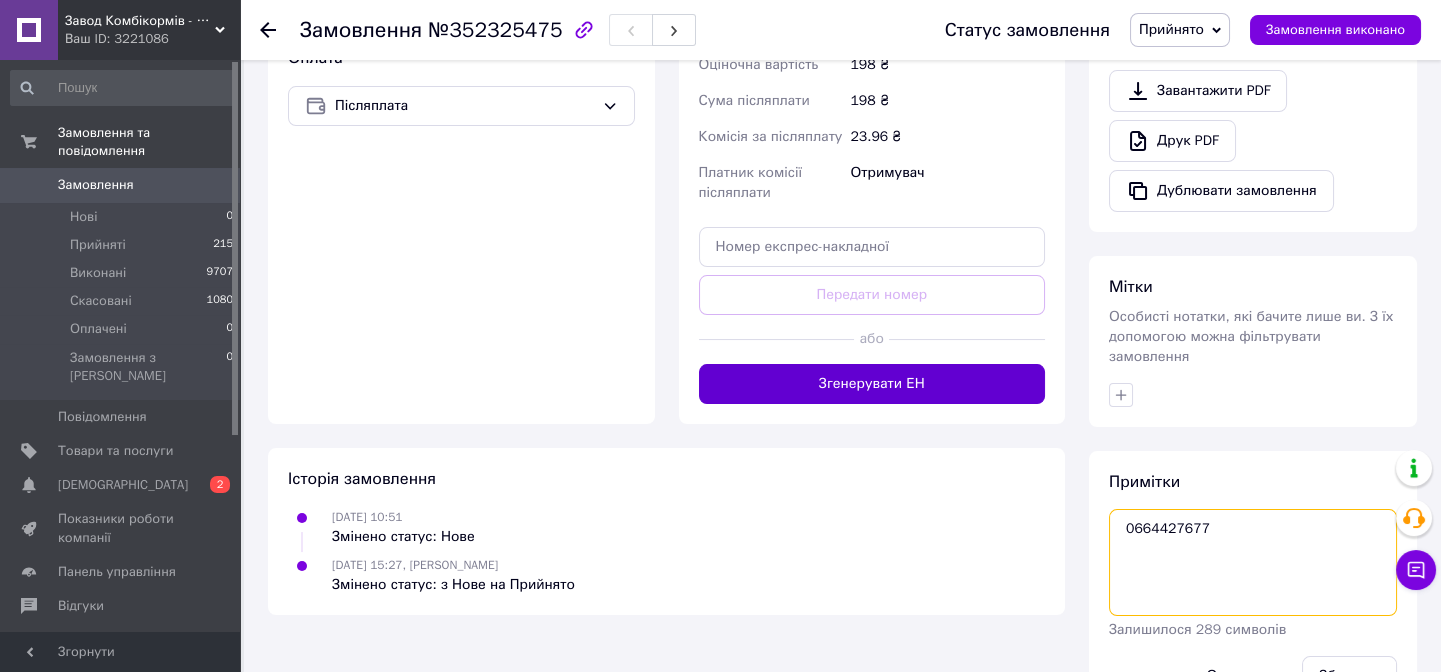 scroll, scrollTop: 760, scrollLeft: 0, axis: vertical 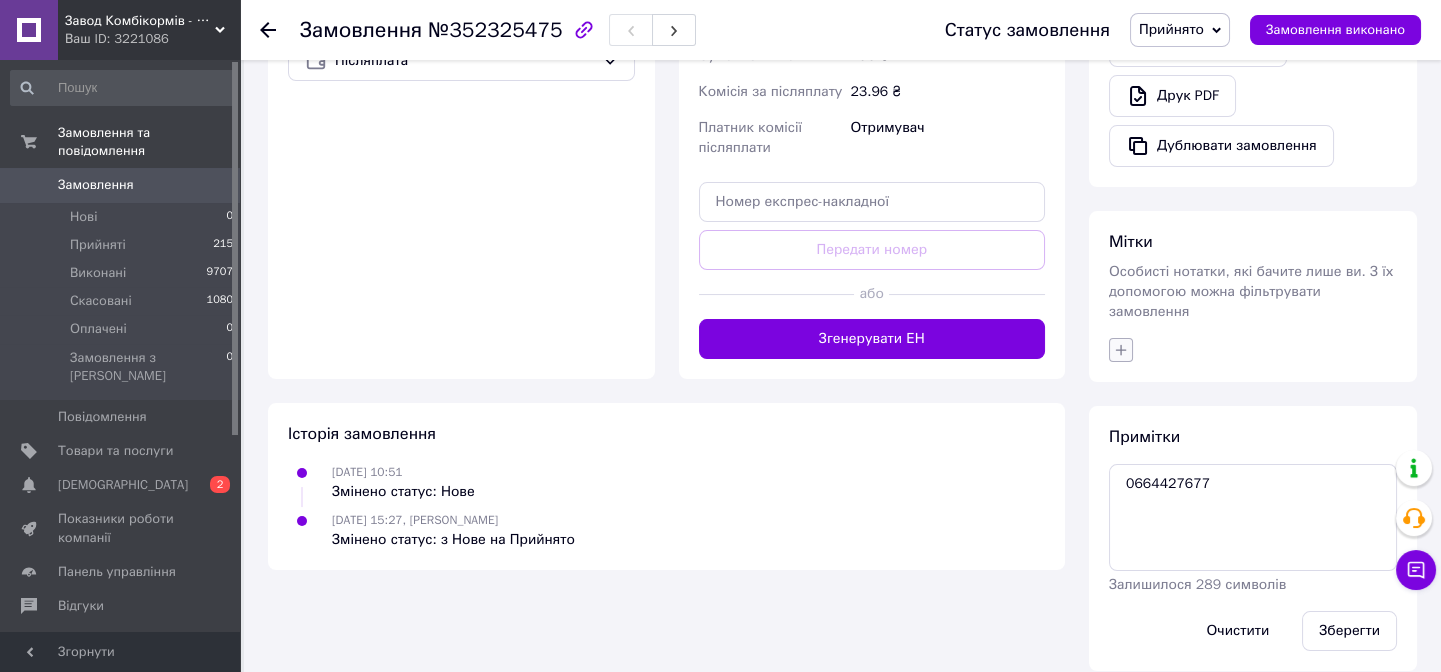 click 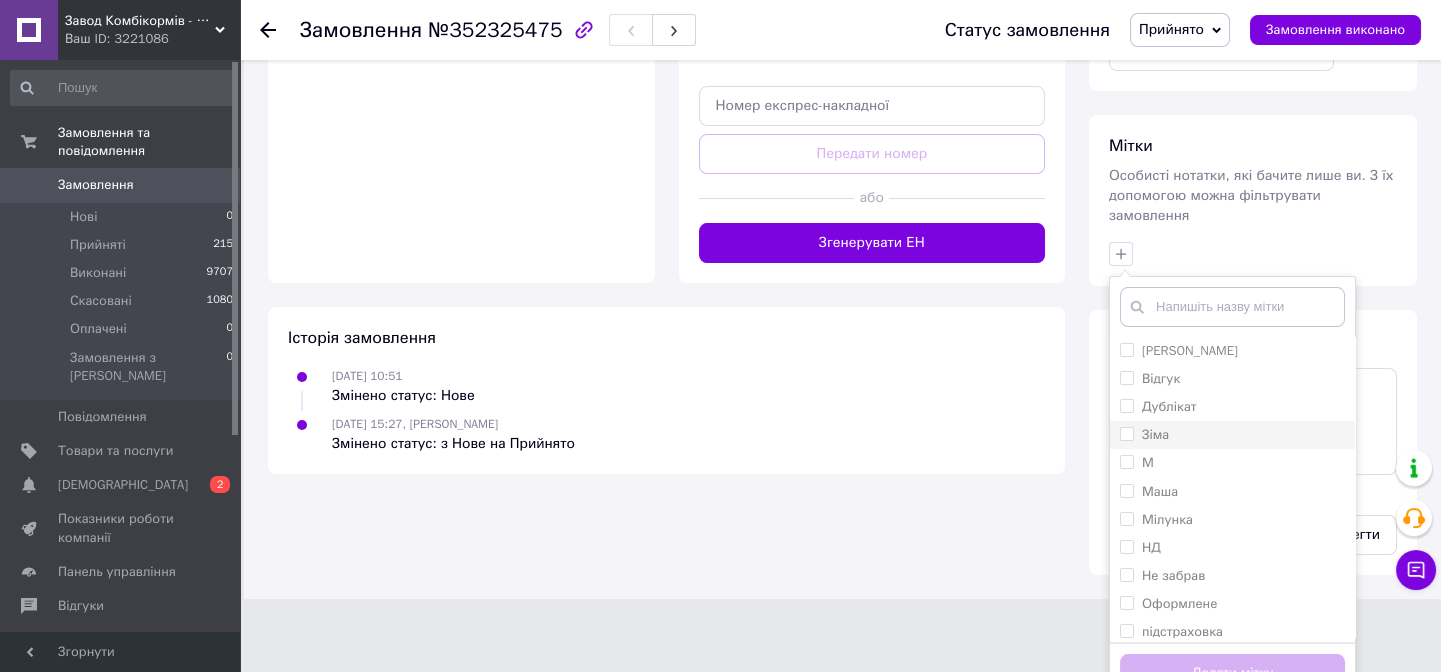 scroll, scrollTop: 865, scrollLeft: 0, axis: vertical 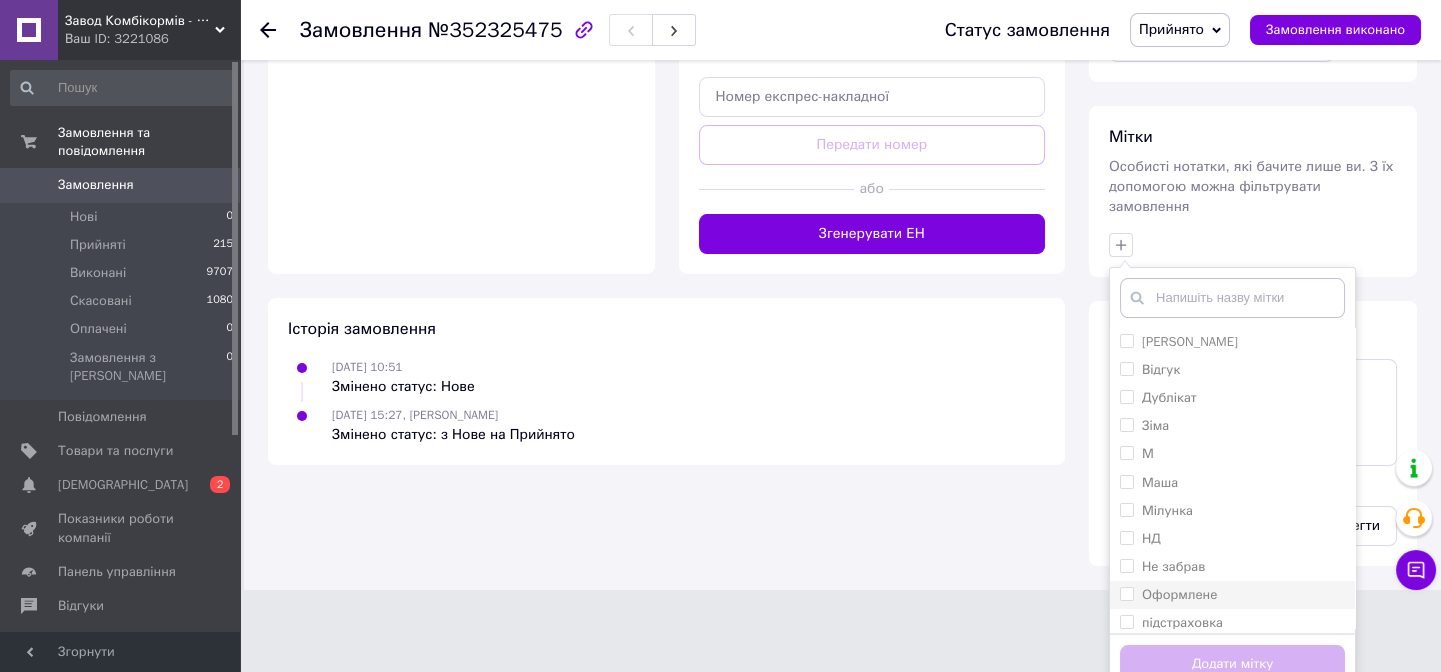 click on "Оформлене" at bounding box center (1232, 595) 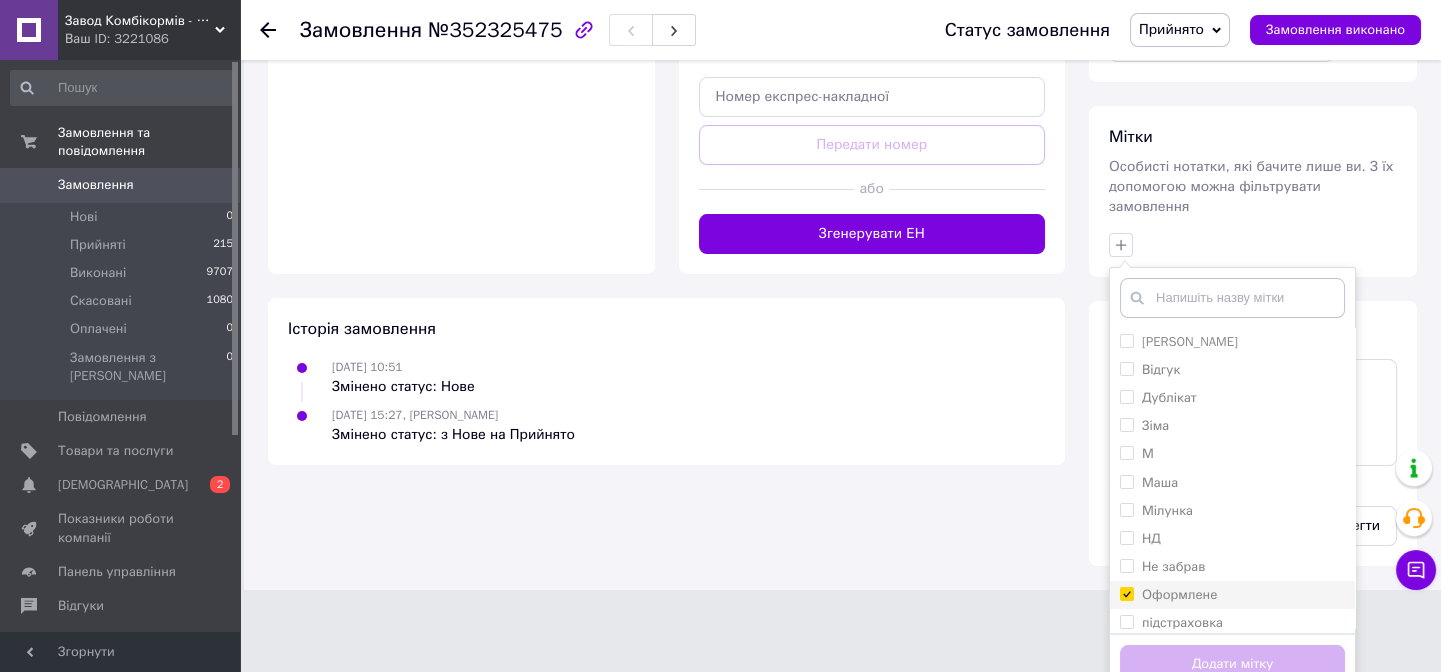 click on "Оформлене" at bounding box center [1232, 595] 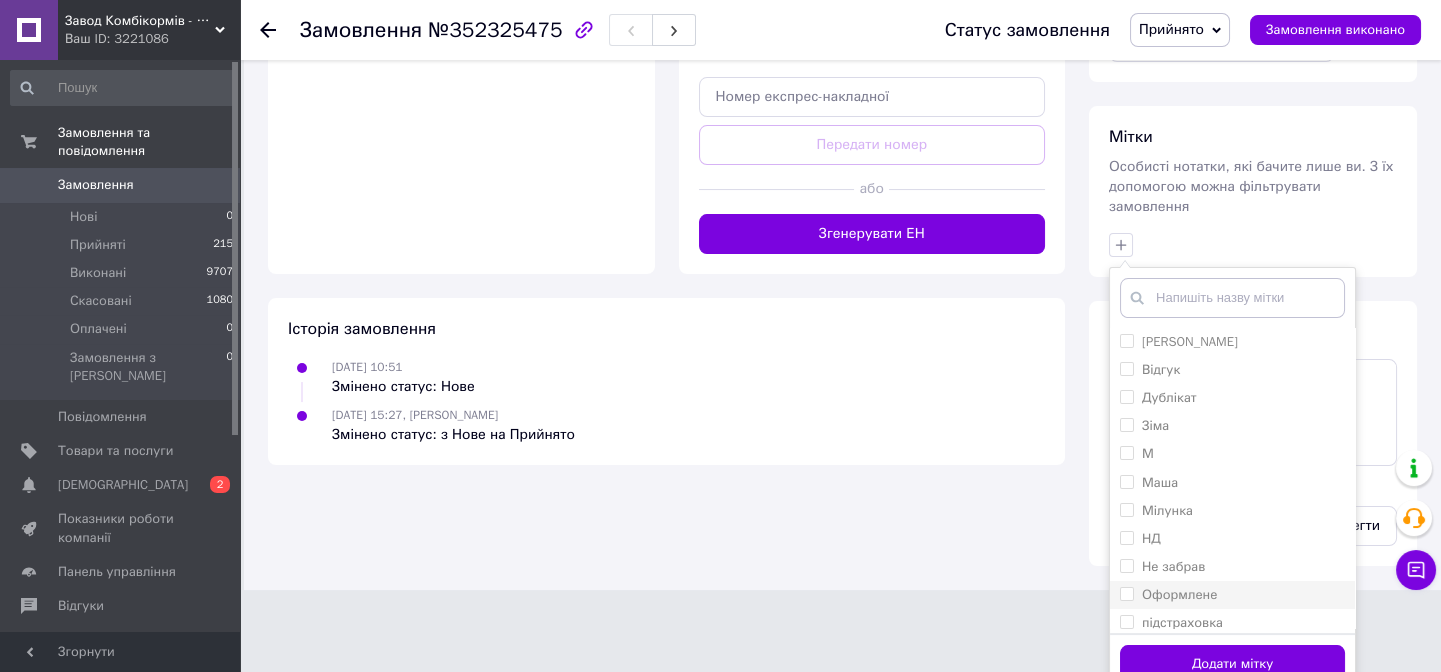 click on "Оформлене" at bounding box center [1179, 594] 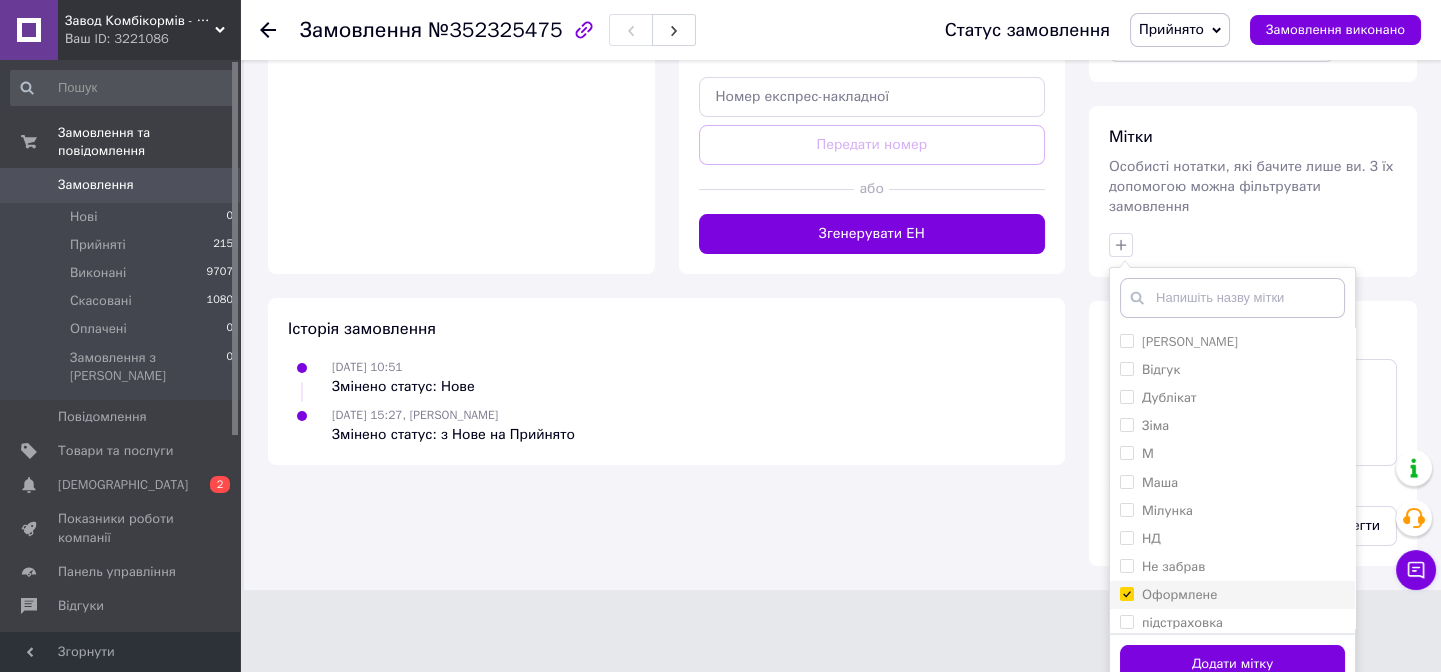 checkbox on "true" 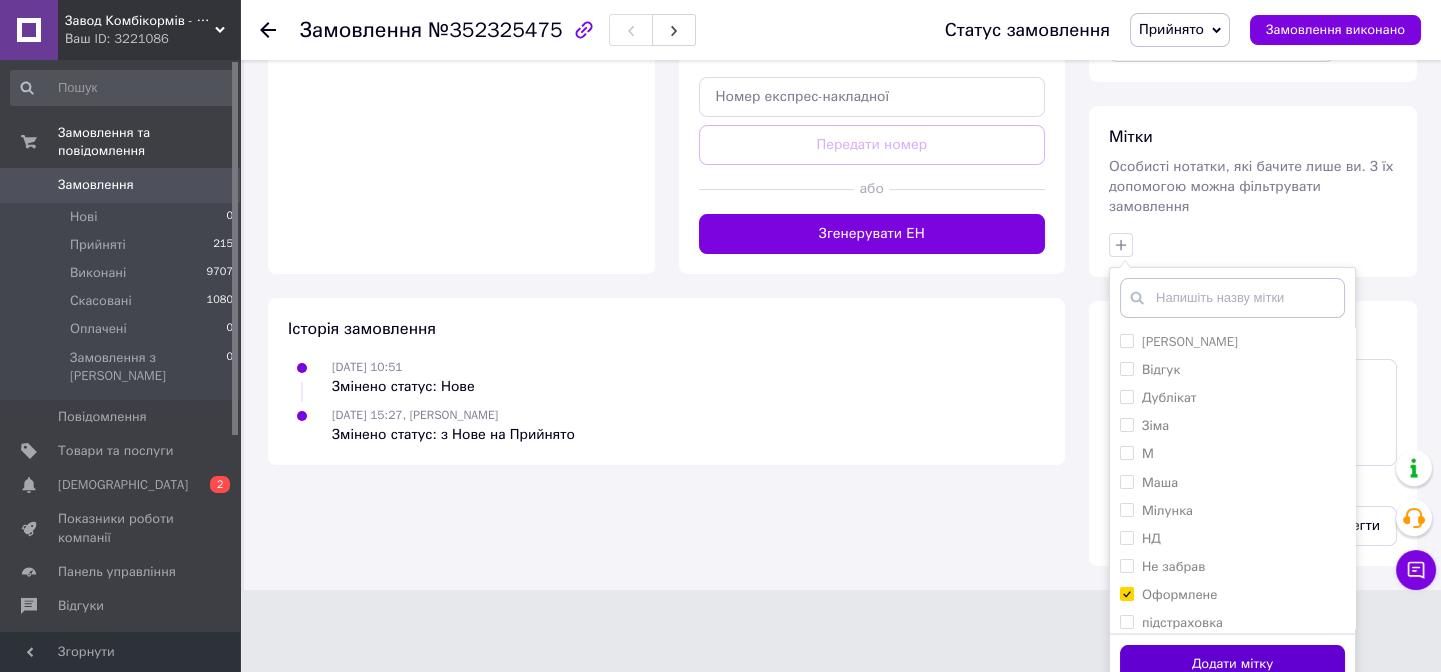 click on "Додати мітку" at bounding box center (1232, 664) 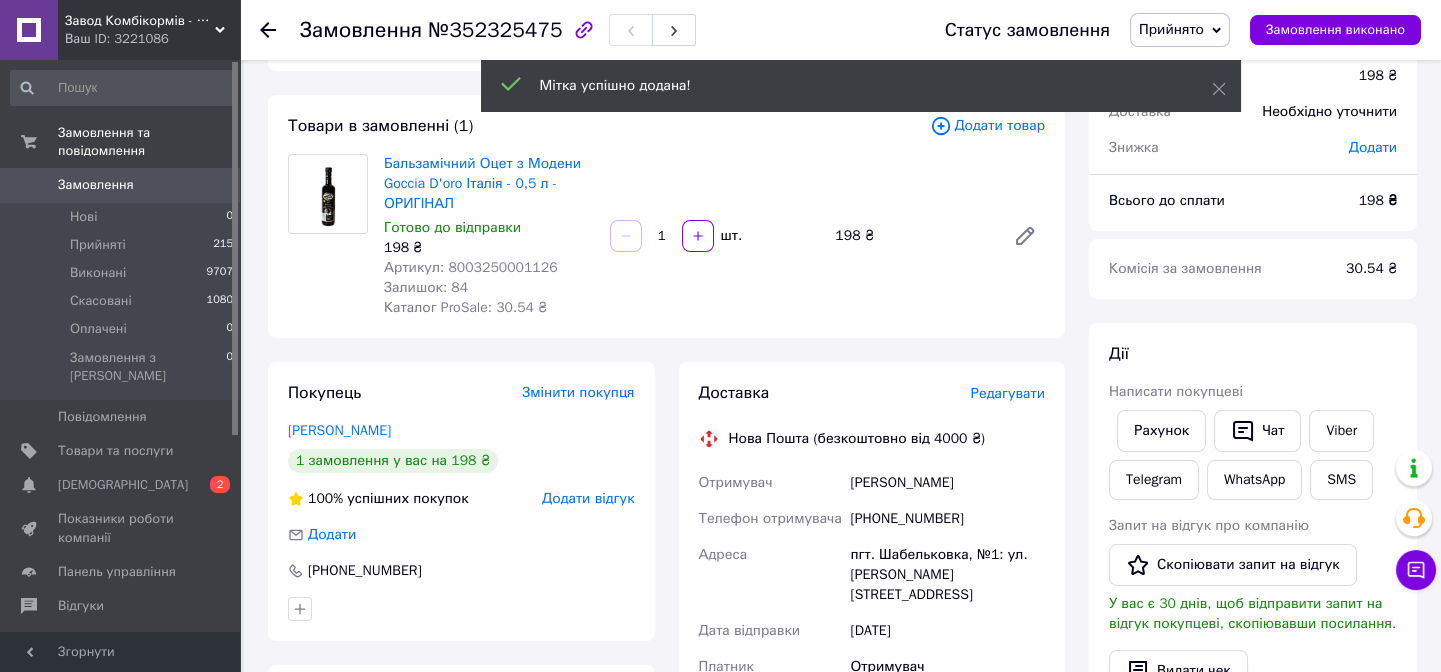 scroll, scrollTop: 0, scrollLeft: 0, axis: both 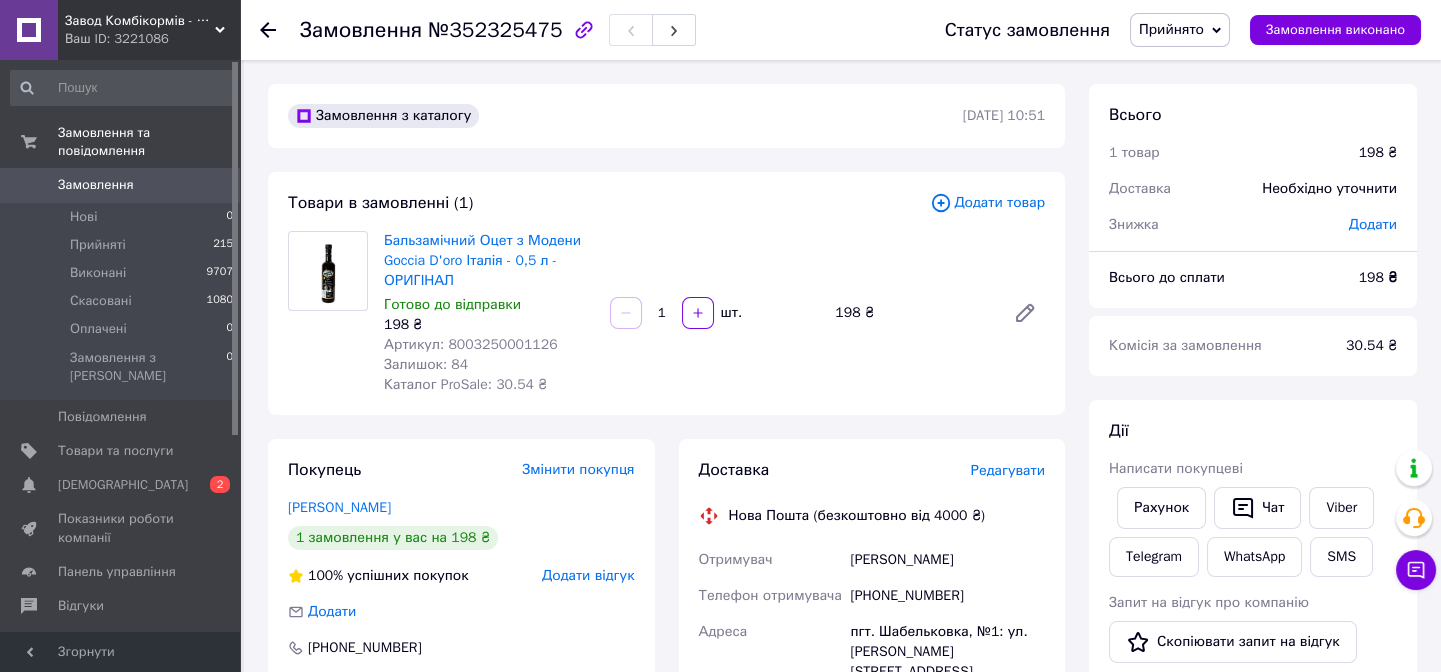 click on "Замовлення" at bounding box center (121, 185) 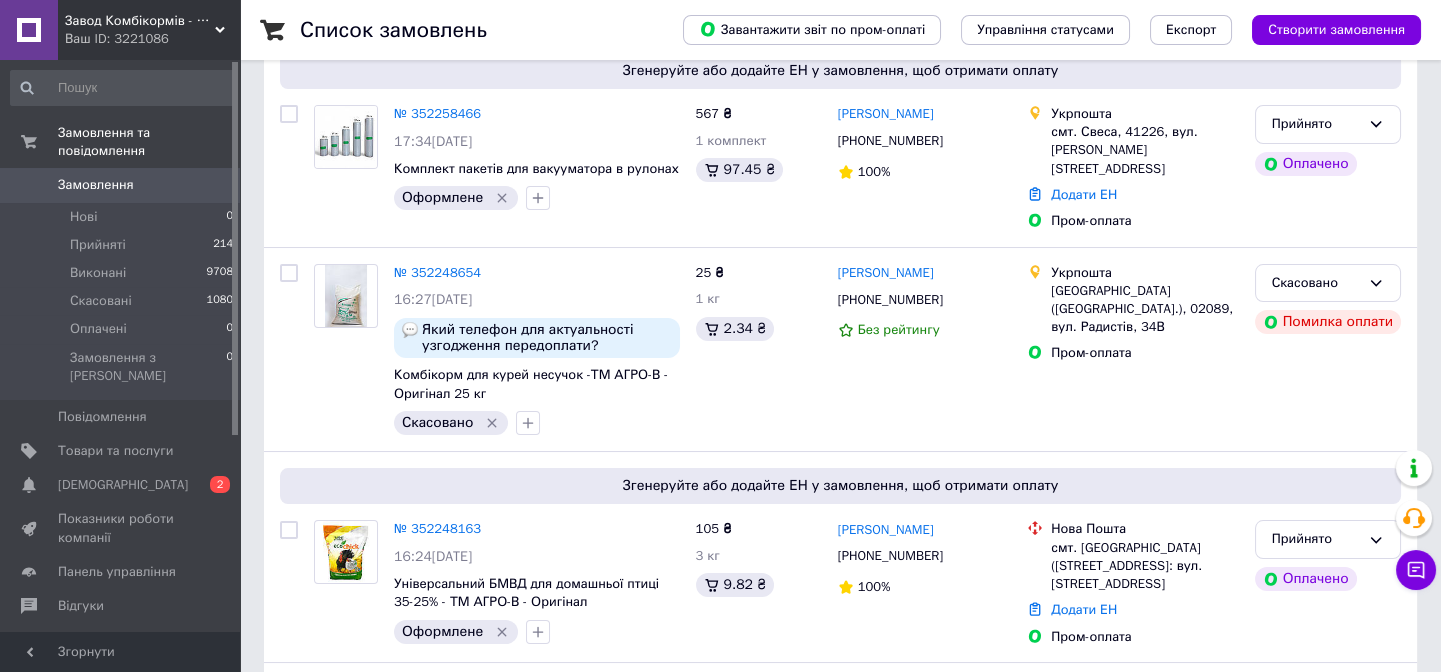 scroll, scrollTop: 363, scrollLeft: 0, axis: vertical 